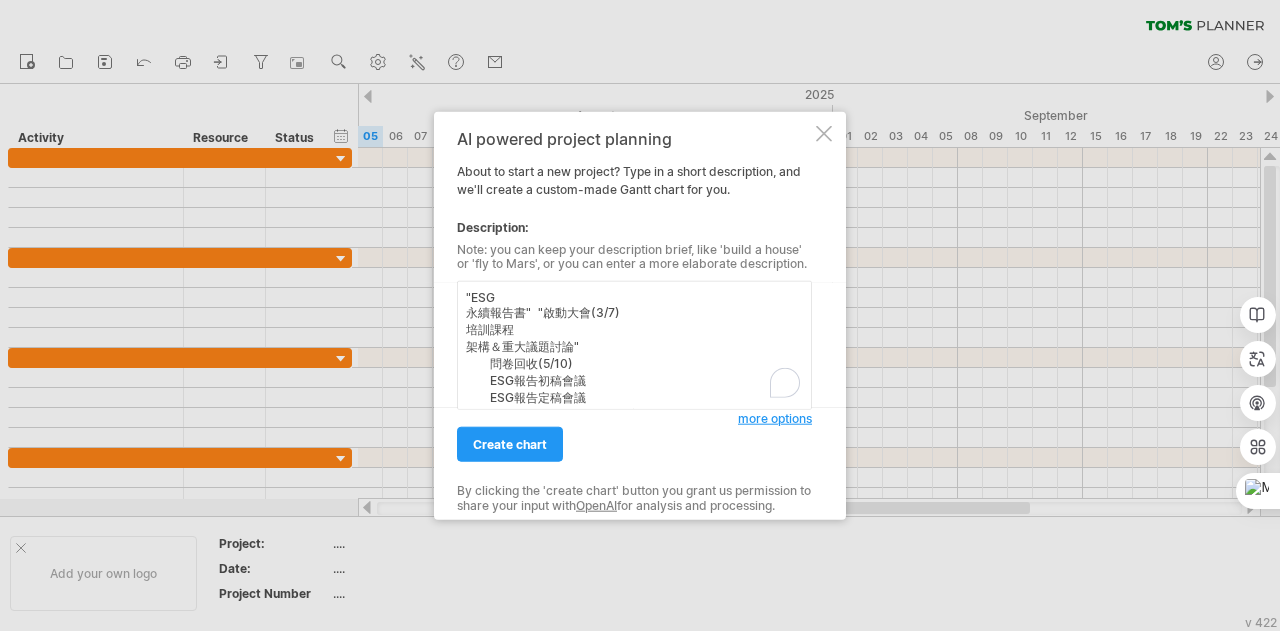 scroll, scrollTop: 0, scrollLeft: 0, axis: both 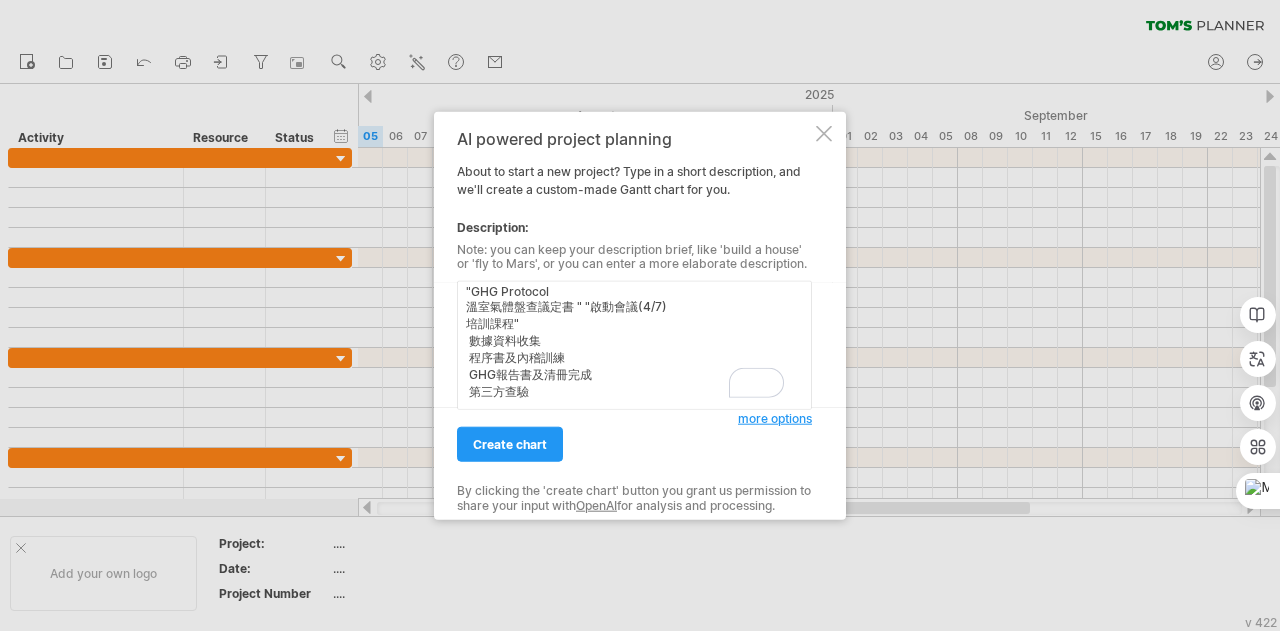 type on ""ESG
永續報告書" "啟動大會(3/7)
培訓課程
架構＆重大議題討論"
問卷回收(5/10)
ESG報告初稿會議
ESG報告定稿會議
ESG報告英文翻譯&中文版美編
ESG報告英文版美編
"GHG Protocol
溫室氣體盤查議定書 " "啟動會議(4/7)
培訓課程"
數據資料收集
程序書及內稽訓練
GHG報告書及清冊完成
第三方查驗" 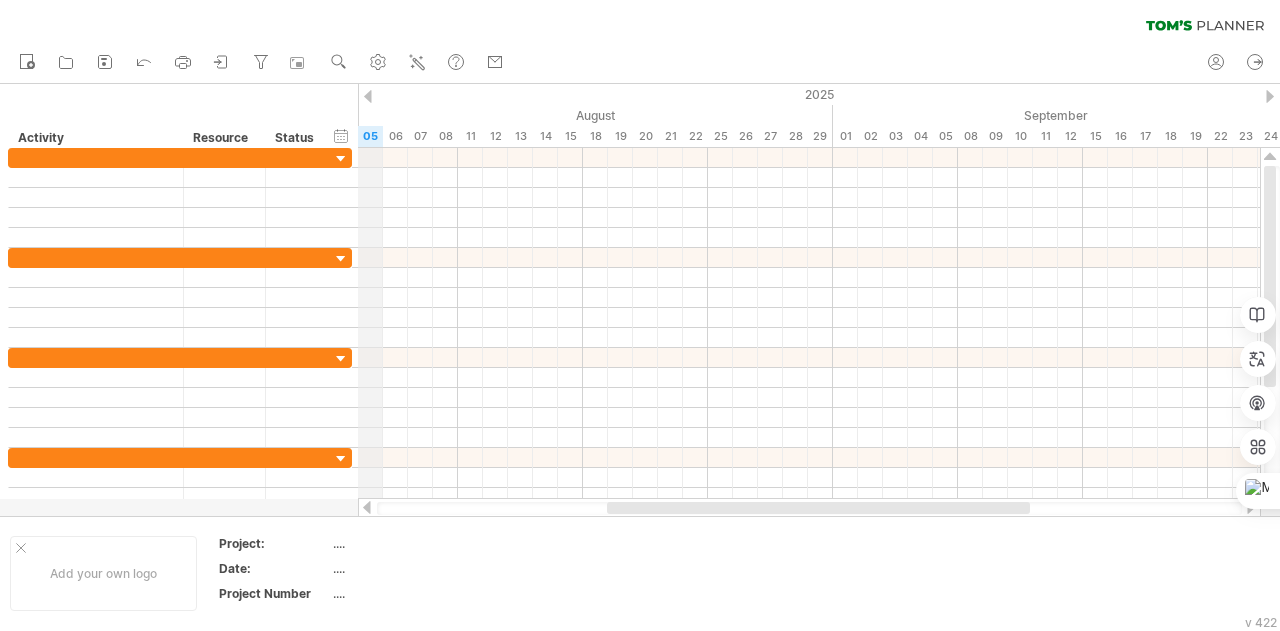 click on "2025" at bounding box center (1020, 94) 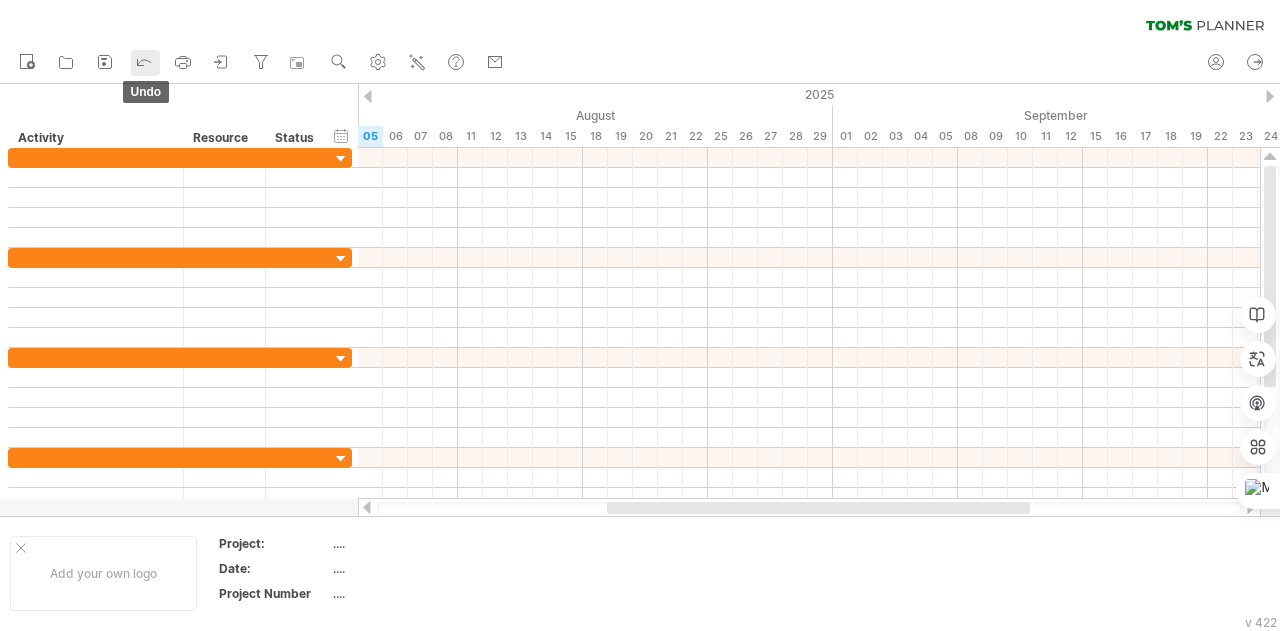 click 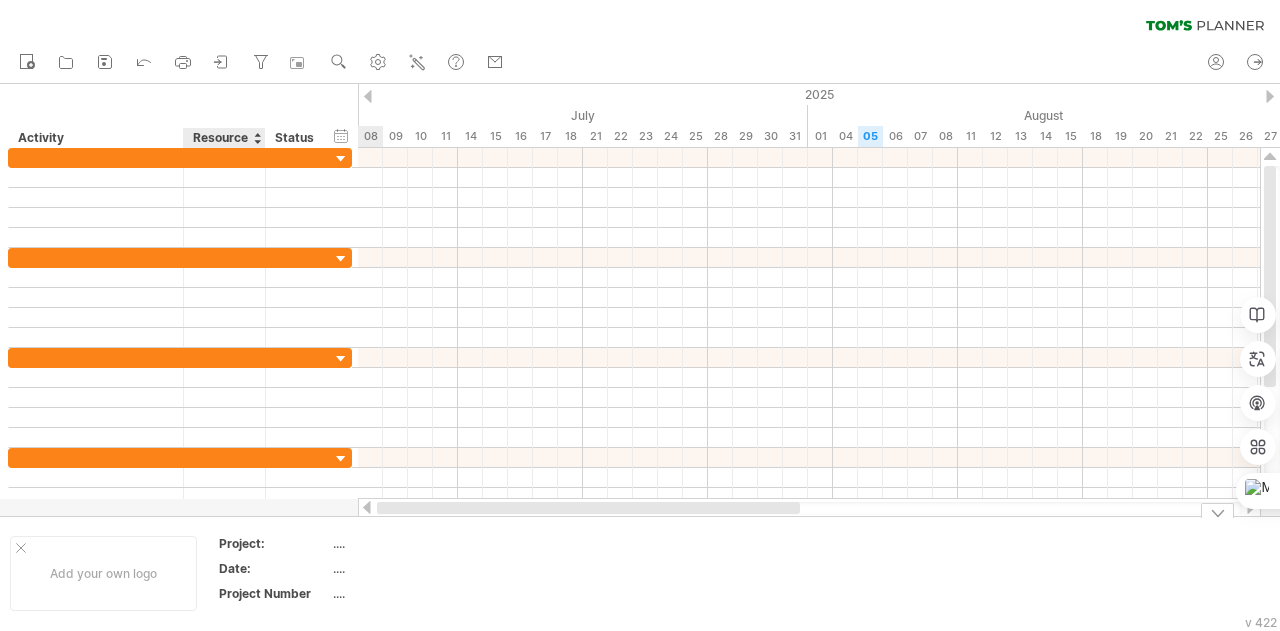 drag, startPoint x: 659, startPoint y: 508, endPoint x: 261, endPoint y: 516, distance: 398.08038 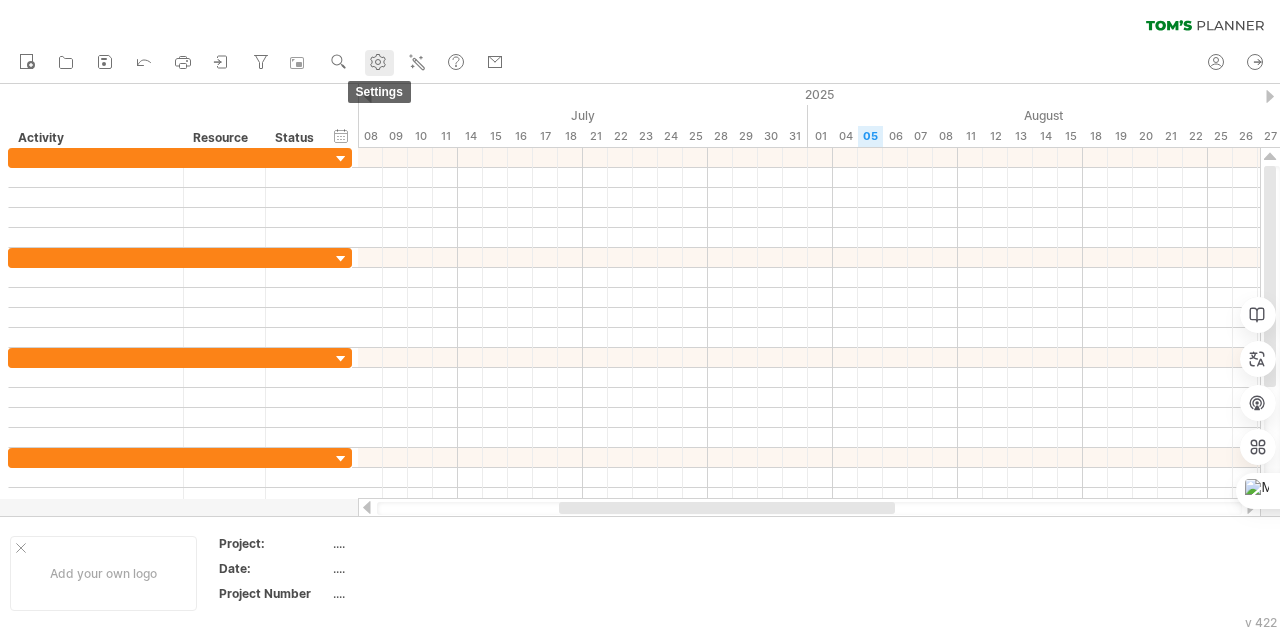 click 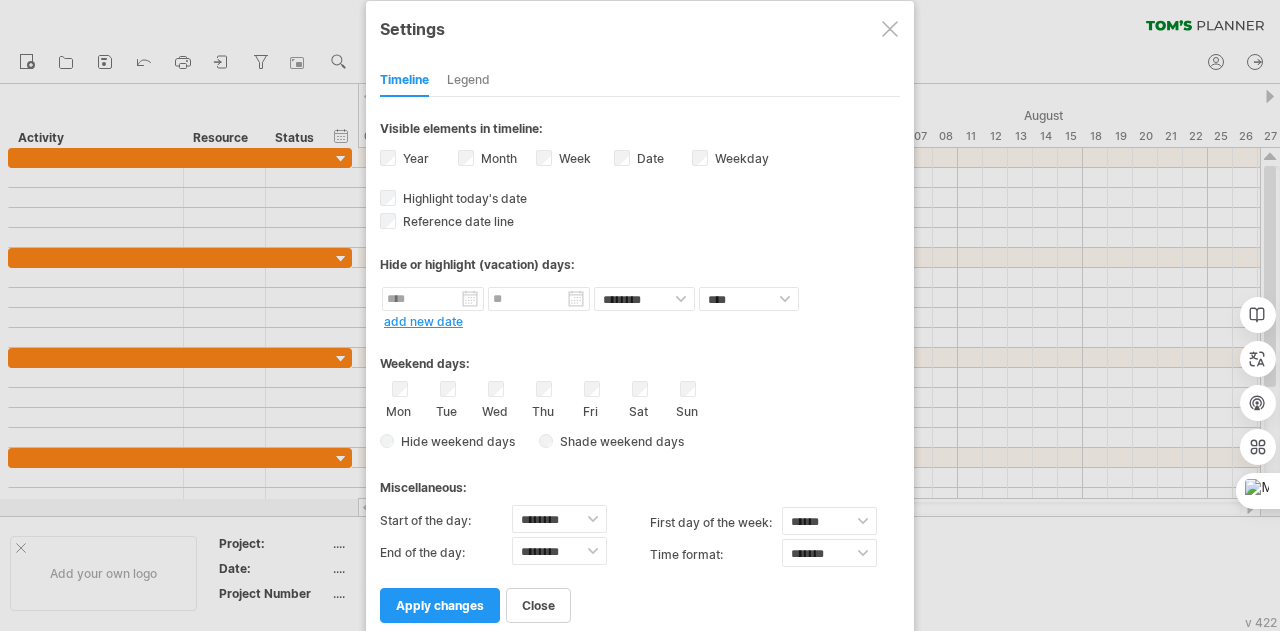 click at bounding box center (890, 29) 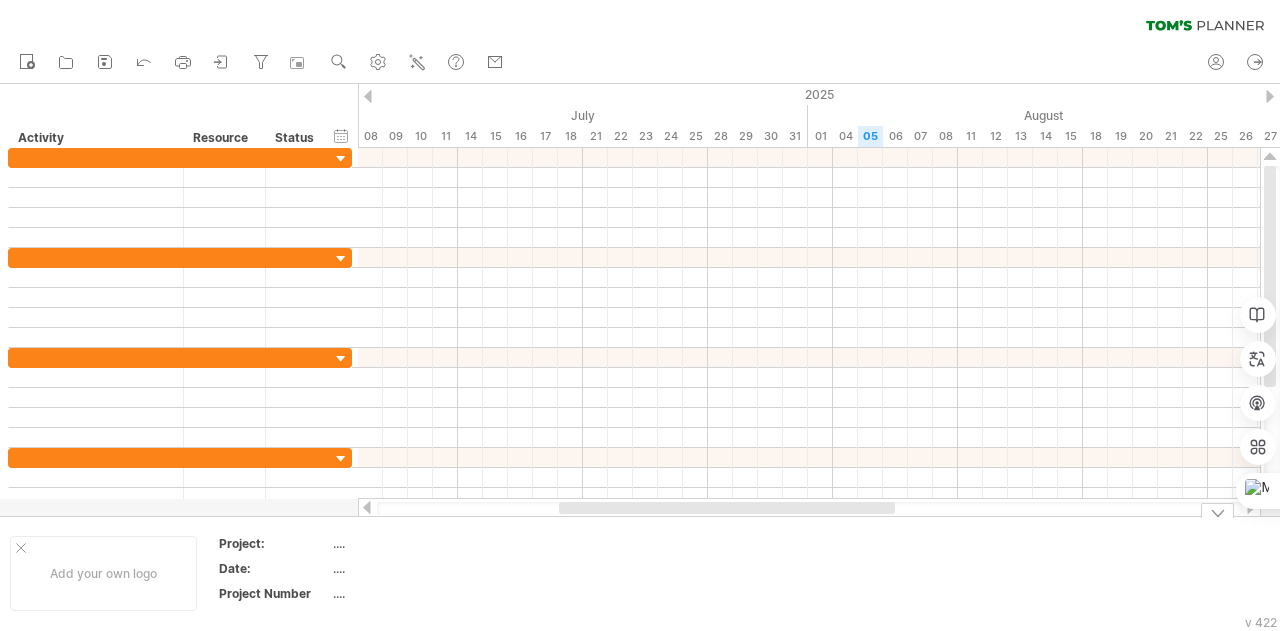 drag, startPoint x: 580, startPoint y: 515, endPoint x: 534, endPoint y: 504, distance: 47.296936 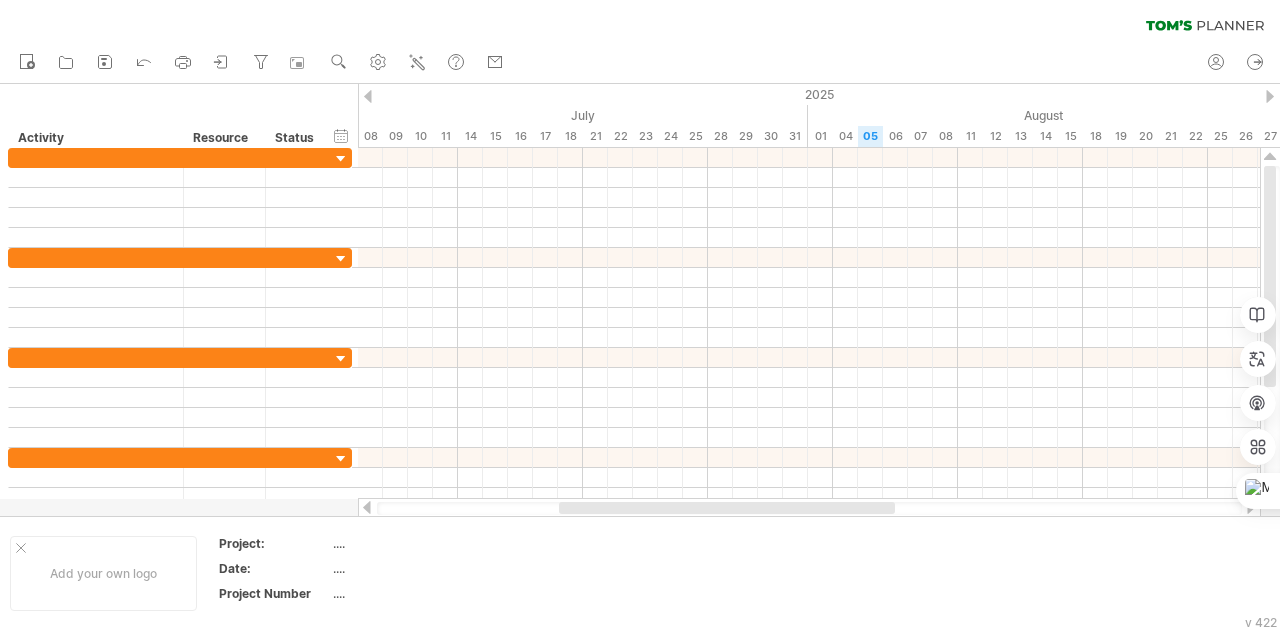 click at bounding box center (809, 508) 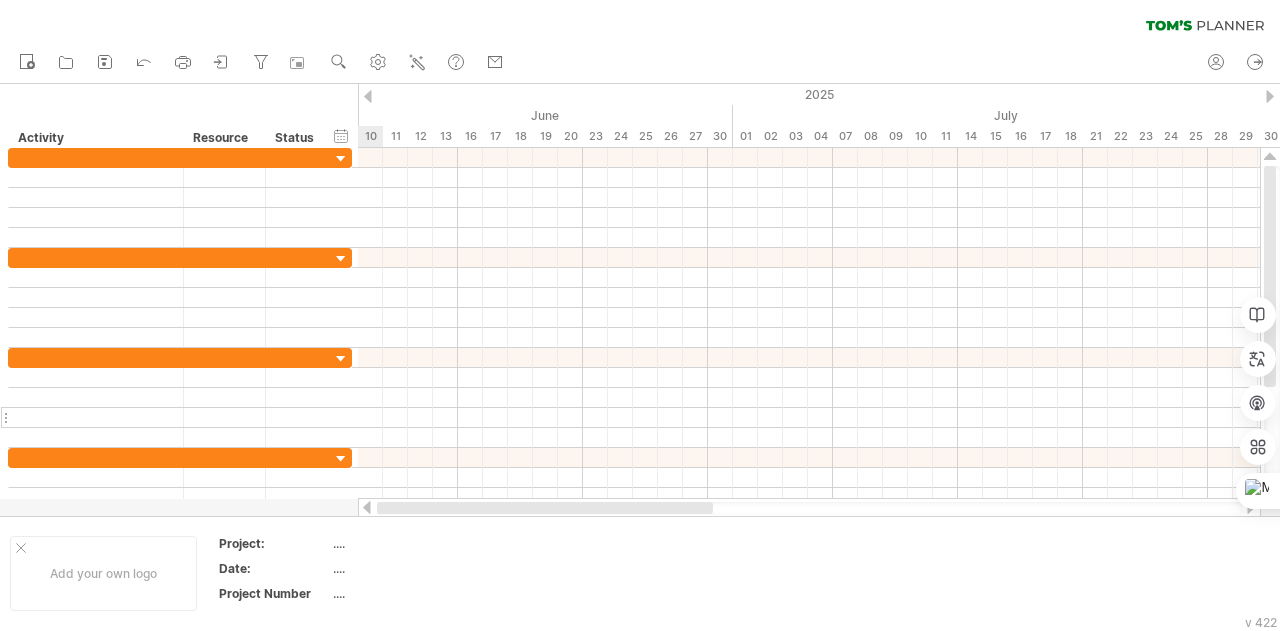 drag, startPoint x: 574, startPoint y: 507, endPoint x: 347, endPoint y: 420, distance: 243.1008 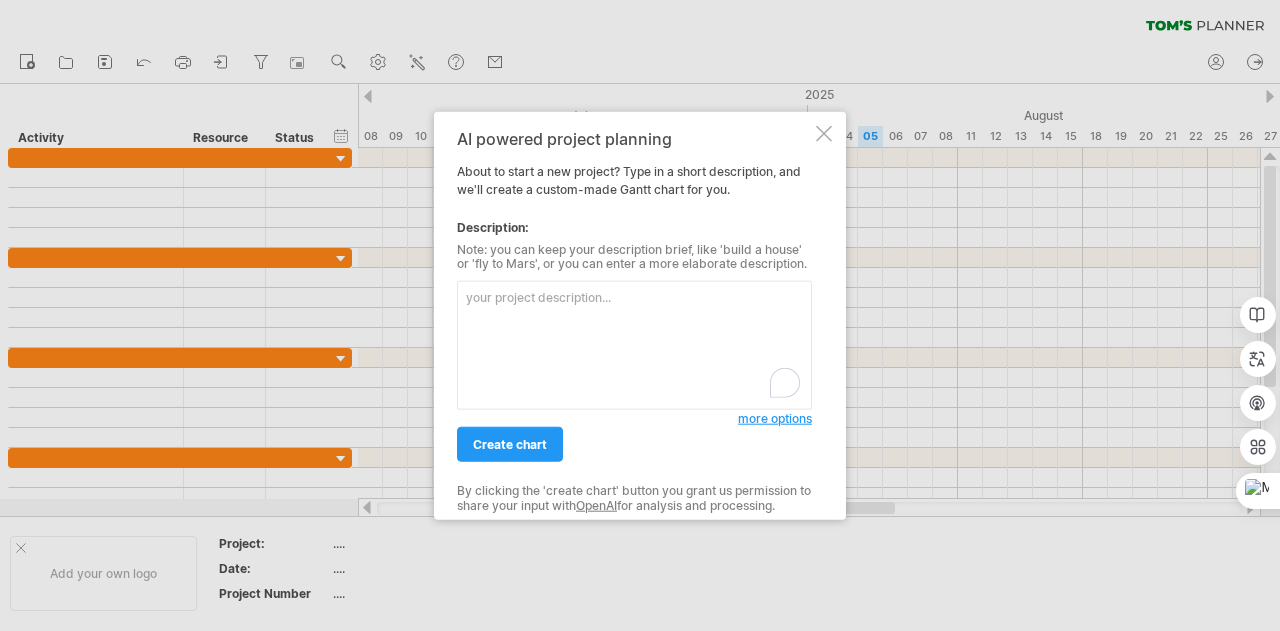 click at bounding box center [634, 345] 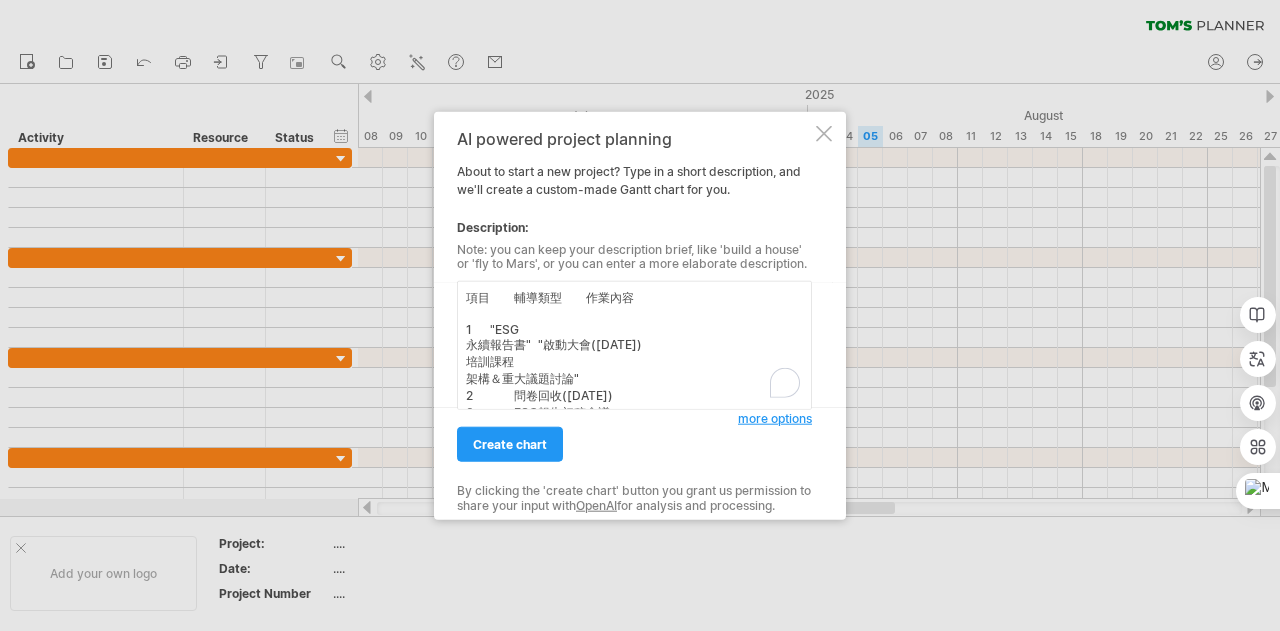 scroll, scrollTop: 0, scrollLeft: 0, axis: both 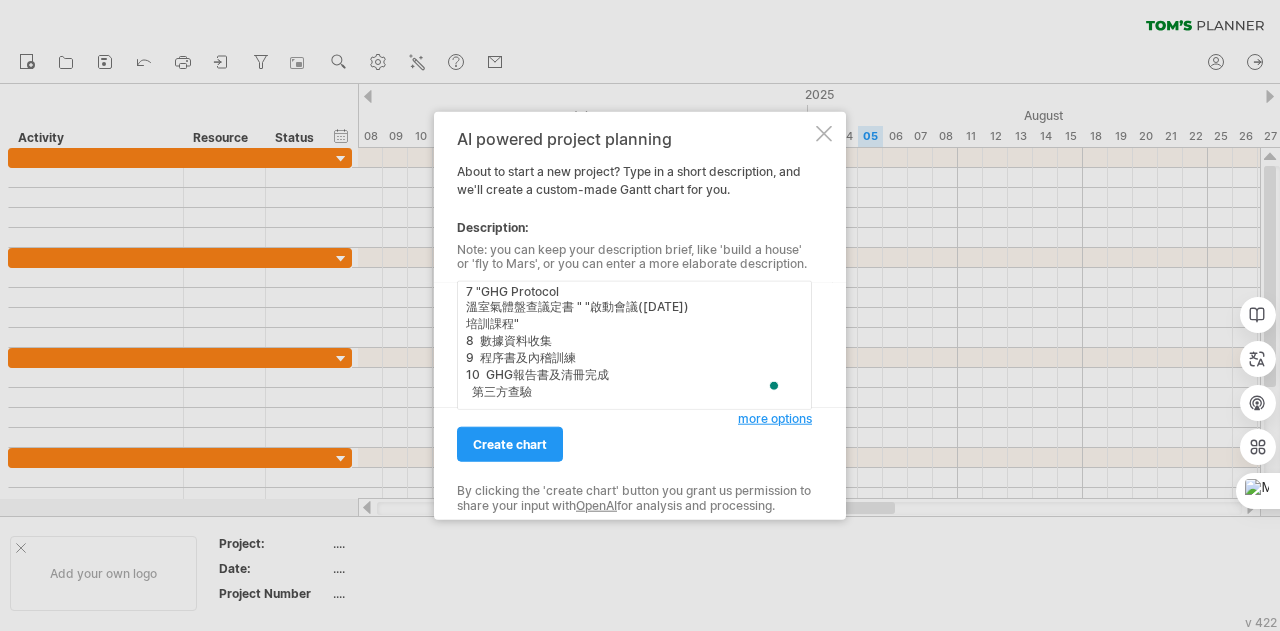 click on "項目 輔導類型 作業內容
1 "ESG
永續報告書" "啟動大會([DATE])
培訓課程
架構＆重大議題討論"
2  問卷回收([DATE])
3  ESG報告初稿會議
4  ESG報告定稿會議
5  ESG報告英文翻譯&中文版美編
6  ESG報告英文版美編
7 "GHG Protocol
溫室氣體盤查議定書 " "啟動會議([DATE])
培訓課程"
8  數據資料收集
9  程序書及內稽訓練
10  GHG報告書及清冊完成
第三方查驗" at bounding box center (634, 345) 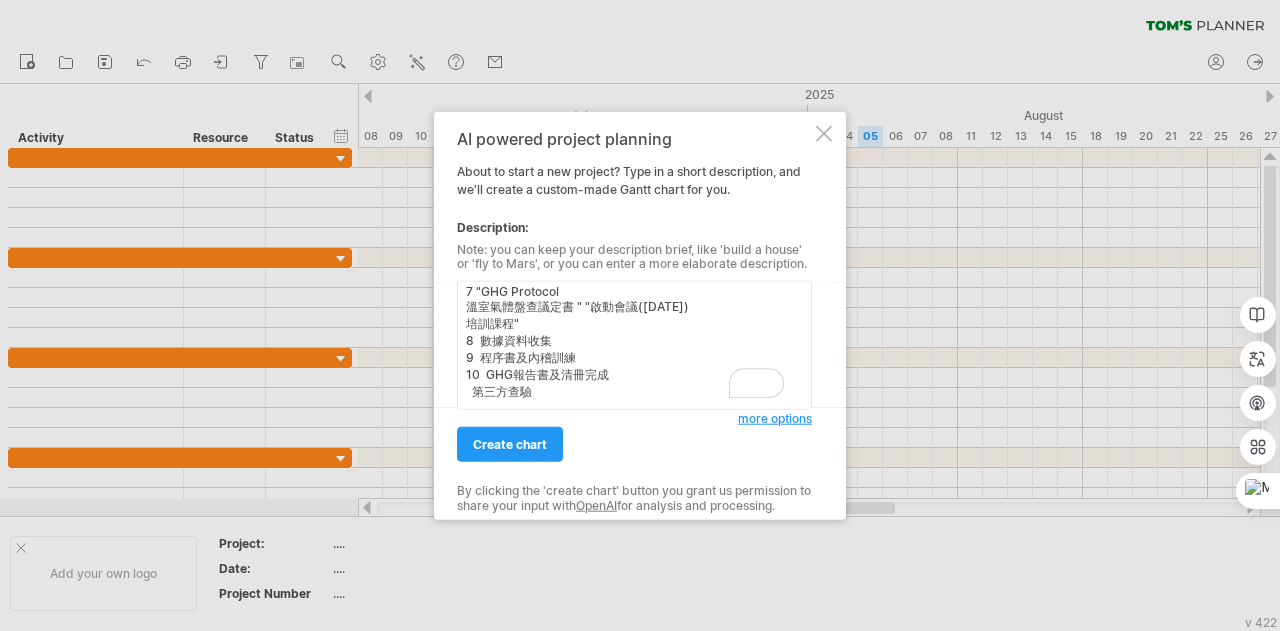 click on "項目 輔導類型 作業內容
1 "ESG
永續報告書" "啟動大會([DATE])
培訓課程
架構＆重大議題討論"
2  問卷回收([DATE])
3  ESG報告初稿會議
4  ESG報告定稿會議
5  ESG報告英文翻譯&中文版美編
6  ESG報告英文版美編
7 "GHG Protocol
溫室氣體盤查議定書 " "啟動會議([DATE])
培訓課程"
8  數據資料收集
9  程序書及內稽訓練
10  GHG報告書及清冊完成
第三方查驗" at bounding box center [634, 345] 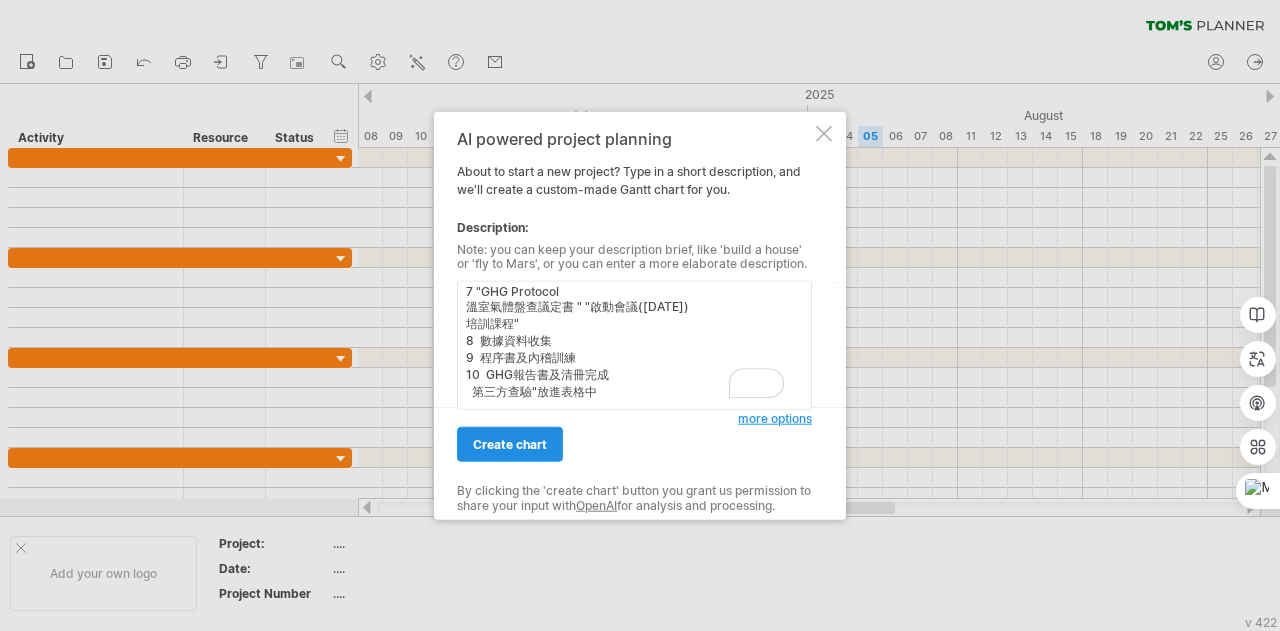 type on "項目 輔導類型 作業內容
1 "ESG
永續報告書" "啟動大會([DATE])
培訓課程
架構＆重大議題討論"
2  問卷回收([DATE])
3  ESG報告初稿會議
4  ESG報告定稿會議
5  ESG報告英文翻譯&中文版美編
6  ESG報告英文版美編
7 "GHG Protocol
溫室氣體盤查議定書 " "啟動會議([DATE])
培訓課程"
8  數據資料收集
9  程序書及內稽訓練
10  GHG報告書及清冊完成
第三方查驗"放進表格中" 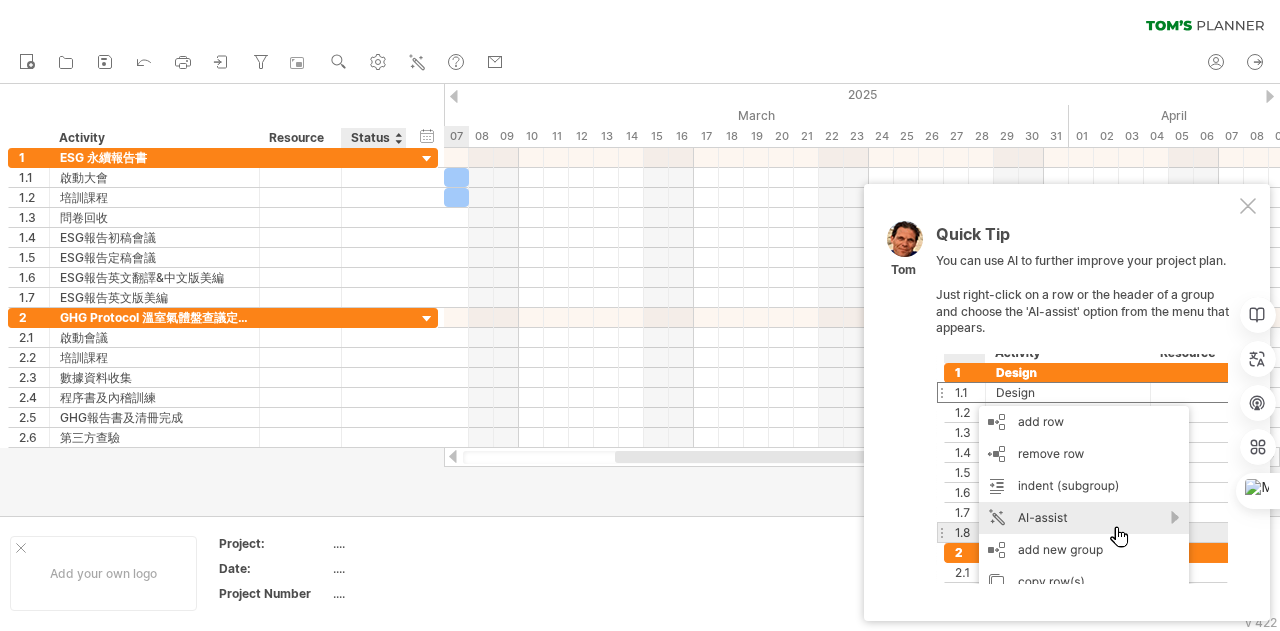 click at bounding box center (640, 300) 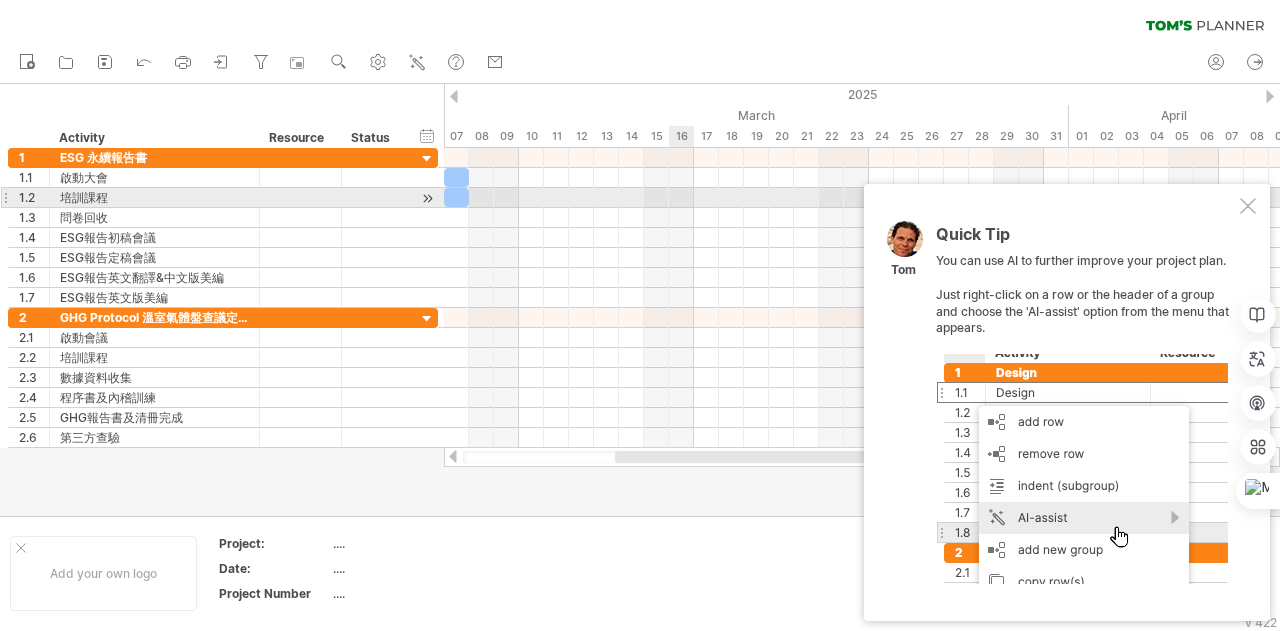 click at bounding box center (862, 198) 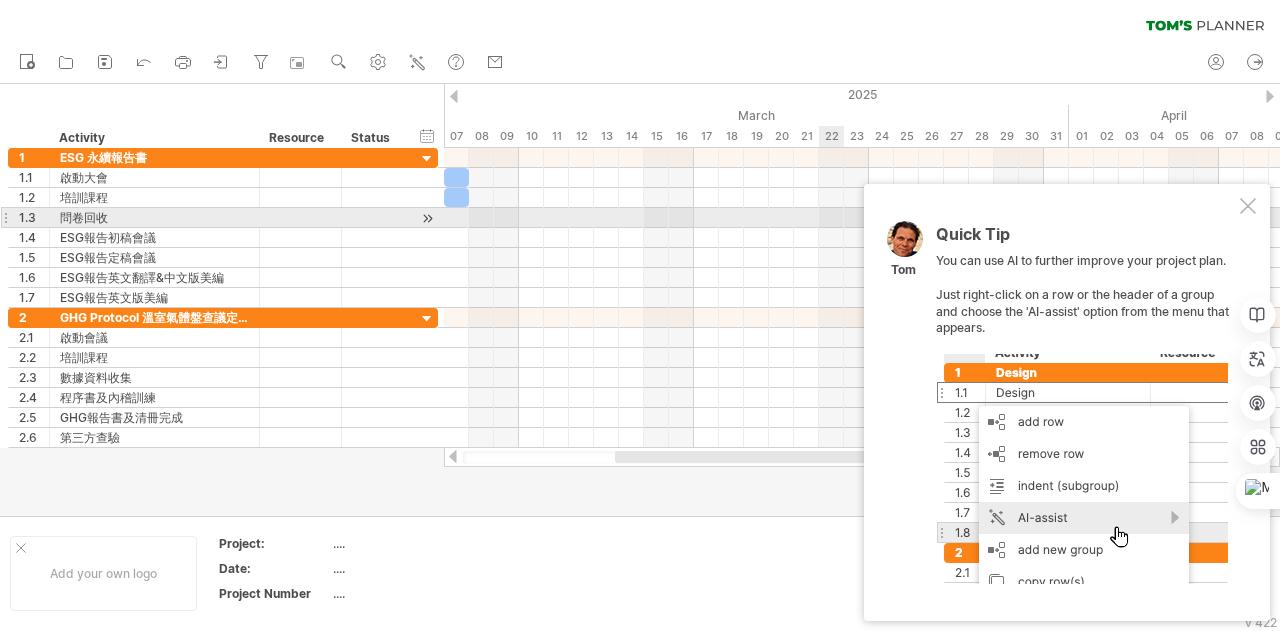 click on "Quick Tip You can use AI to further improve your project plan. Just right-click on a row or the header of a group and choose the 'AI-assist' option from the menu that appears. [NAME]" at bounding box center (1067, 402) 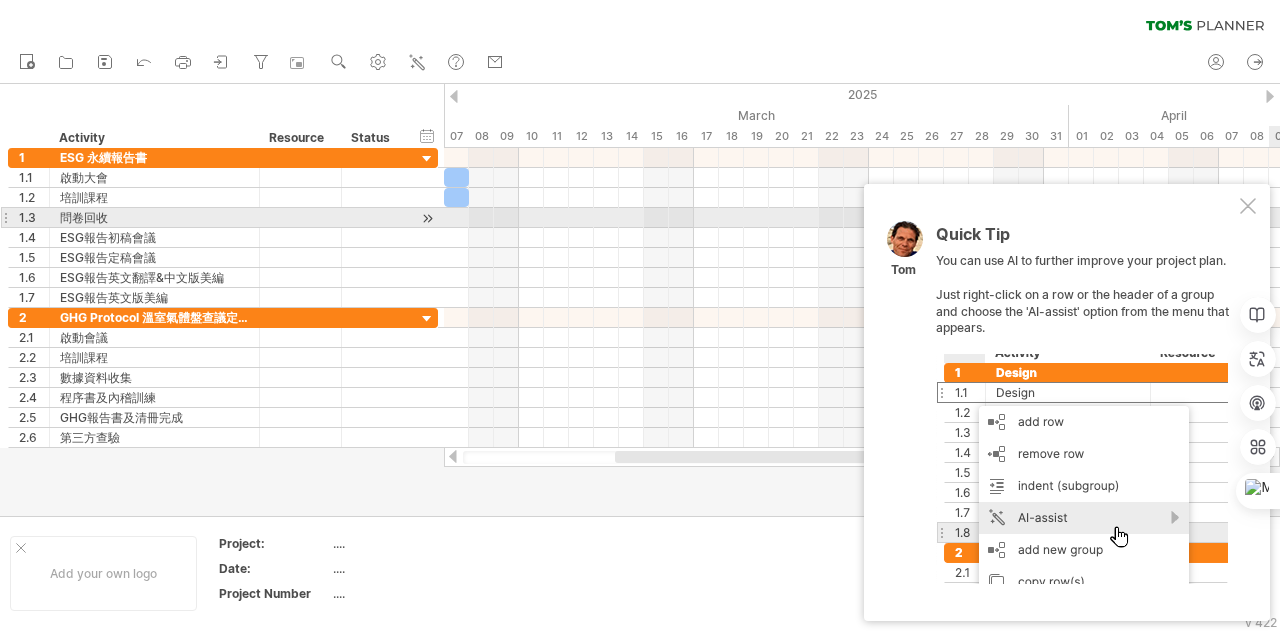 click on "Quick Tip You can use AI to further improve your project plan. Just right-click on a row or the header of a group and choose the 'AI-assist' option from the menu that appears. [NAME]" at bounding box center (1067, 402) 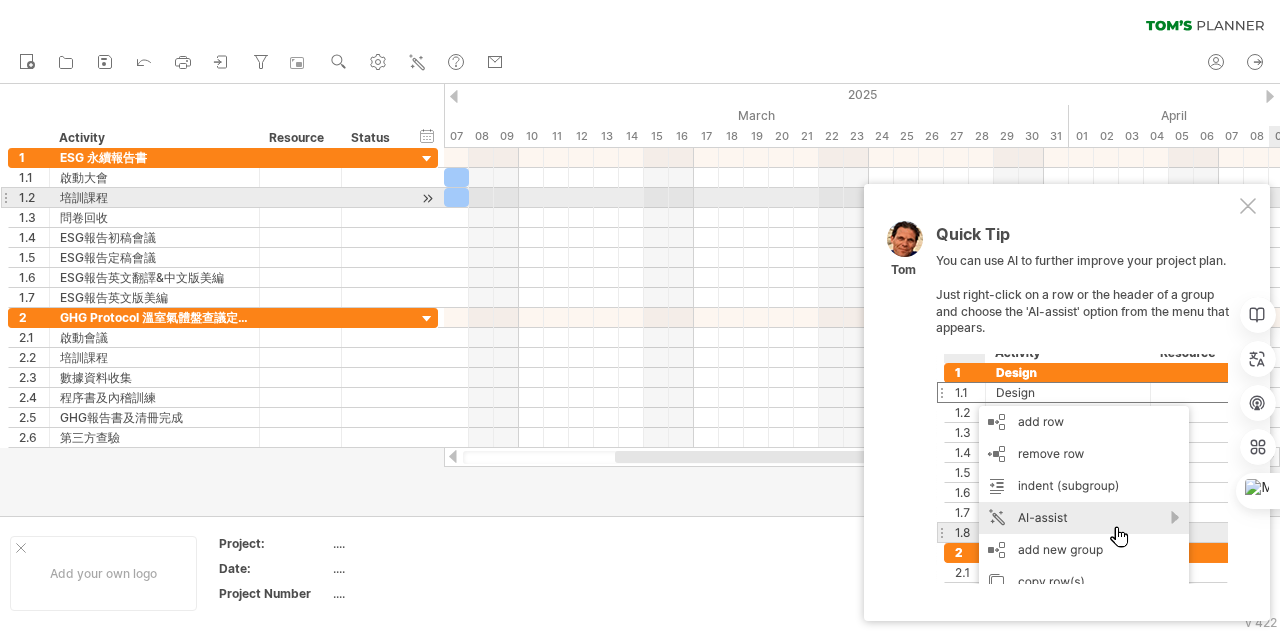 click at bounding box center (1248, 206) 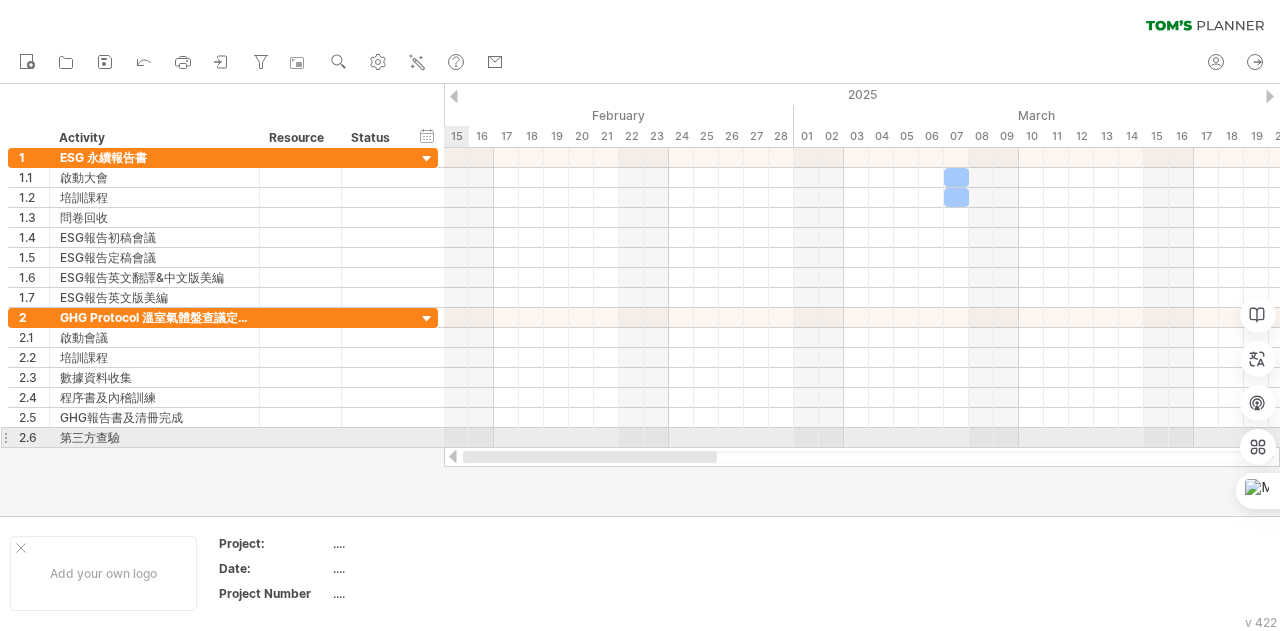 drag, startPoint x: 642, startPoint y: 457, endPoint x: 408, endPoint y: 437, distance: 234.85315 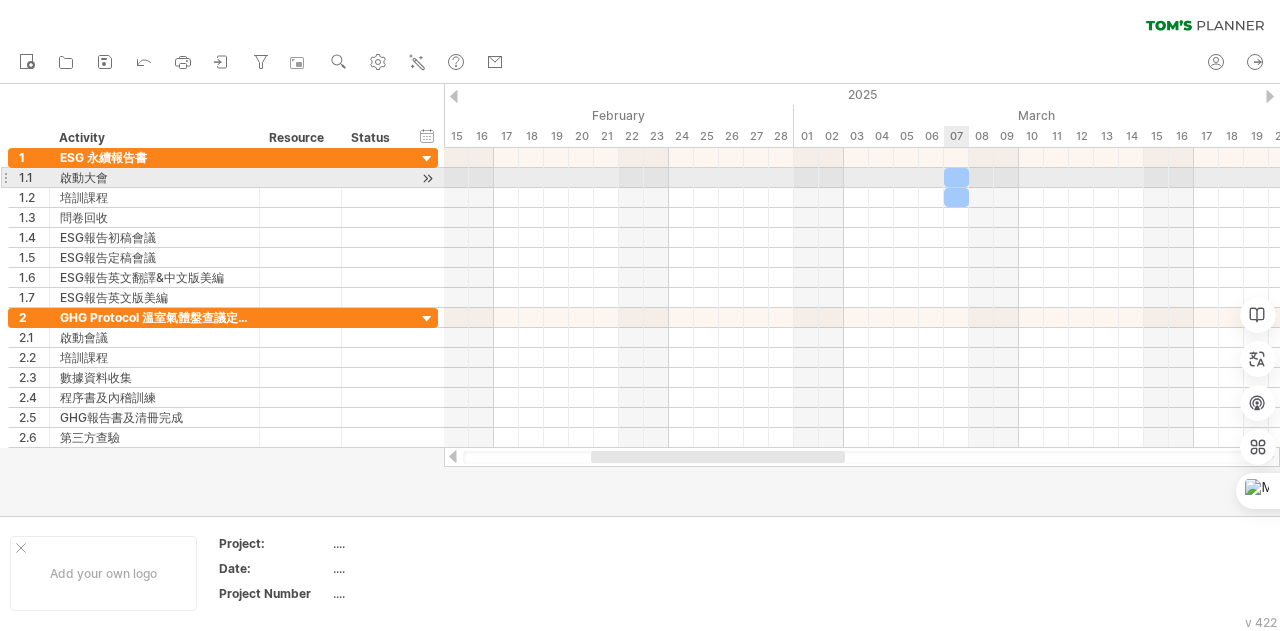 click at bounding box center (956, 177) 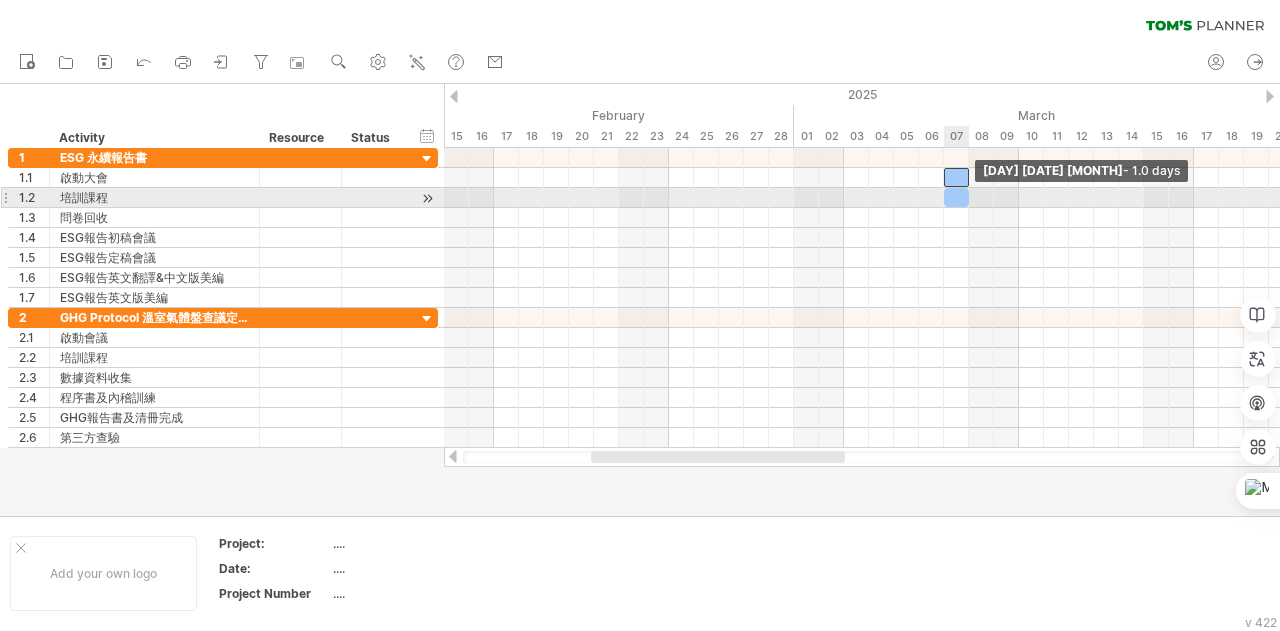 click at bounding box center [969, 197] 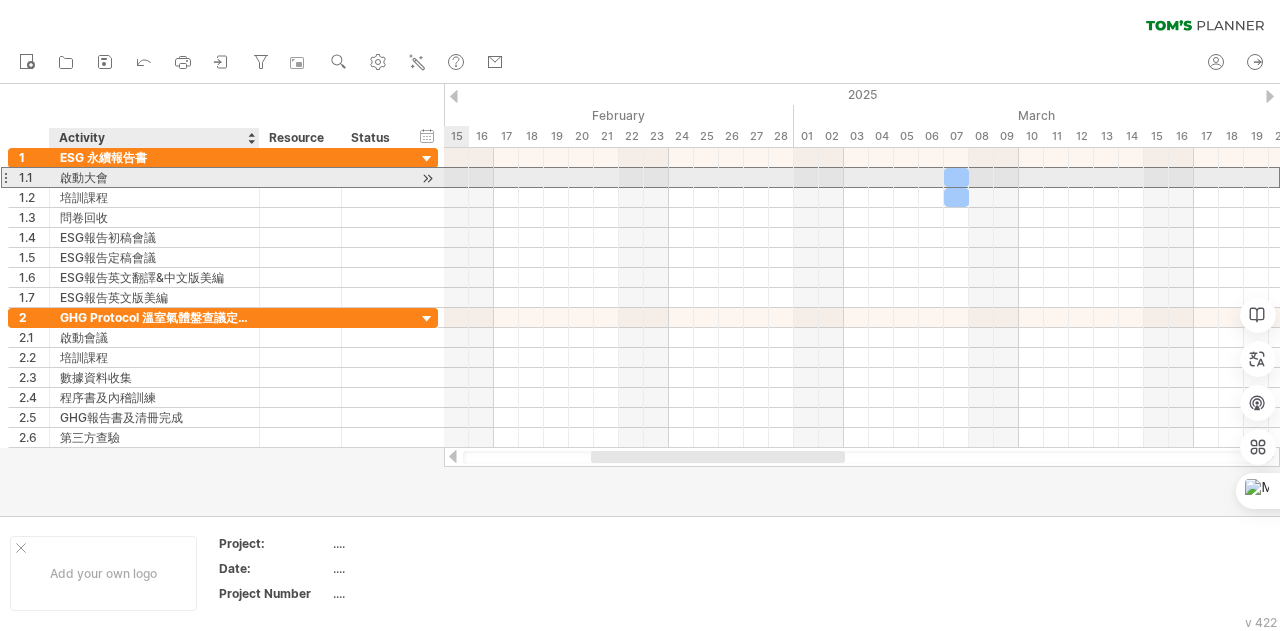 click on "啟動大會" at bounding box center [154, 177] 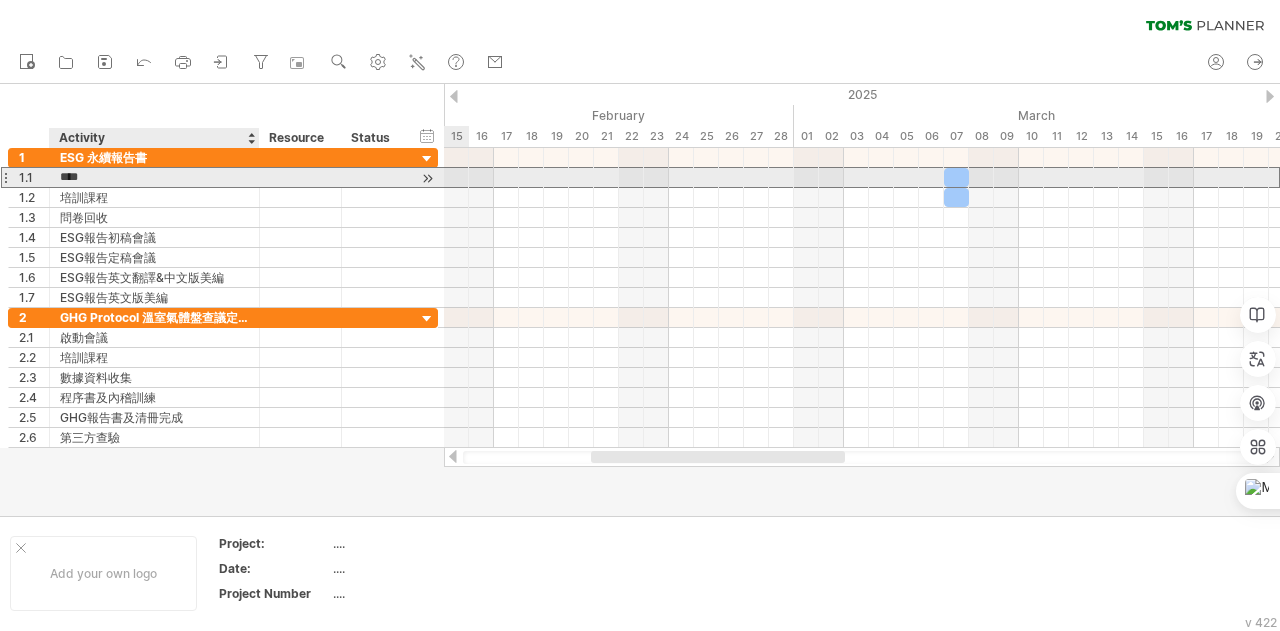 click on "****" at bounding box center [154, 177] 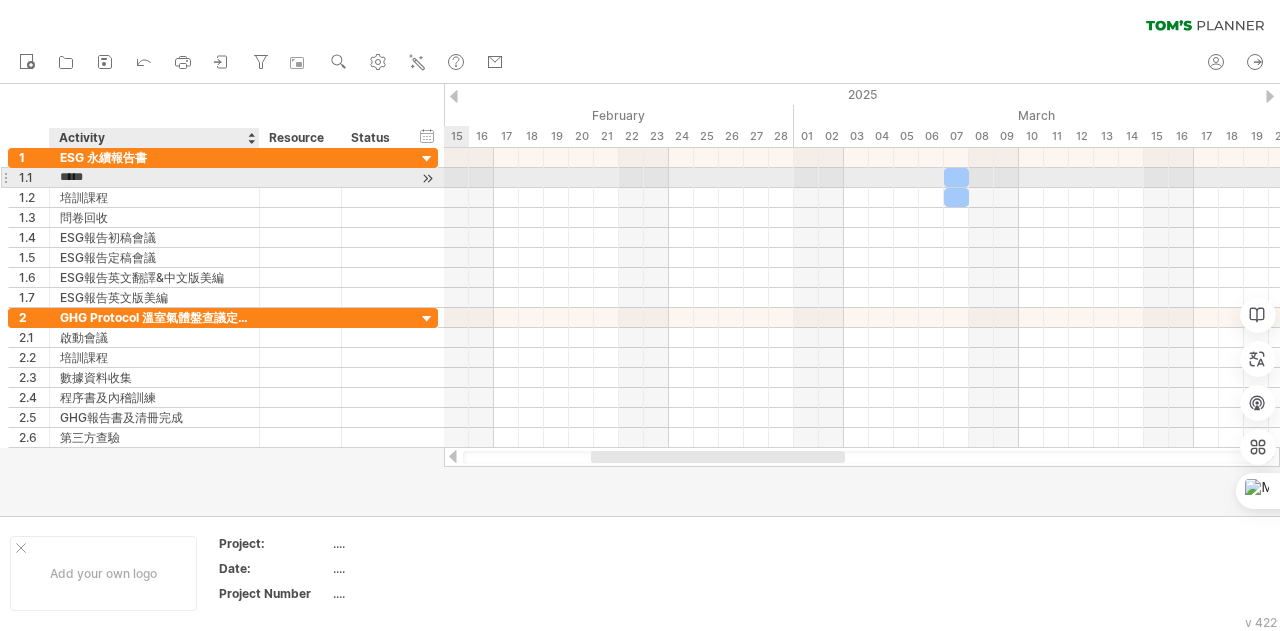 type on "****" 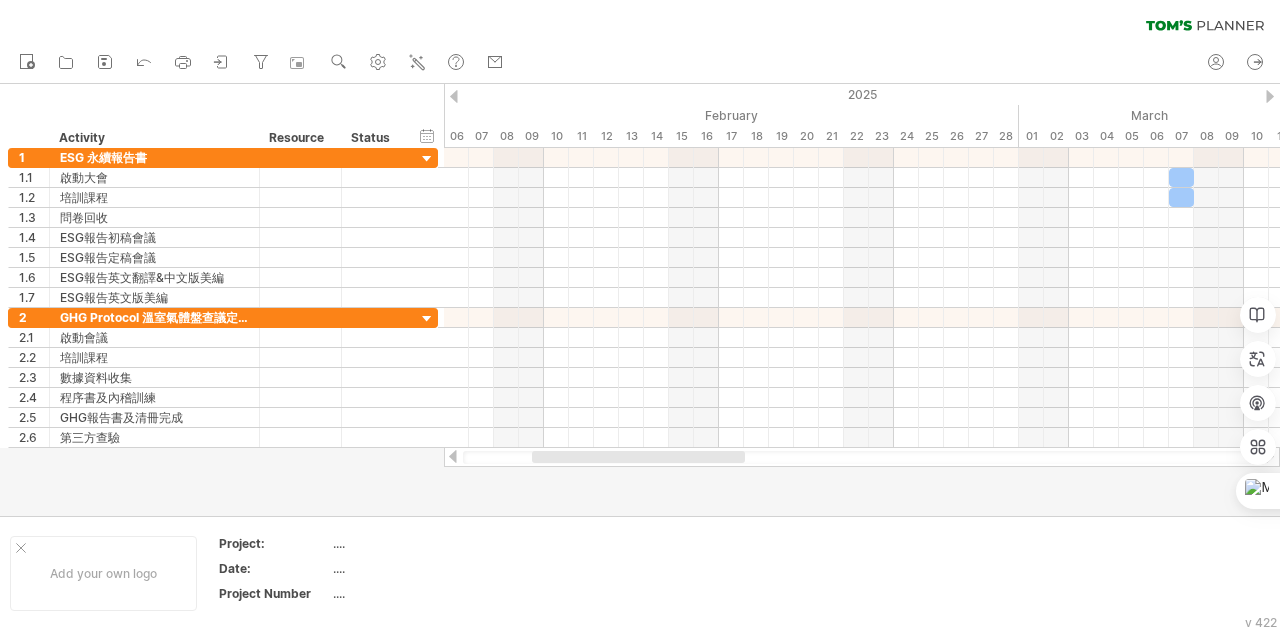 drag, startPoint x: 664, startPoint y: 459, endPoint x: 399, endPoint y: 453, distance: 265.0679 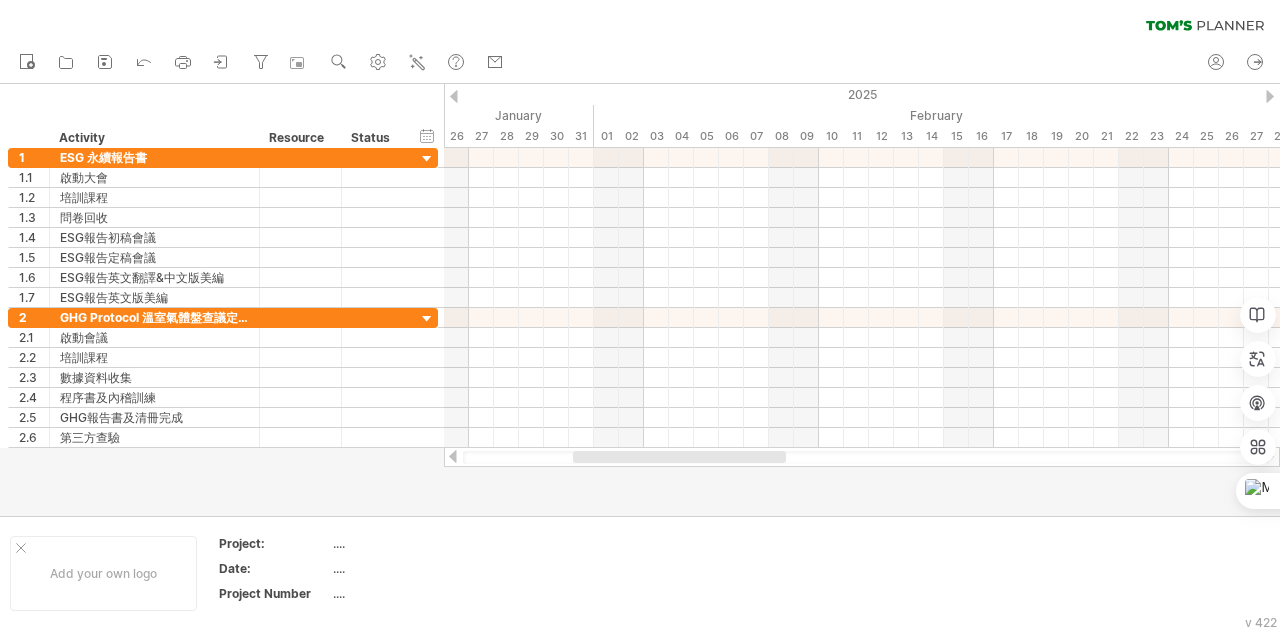 drag, startPoint x: 605, startPoint y: 466, endPoint x: 989, endPoint y: 461, distance: 384.03256 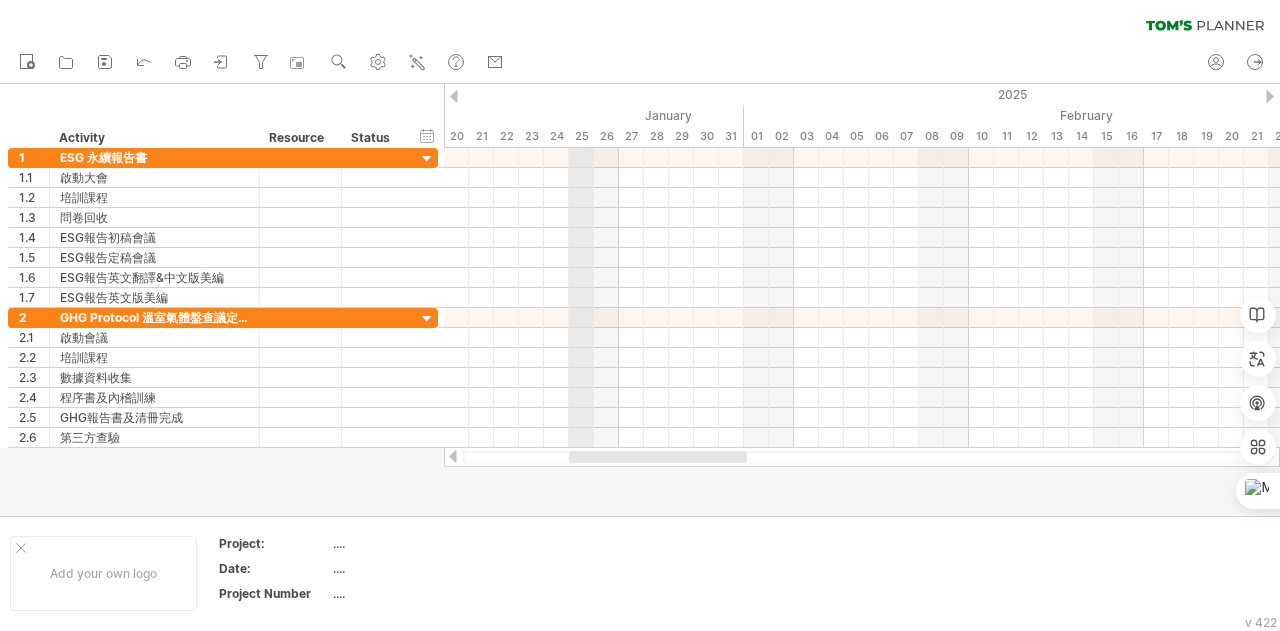 drag, startPoint x: 451, startPoint y: 138, endPoint x: 589, endPoint y: 141, distance: 138.03261 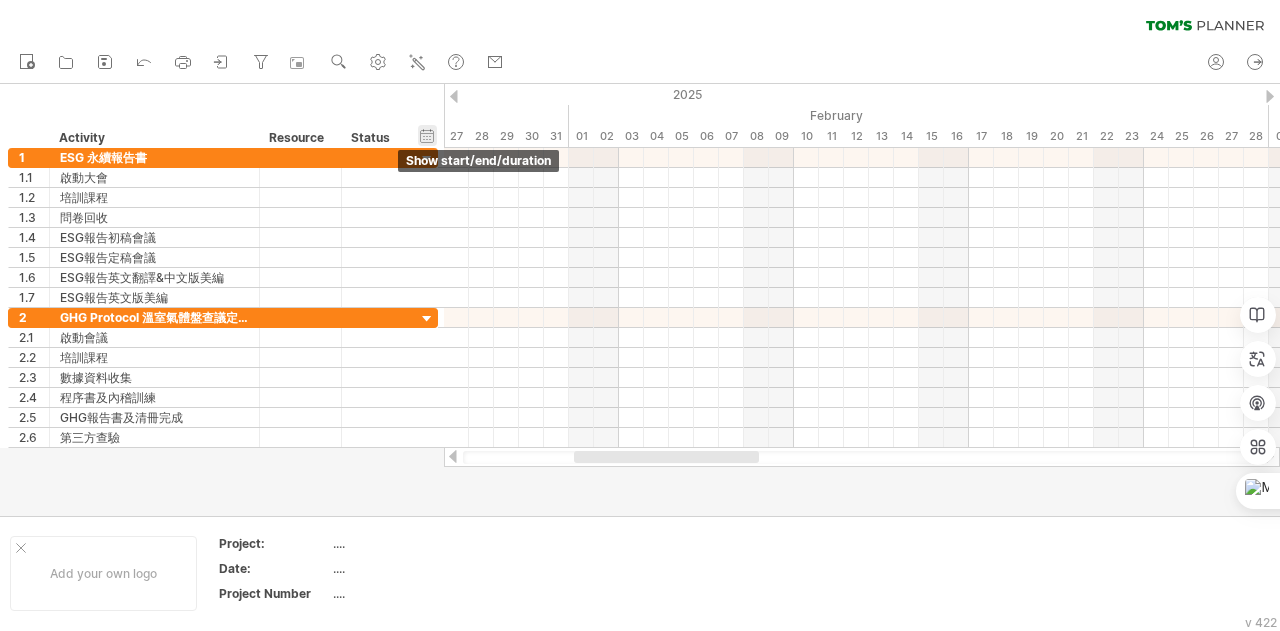 drag, startPoint x: 613, startPoint y: 139, endPoint x: 419, endPoint y: 139, distance: 194 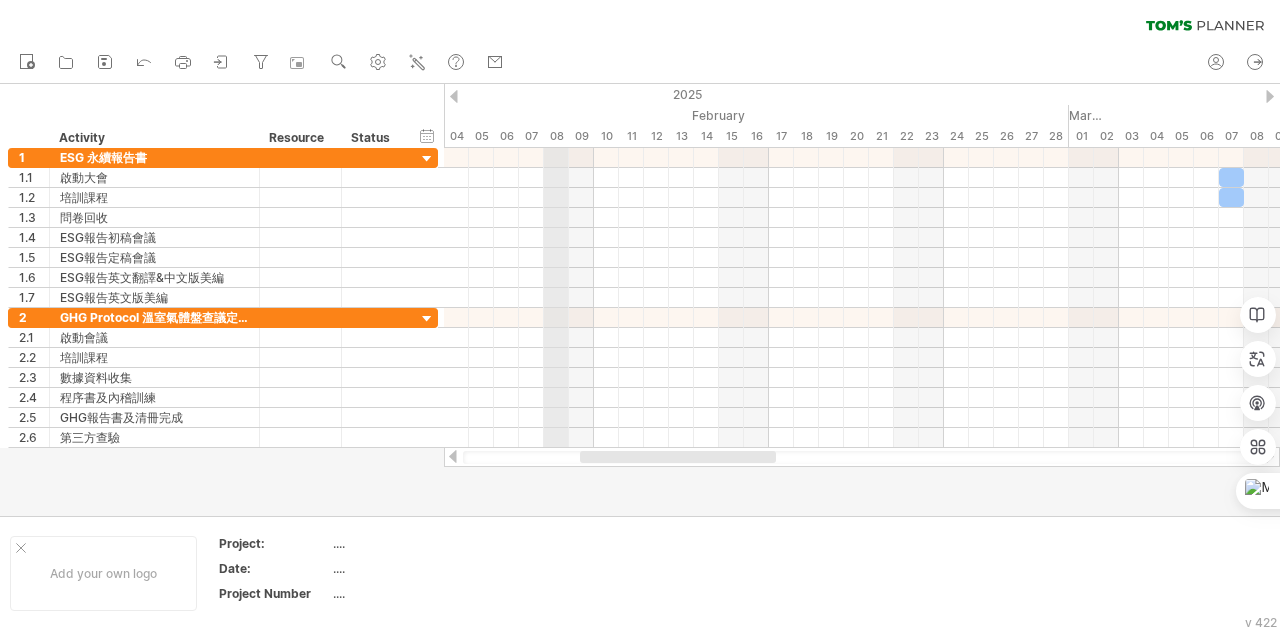 drag, startPoint x: 721, startPoint y: 131, endPoint x: 545, endPoint y: 137, distance: 176.10225 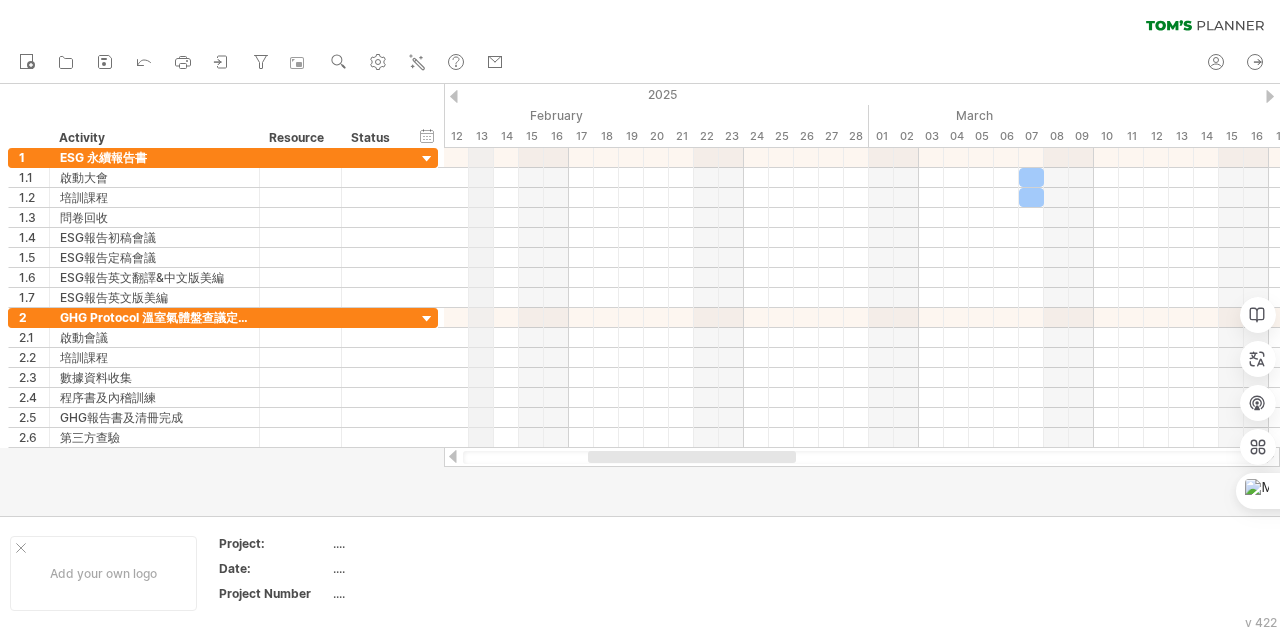 drag, startPoint x: 691, startPoint y: 138, endPoint x: 492, endPoint y: 141, distance: 199.02261 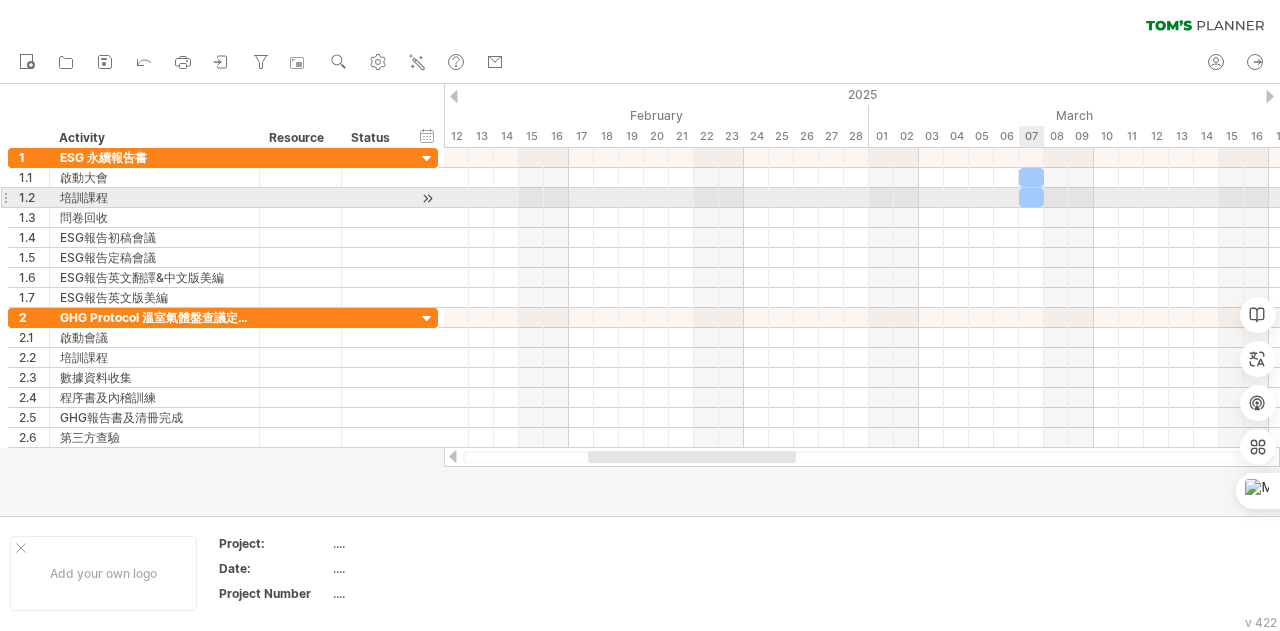 click at bounding box center (1031, 197) 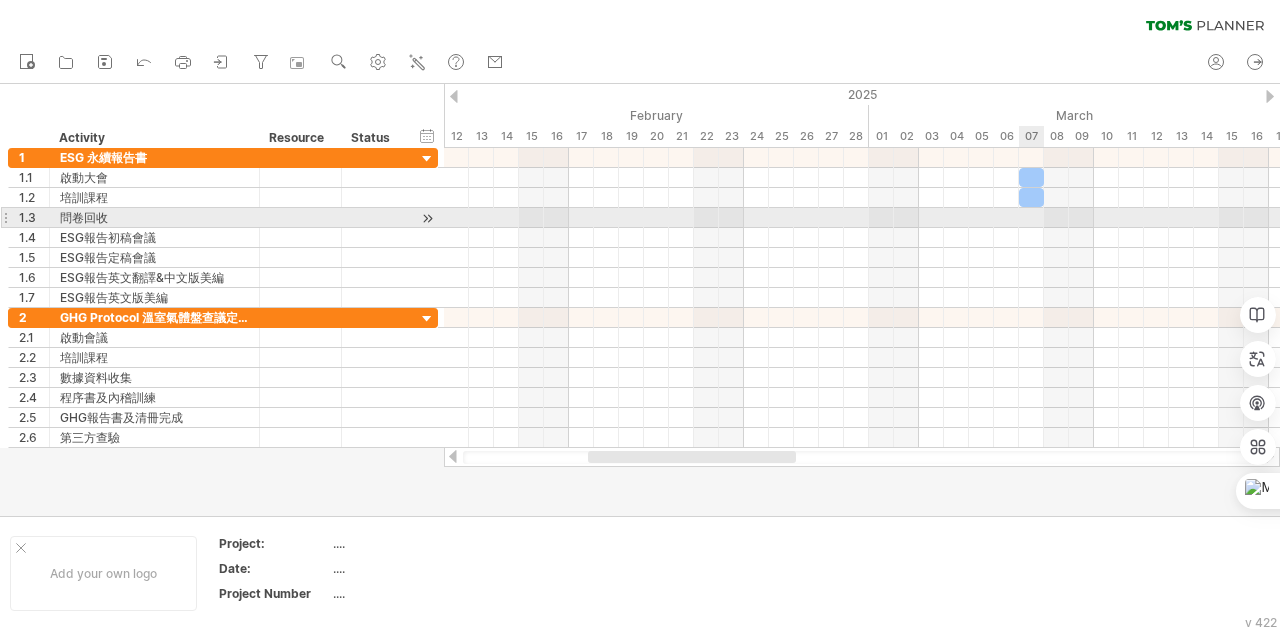 click at bounding box center (862, 218) 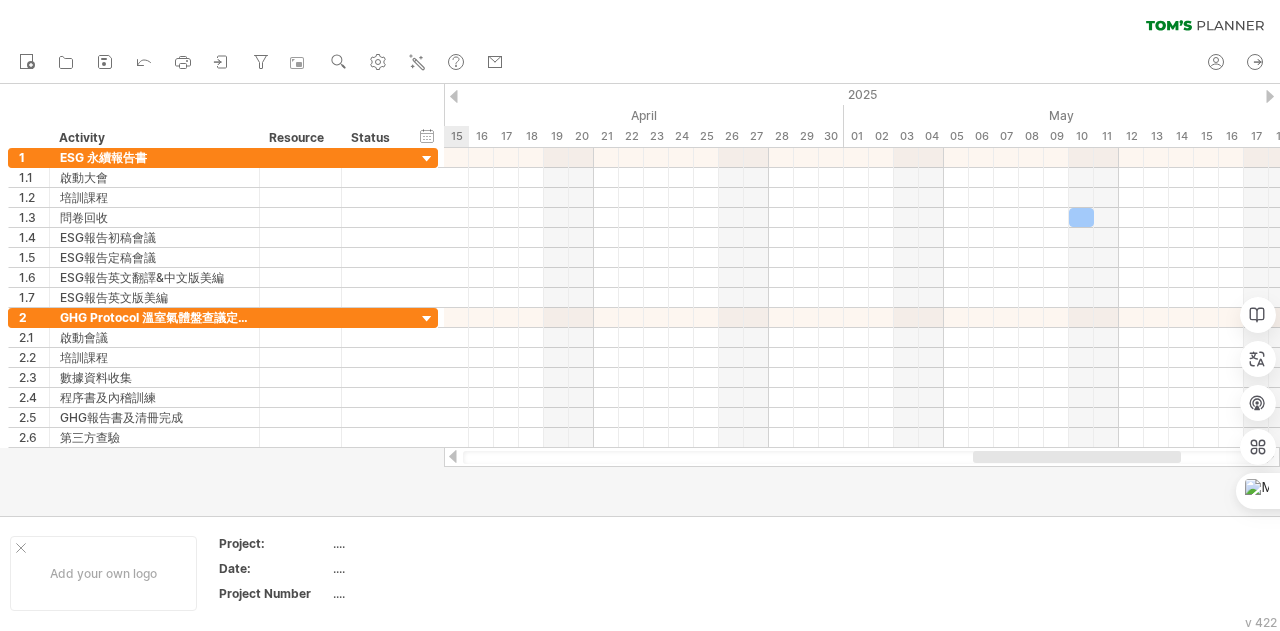 drag, startPoint x: 748, startPoint y: 458, endPoint x: 1132, endPoint y: 472, distance: 384.25513 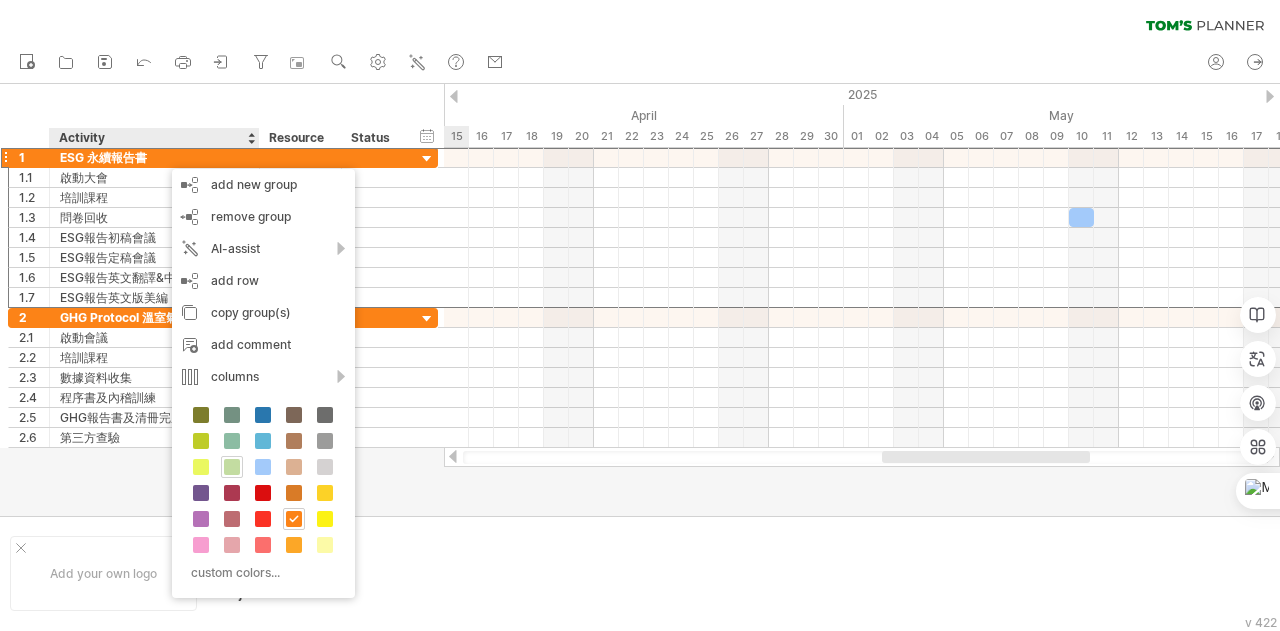 click at bounding box center (232, 467) 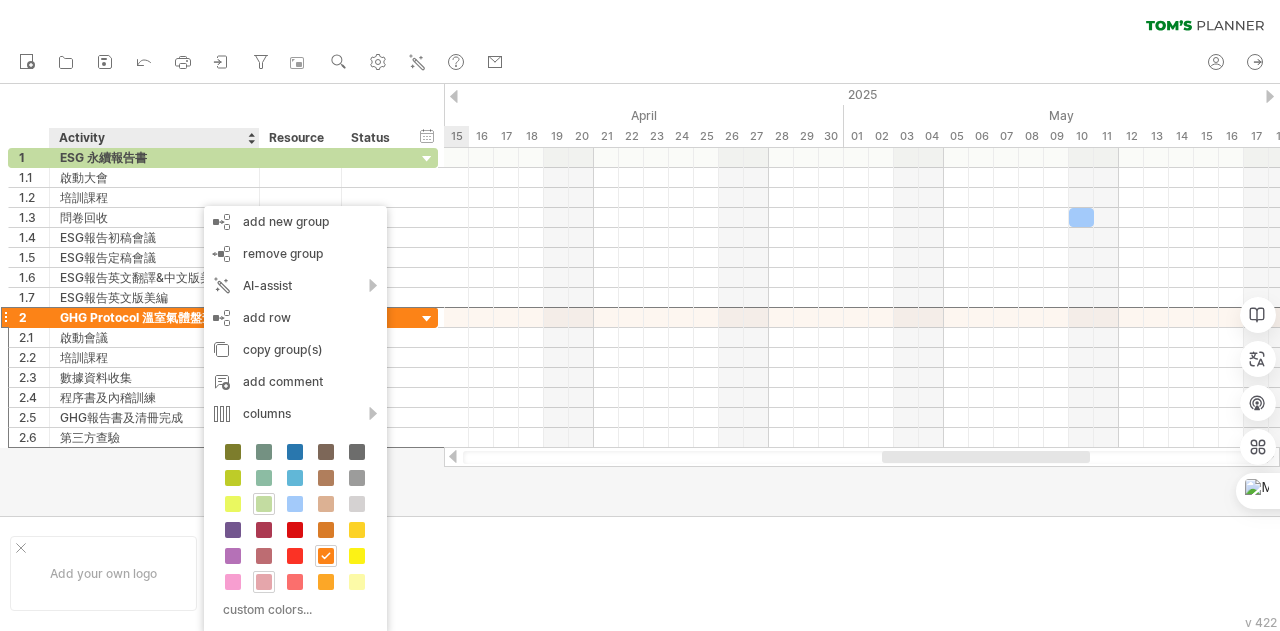 click at bounding box center (264, 582) 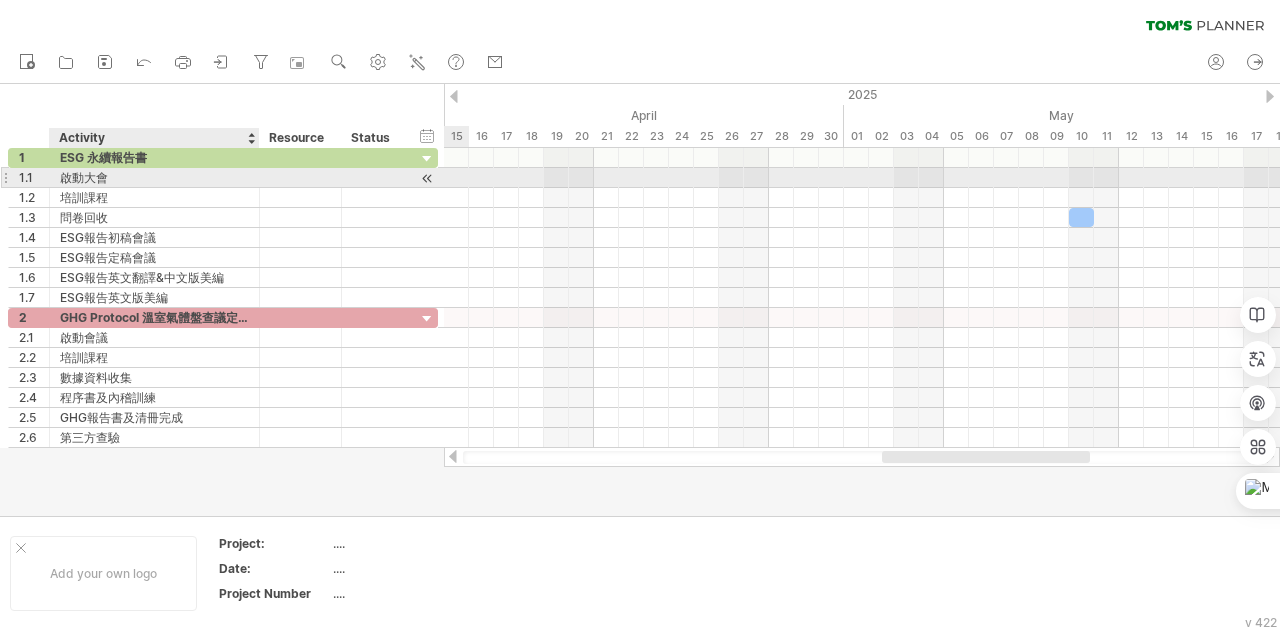 click on "啟動大會" at bounding box center (154, 177) 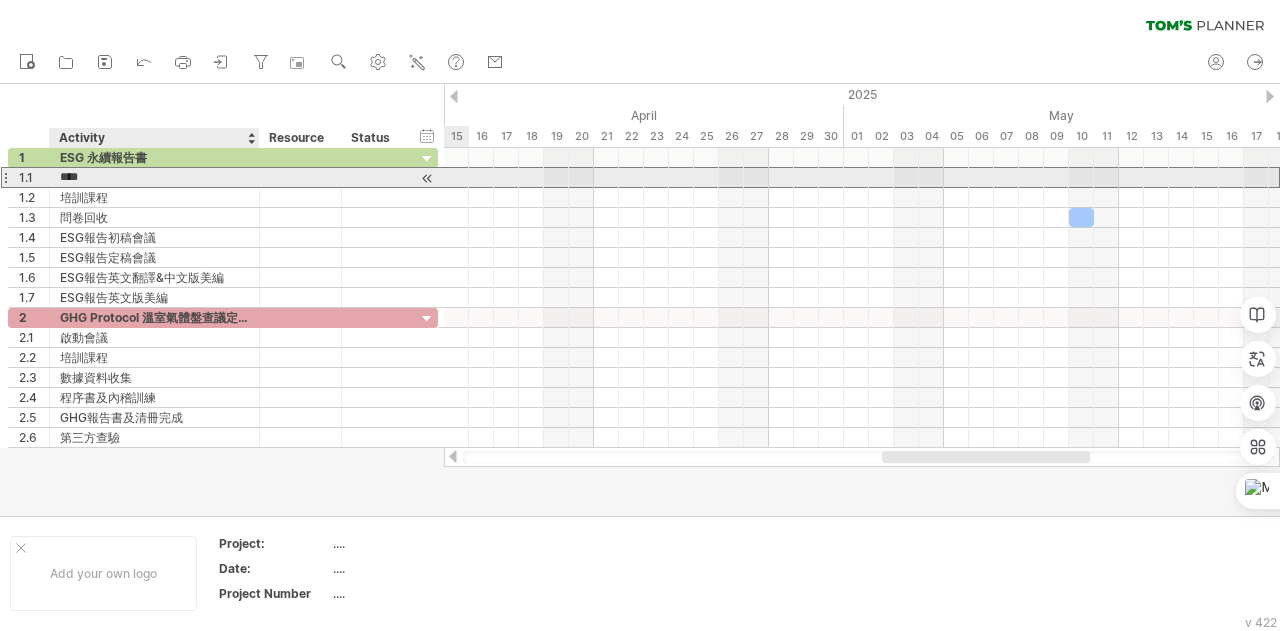 click on "****" at bounding box center [154, 177] 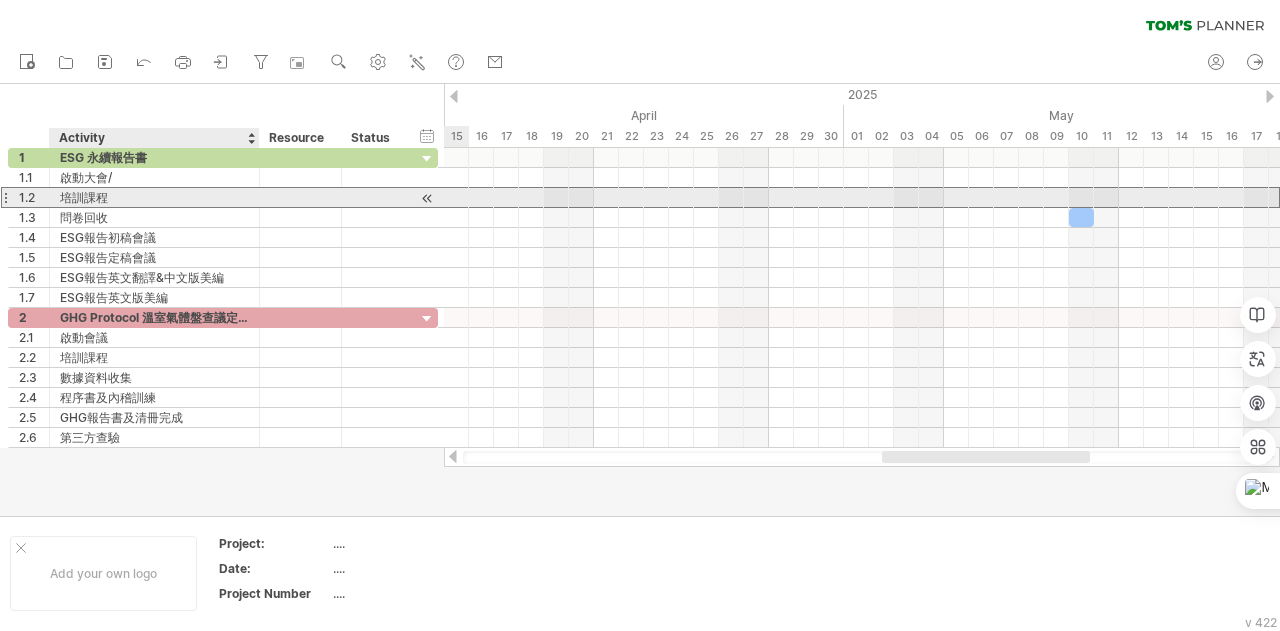 click on "培訓課程" at bounding box center [154, 197] 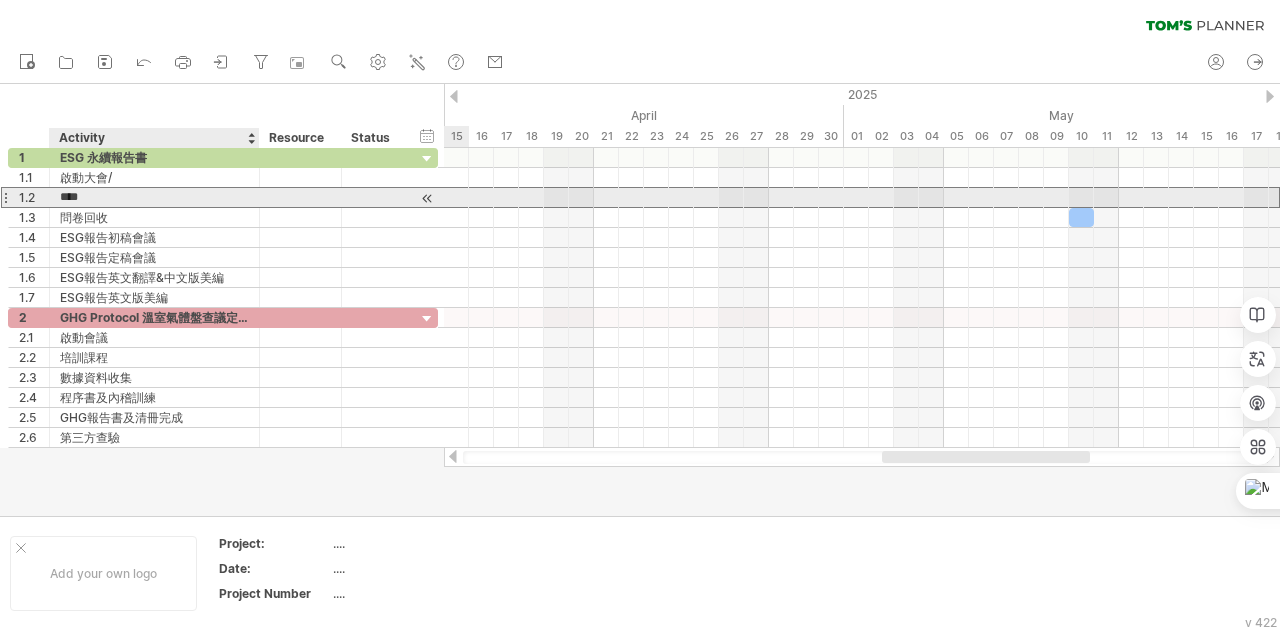 click on "****" at bounding box center (154, 197) 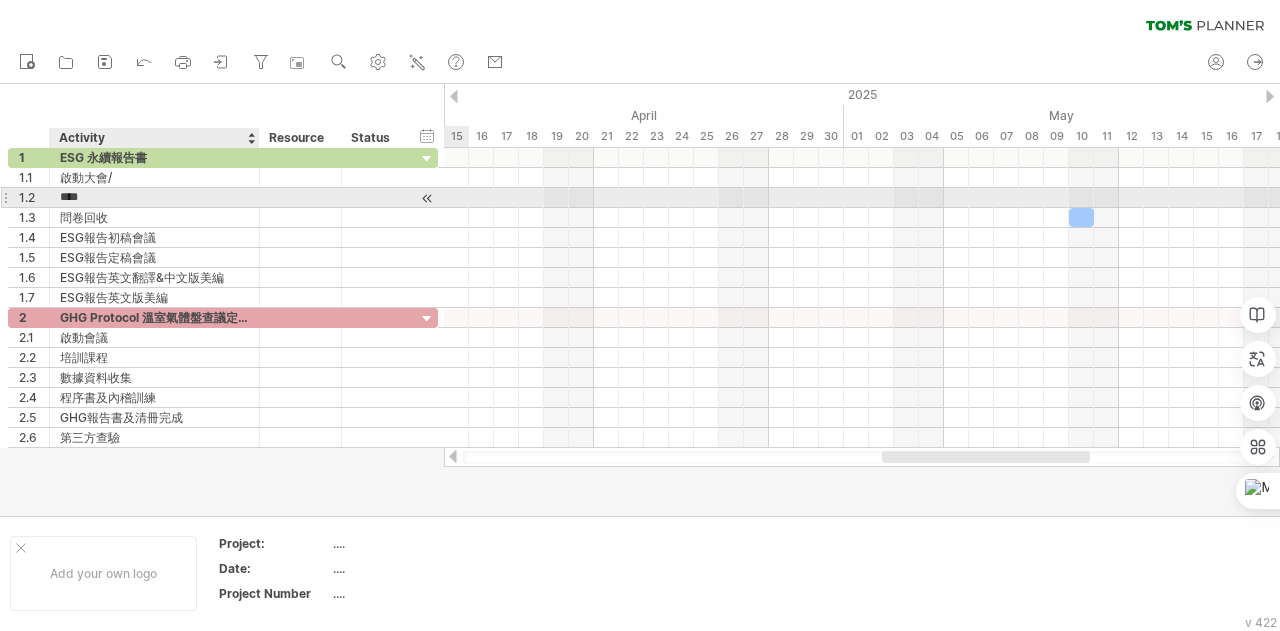 click on "****" at bounding box center (154, 197) 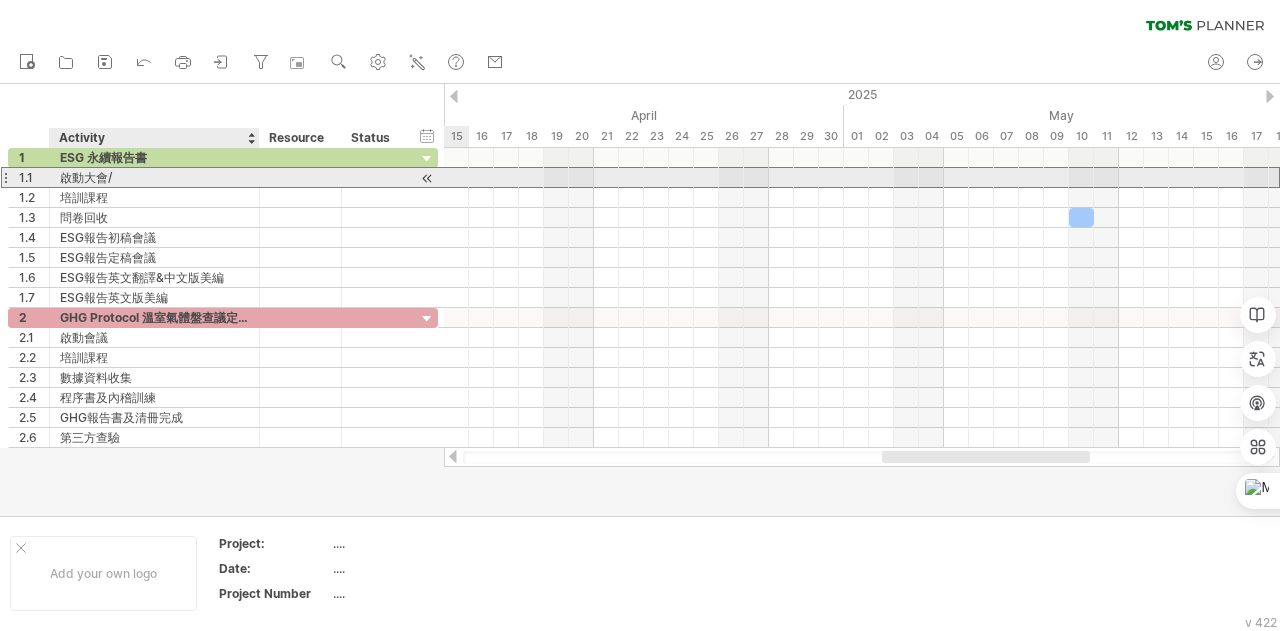 click on "啟動大會/" at bounding box center [154, 177] 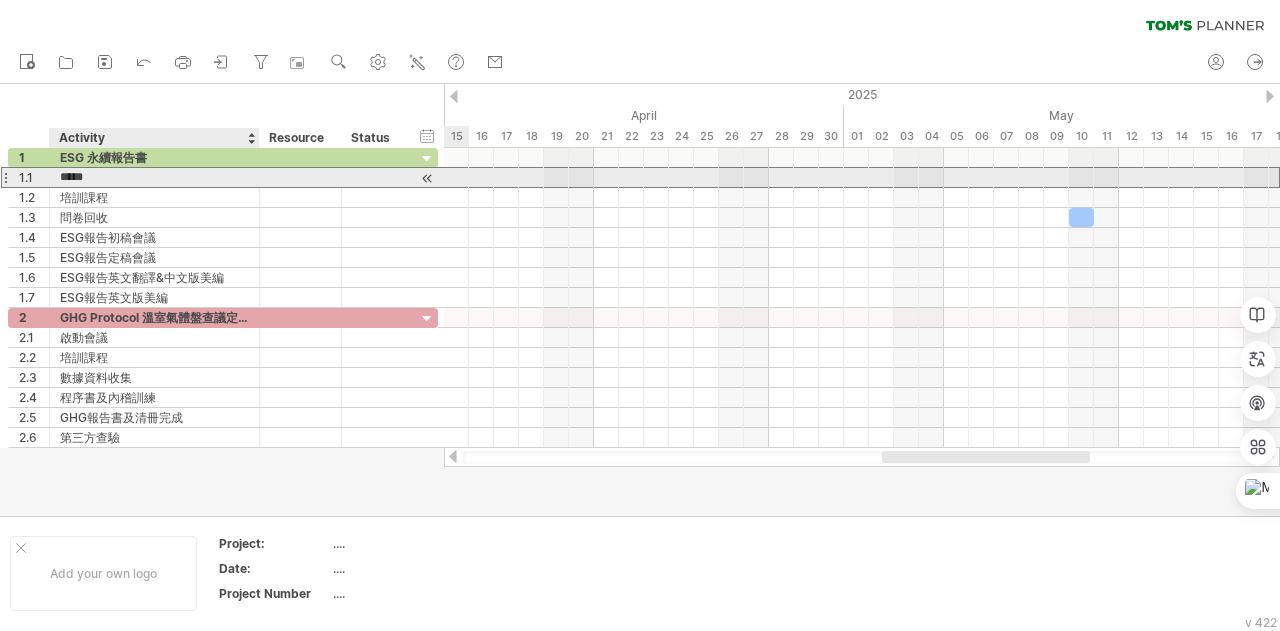 click on "*****" at bounding box center [154, 177] 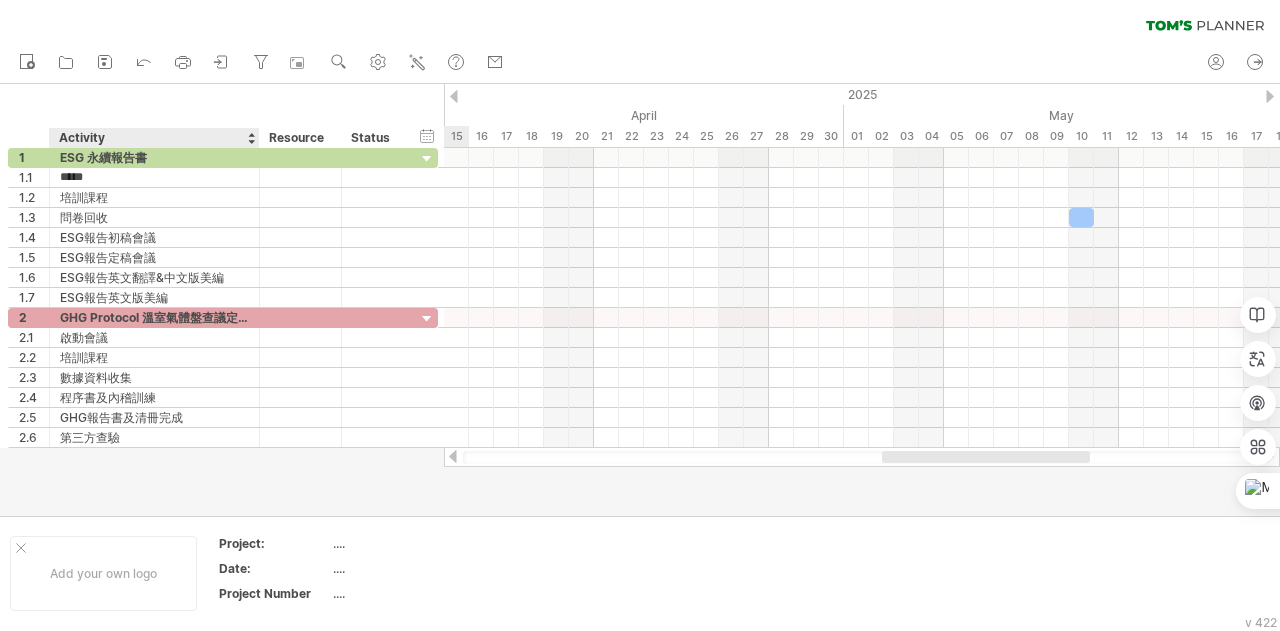 paste on "****" 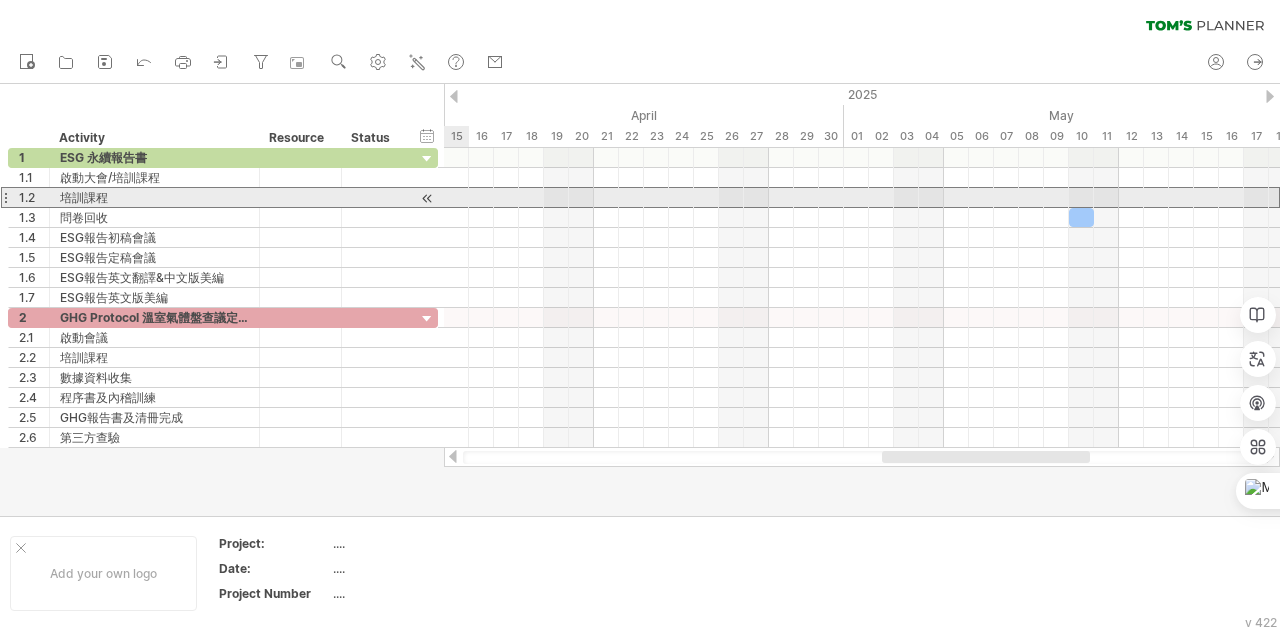 click at bounding box center (5, 197) 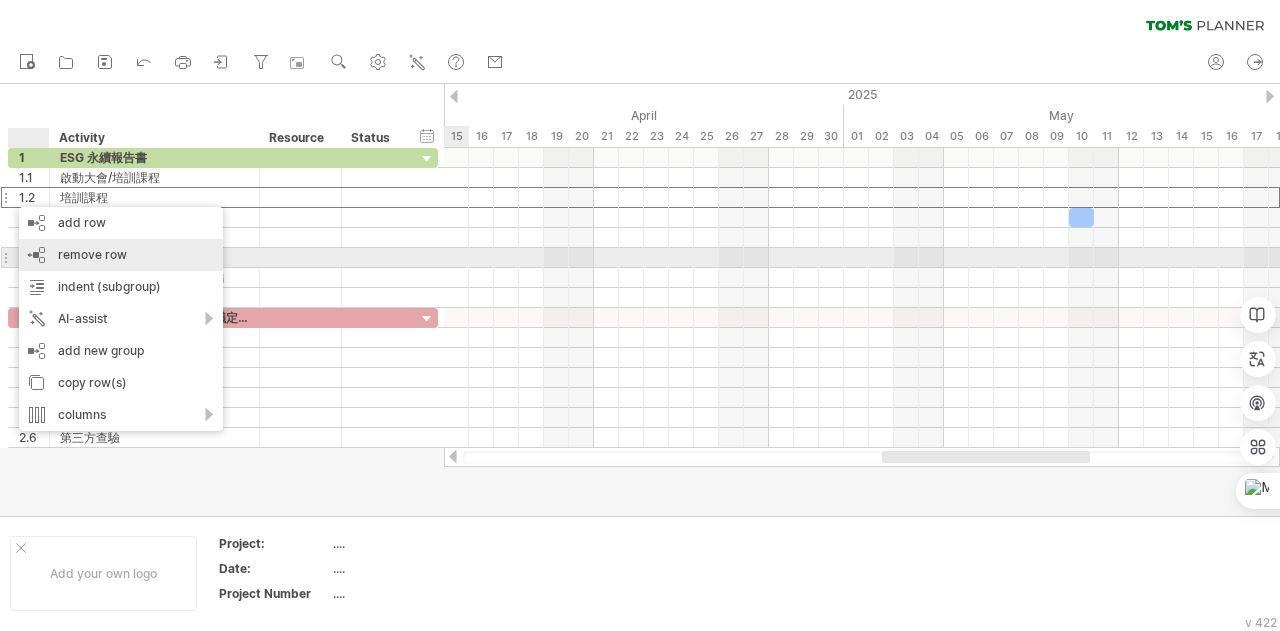 click on "remove row" at bounding box center (92, 254) 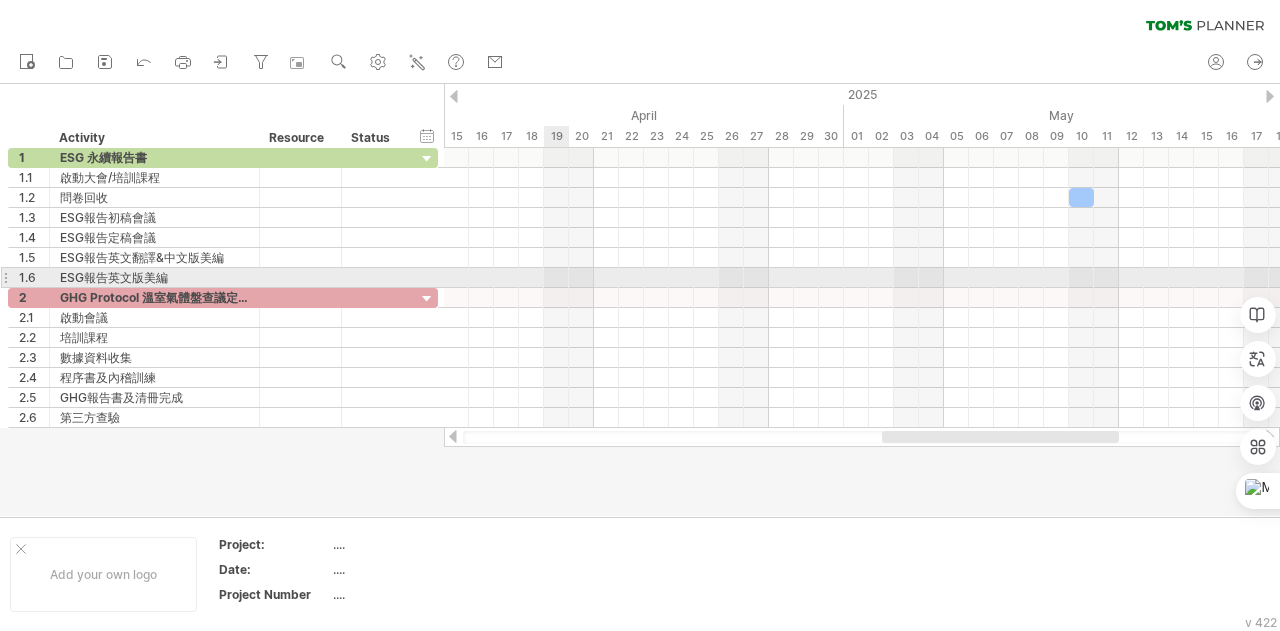 click at bounding box center (862, 278) 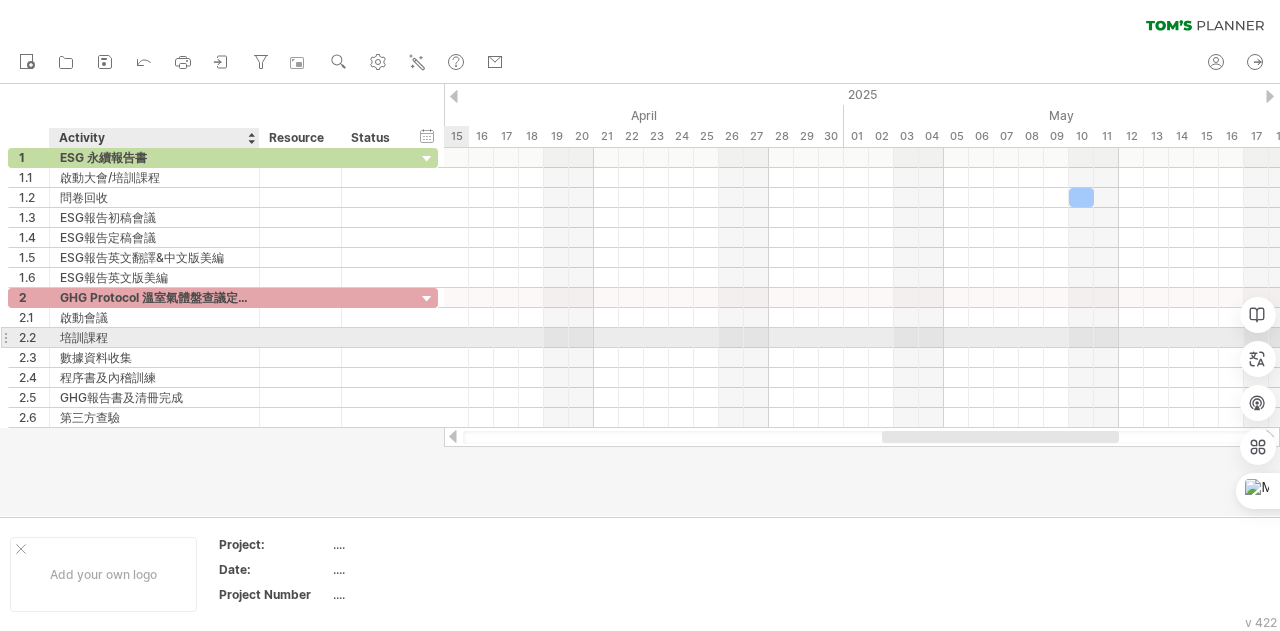 click on "培訓課程" at bounding box center [154, 337] 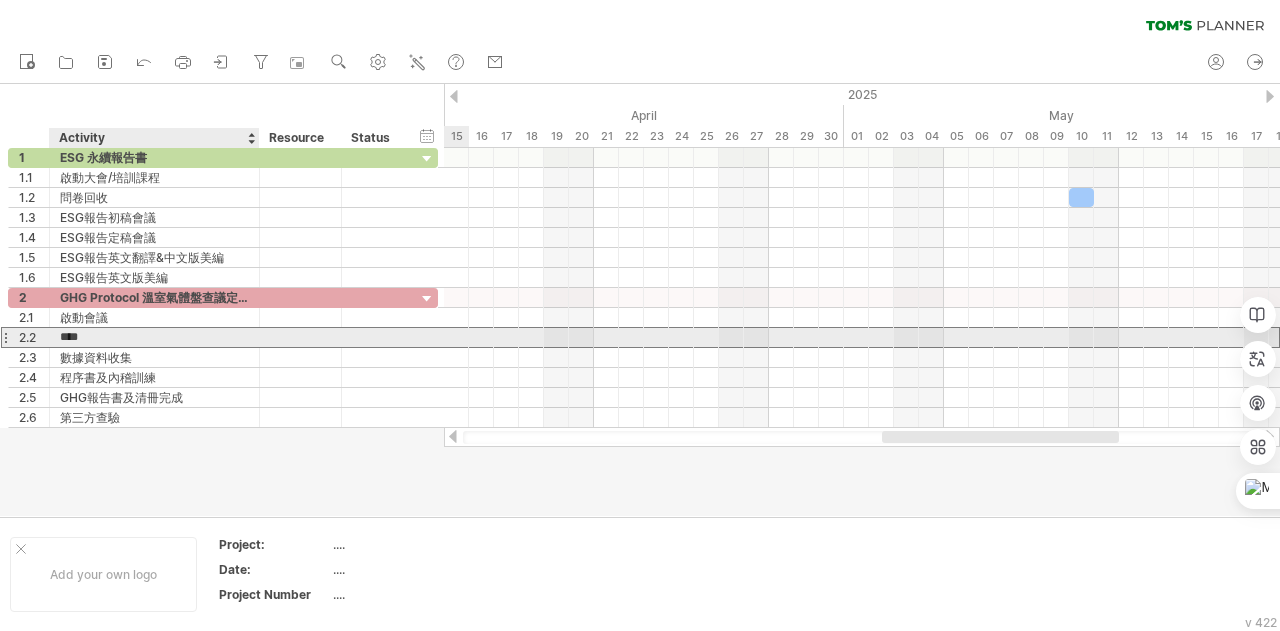 click on "****" at bounding box center [154, 337] 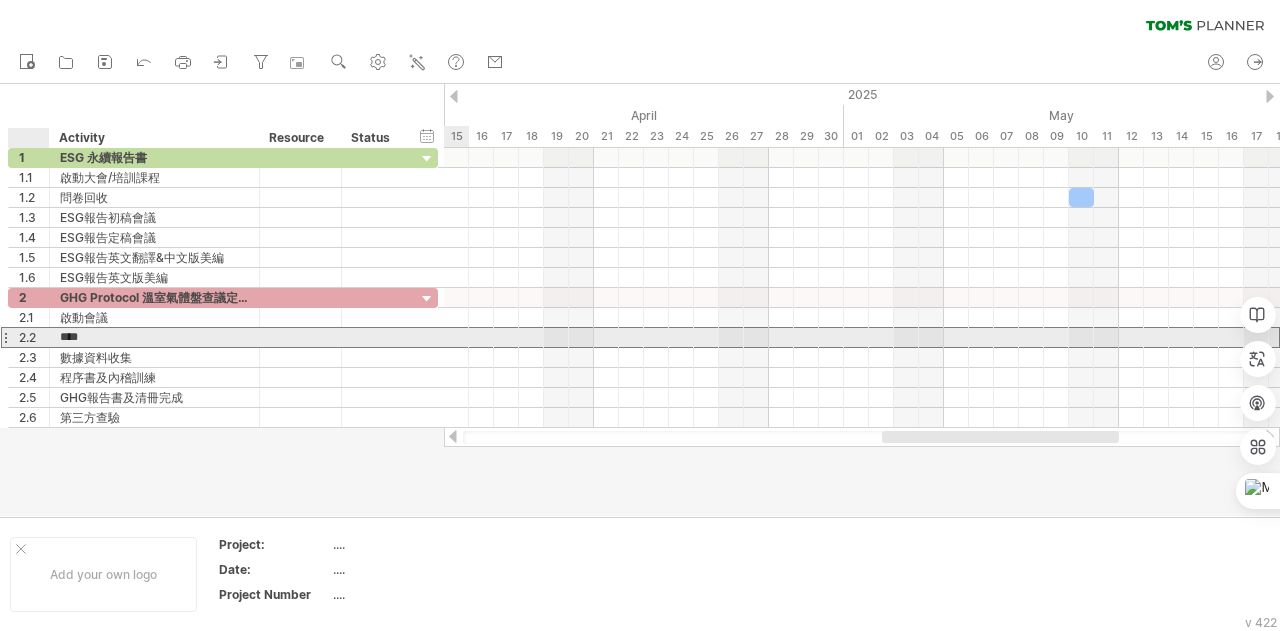 drag, startPoint x: 118, startPoint y: 333, endPoint x: 52, endPoint y: 338, distance: 66.189125 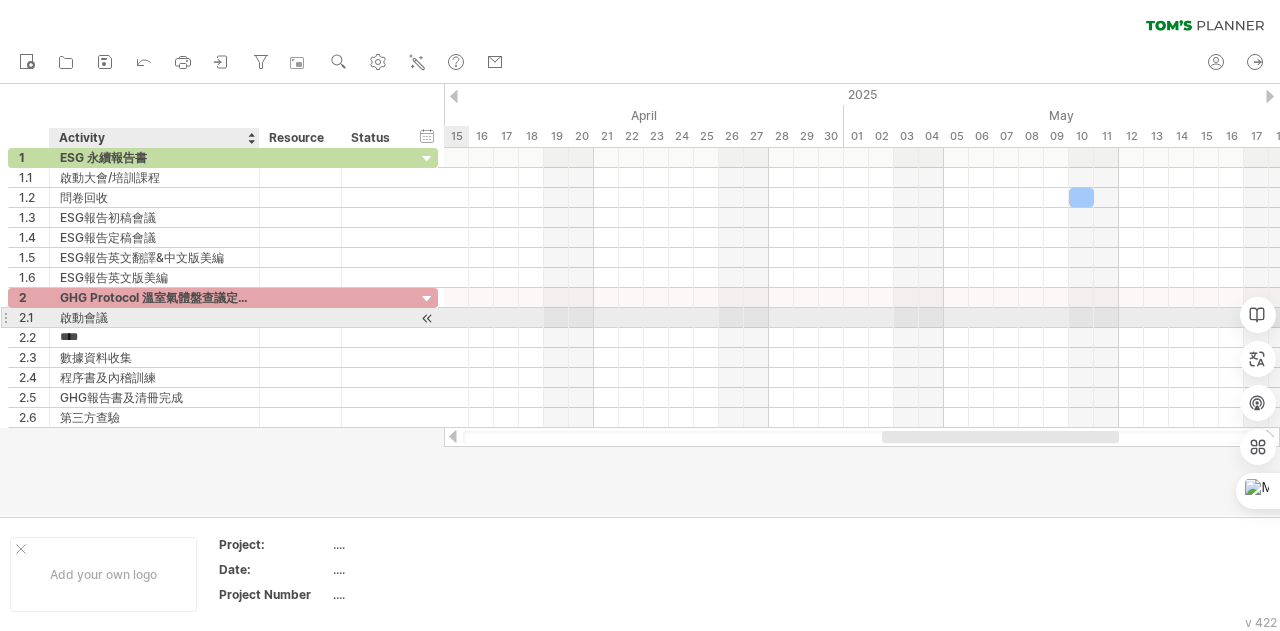click on "啟動會議" at bounding box center [154, 317] 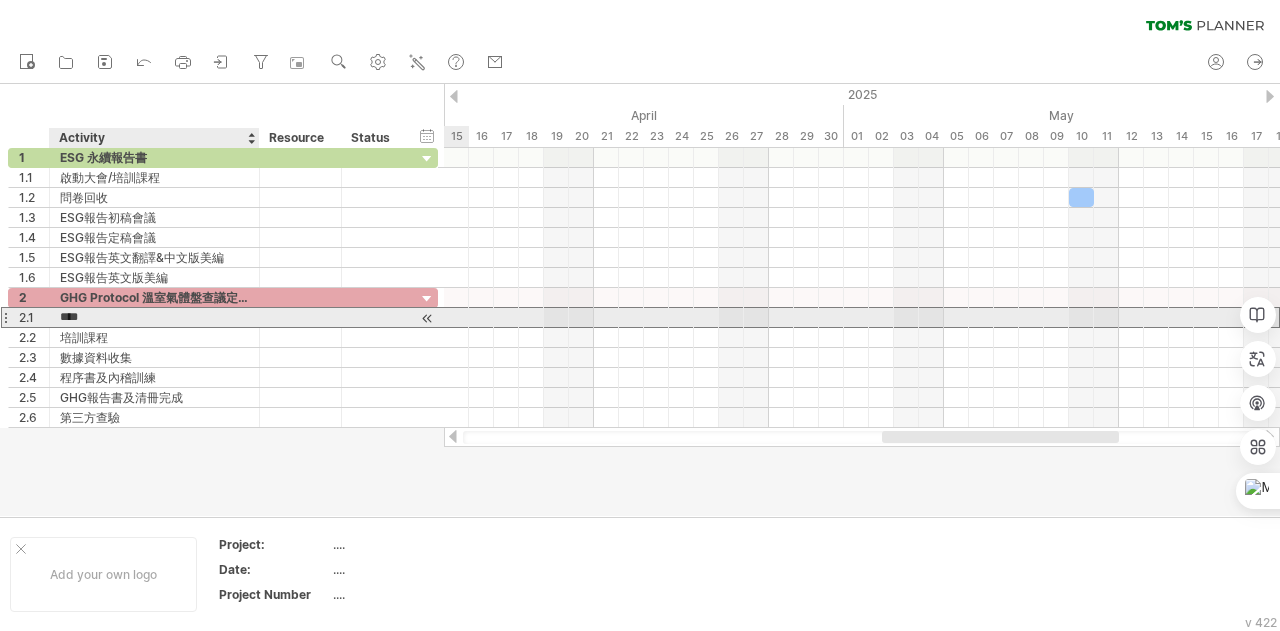click on "****" at bounding box center [154, 317] 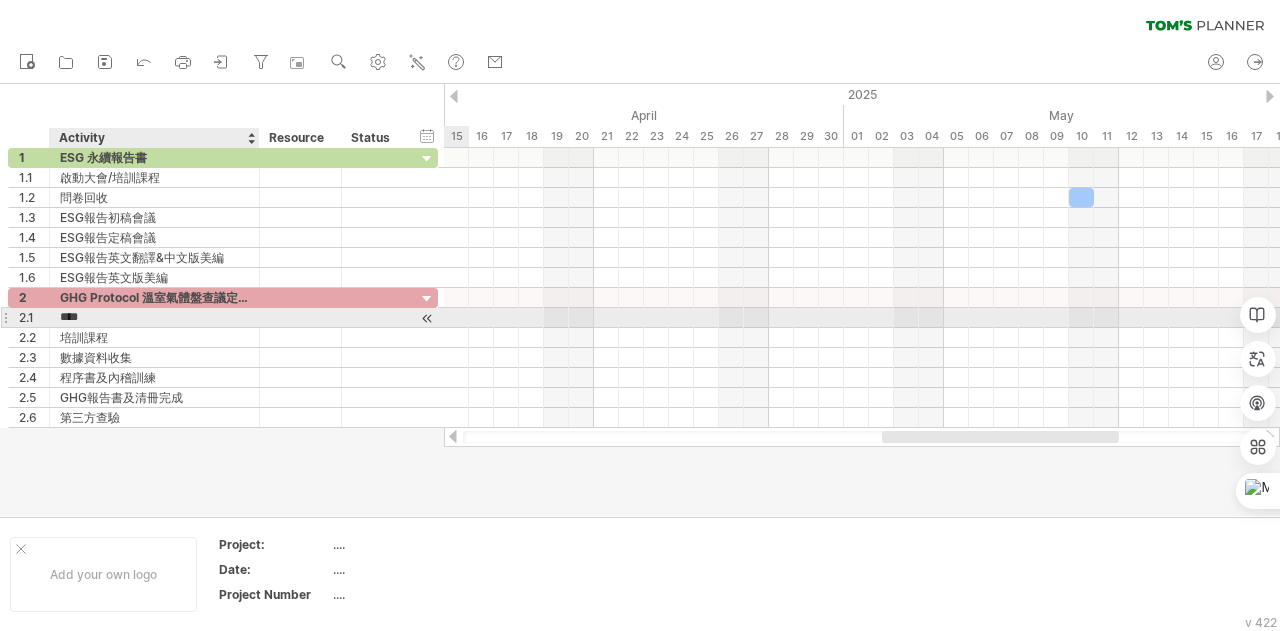 click on "****" at bounding box center [154, 317] 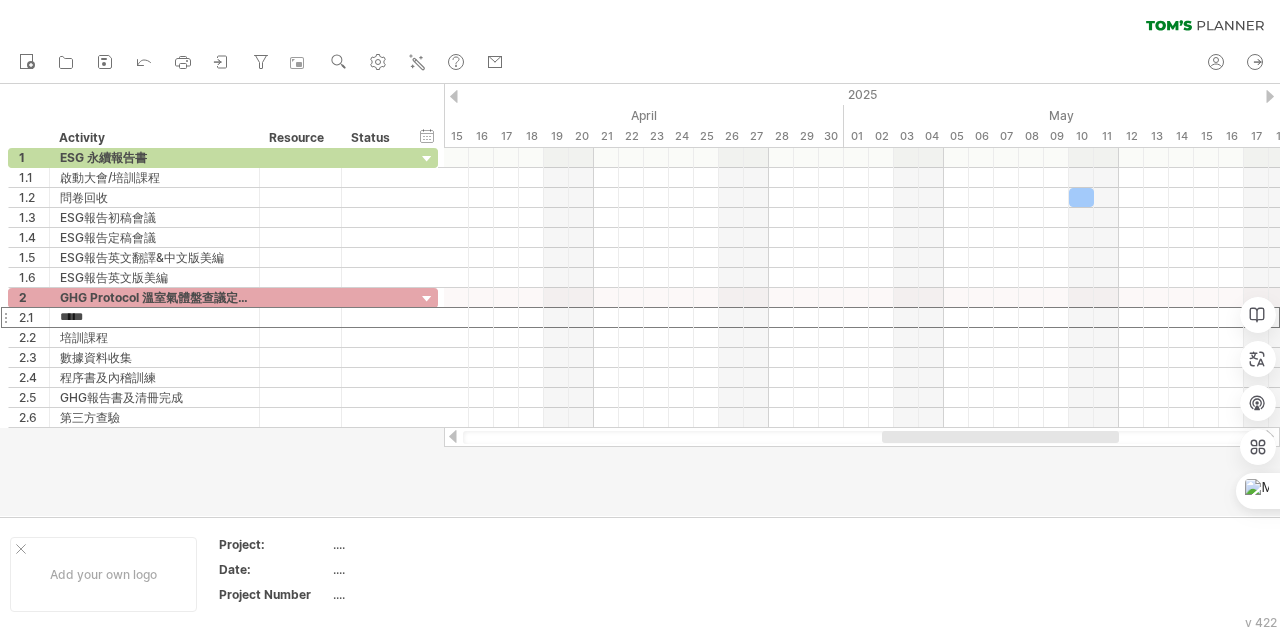 paste on "****" 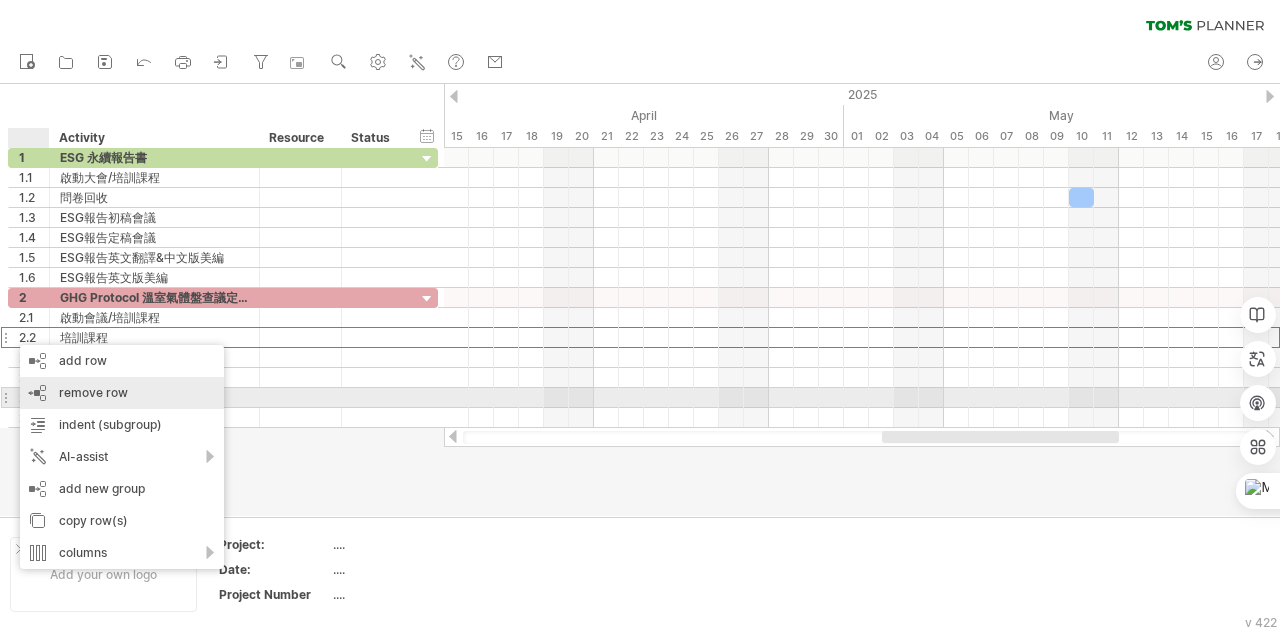 click on "remove row" at bounding box center (93, 392) 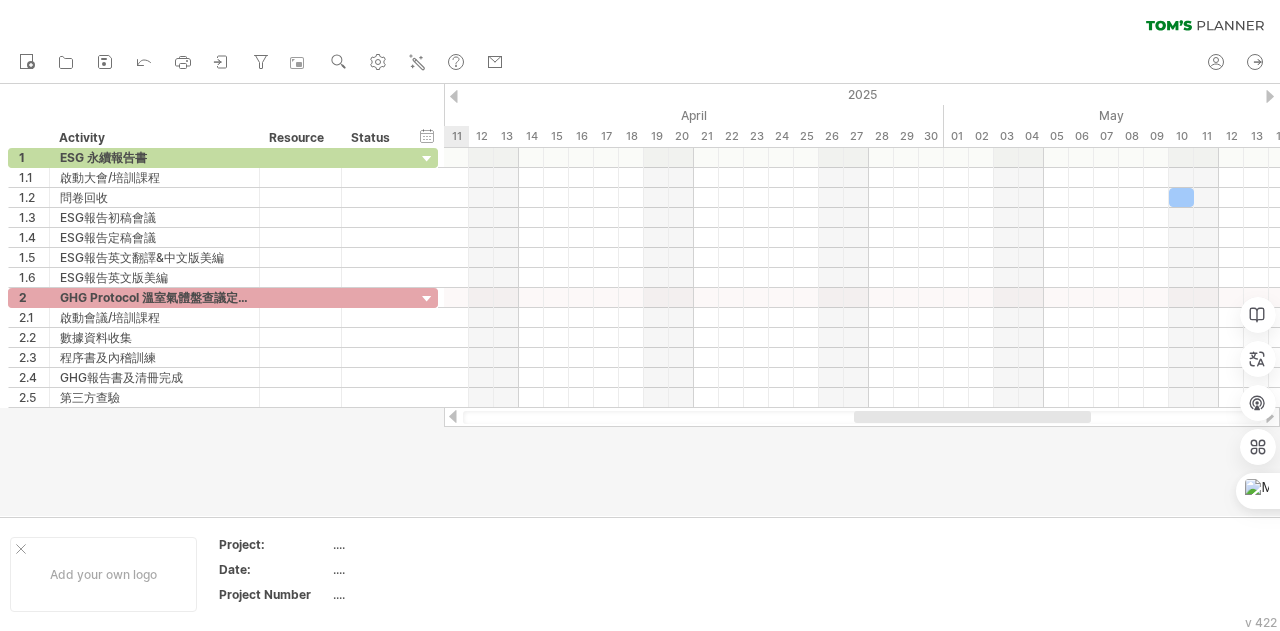 drag, startPoint x: 874, startPoint y: 419, endPoint x: 858, endPoint y: 455, distance: 39.39543 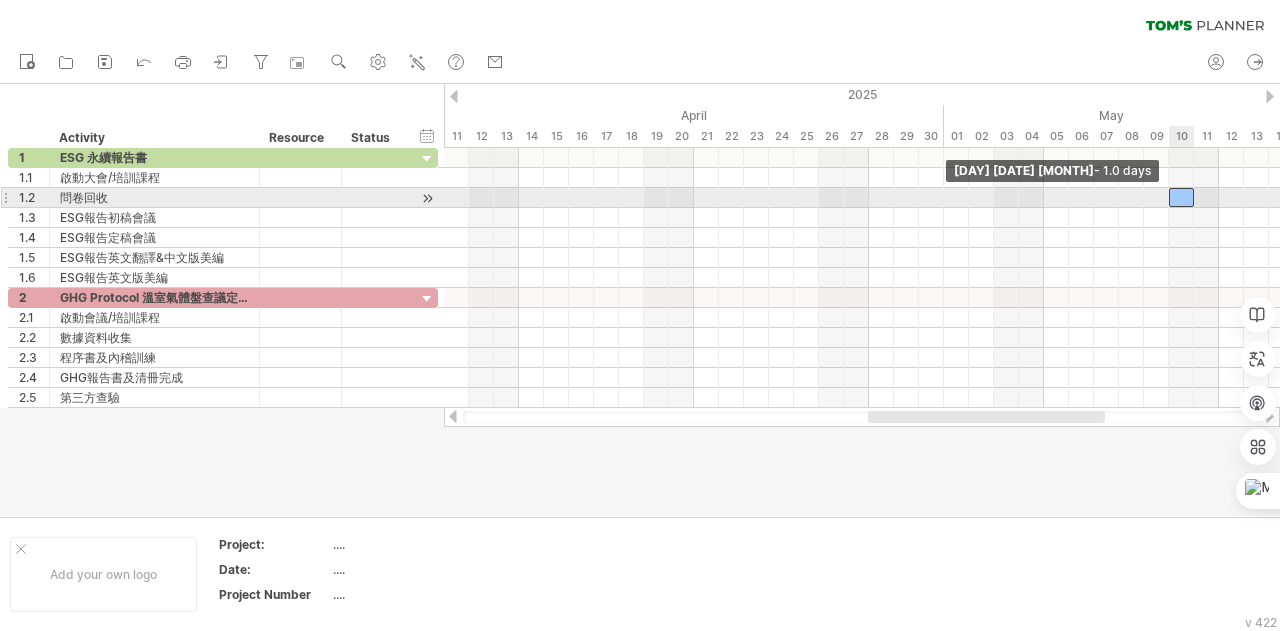 click at bounding box center [1169, 197] 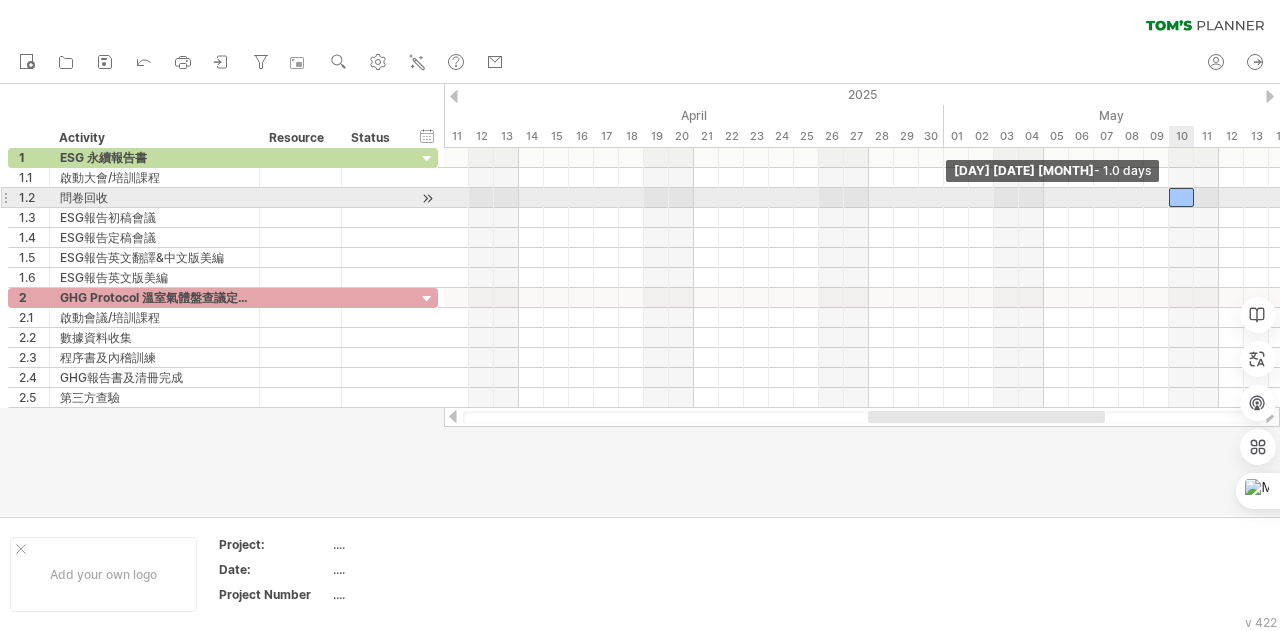 click at bounding box center [1169, 197] 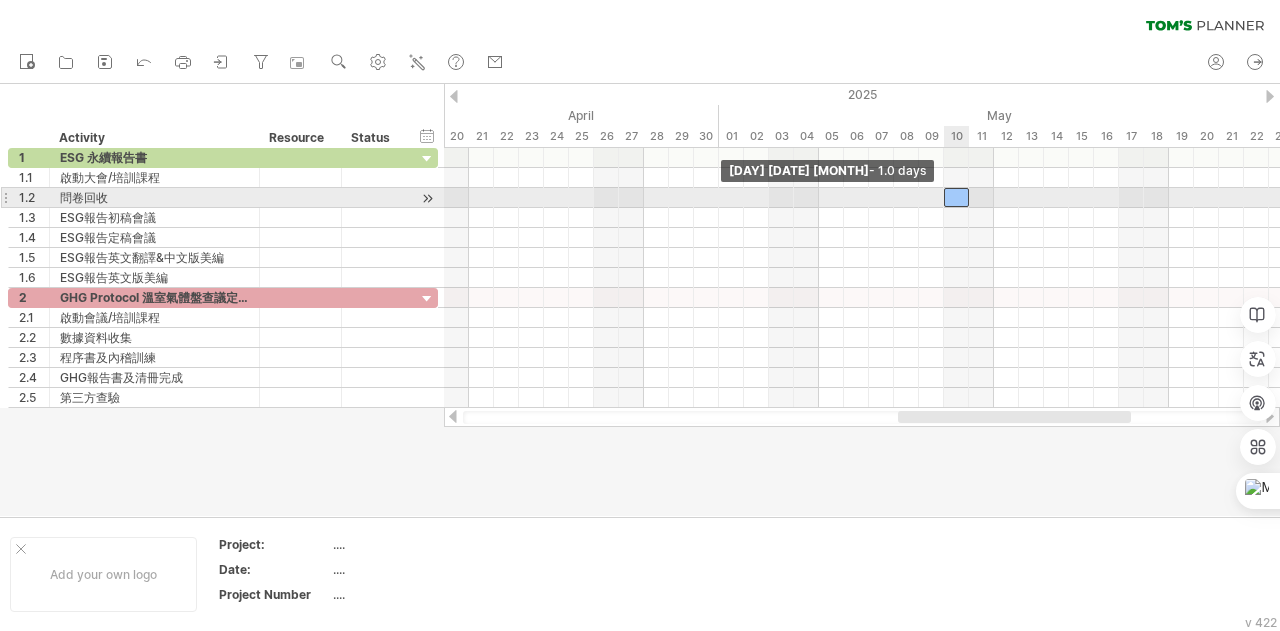 drag, startPoint x: 1169, startPoint y: 197, endPoint x: 947, endPoint y: 200, distance: 222.02026 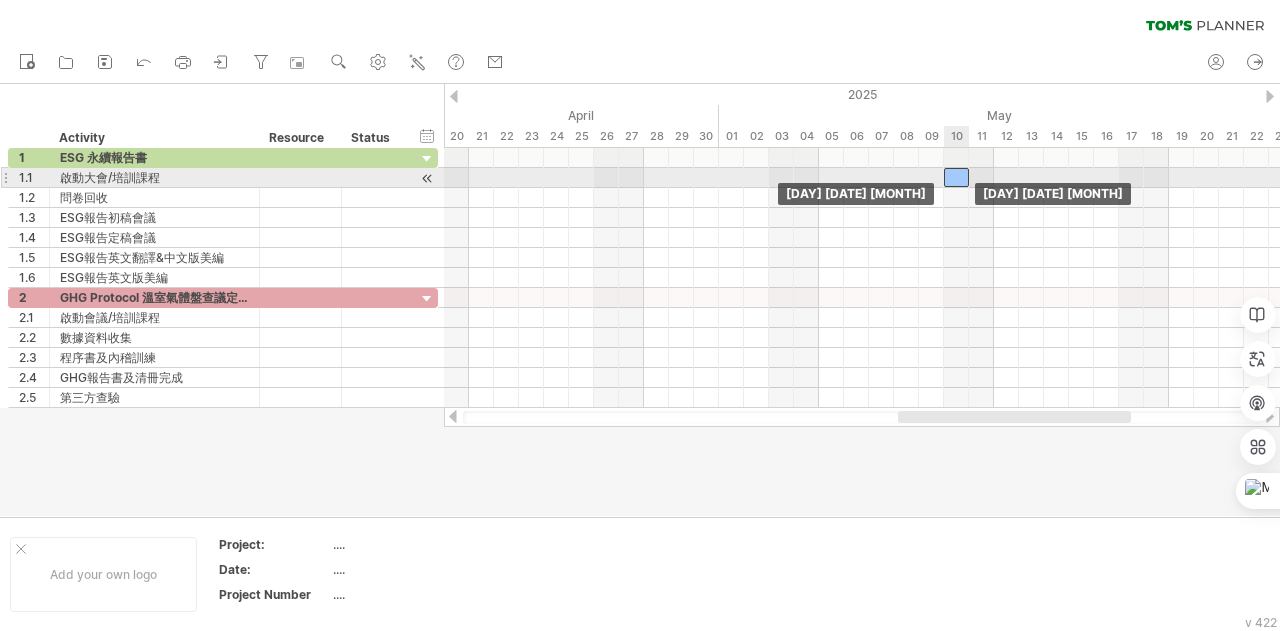 drag, startPoint x: 960, startPoint y: 193, endPoint x: 956, endPoint y: 175, distance: 18.439089 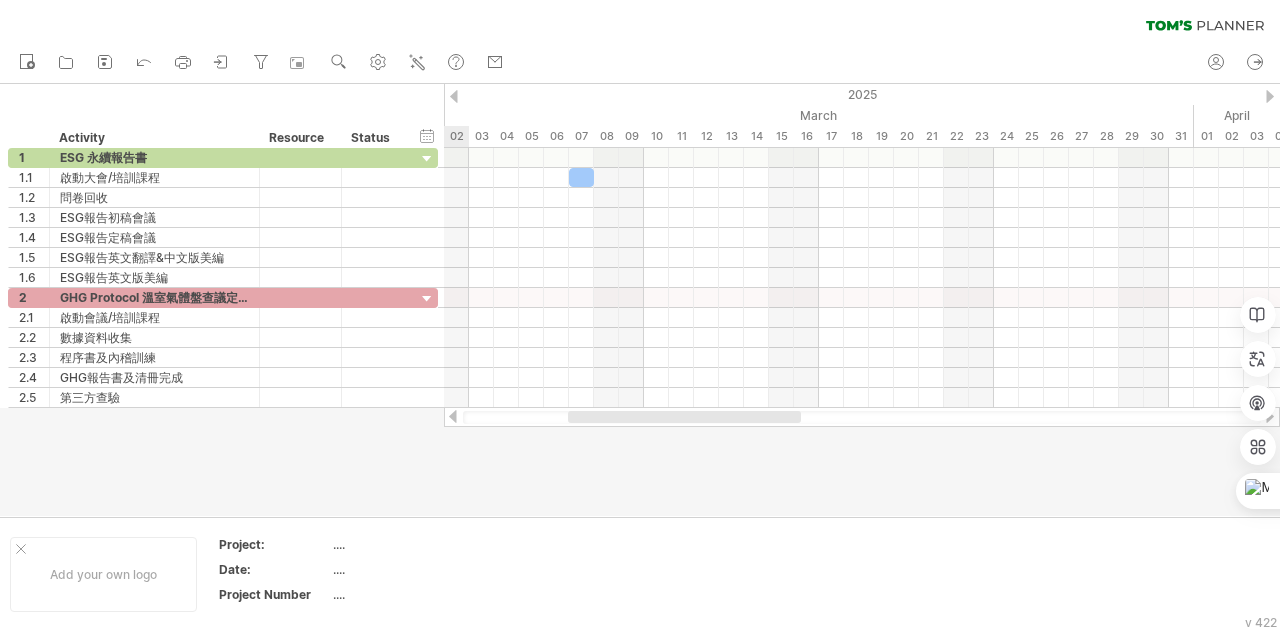 drag, startPoint x: 954, startPoint y: 418, endPoint x: 624, endPoint y: 426, distance: 330.09695 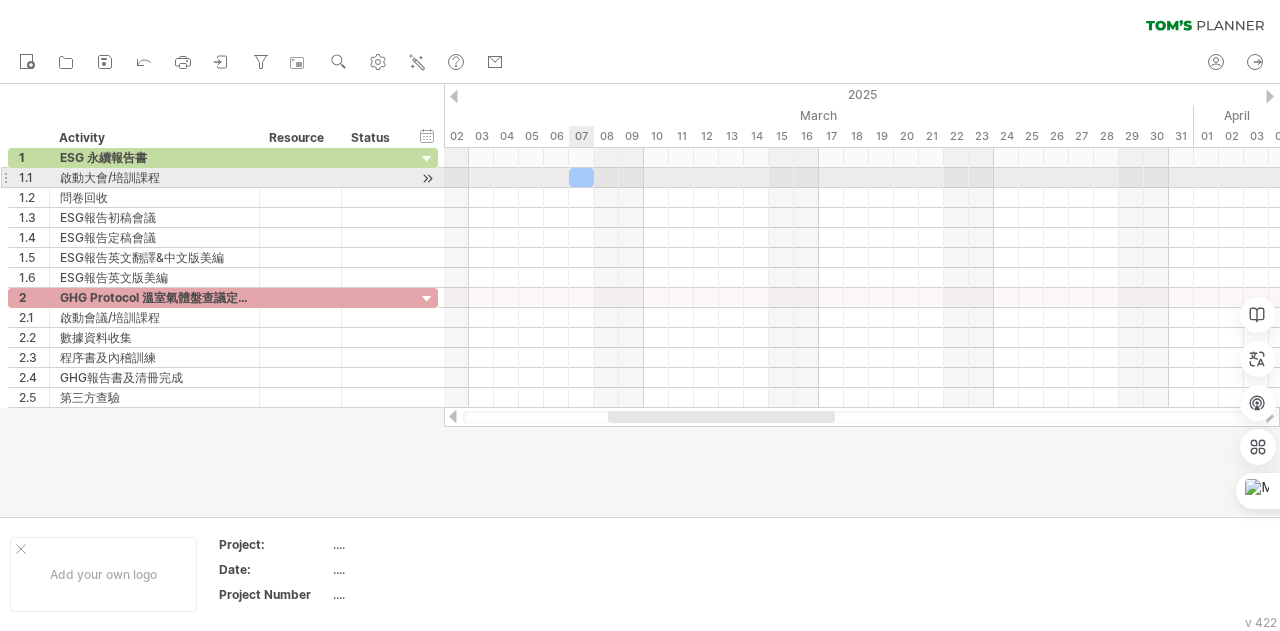 click at bounding box center (581, 177) 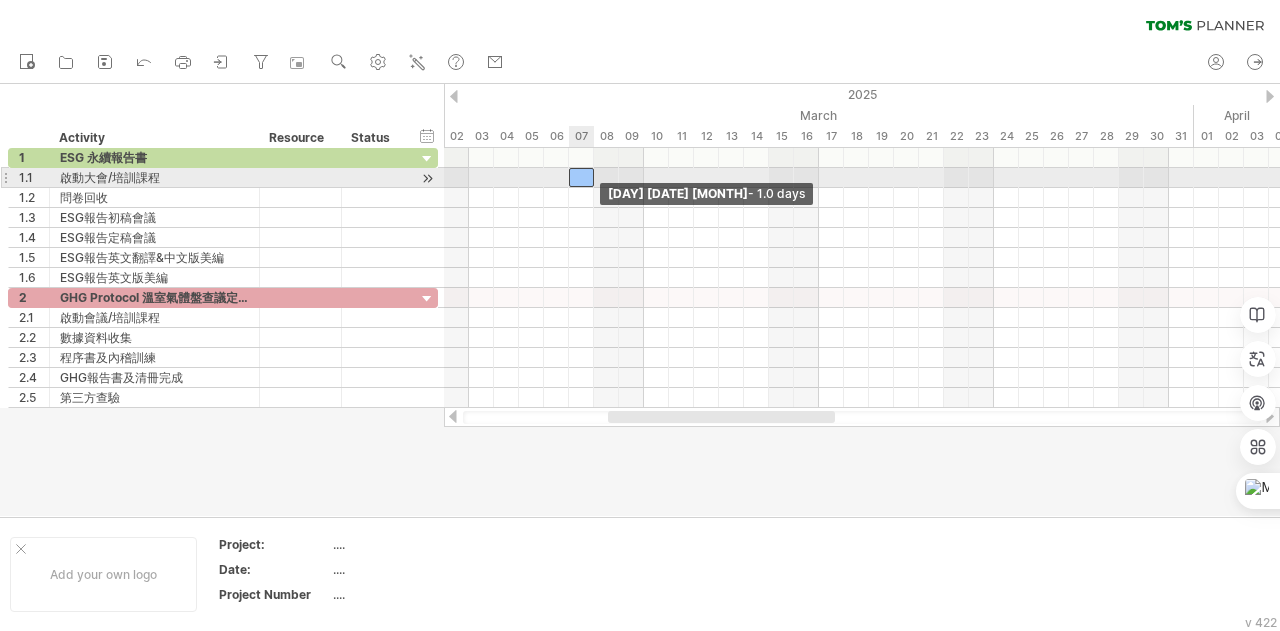 click at bounding box center [594, 177] 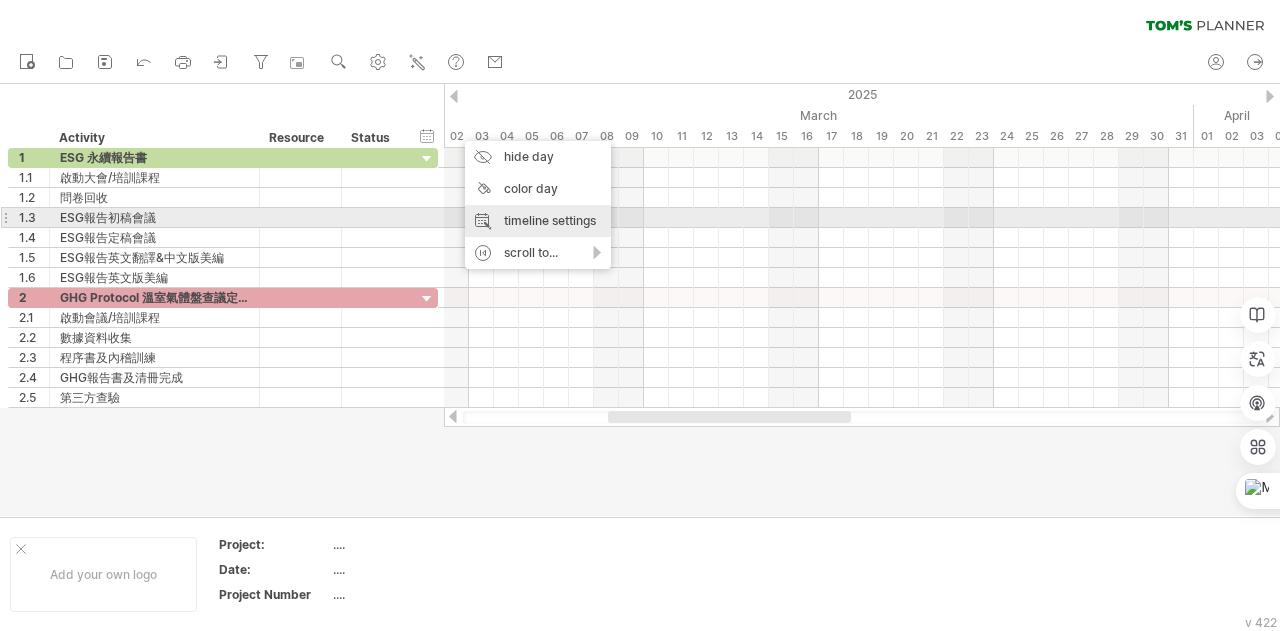 click on "timeline settings" at bounding box center [538, 221] 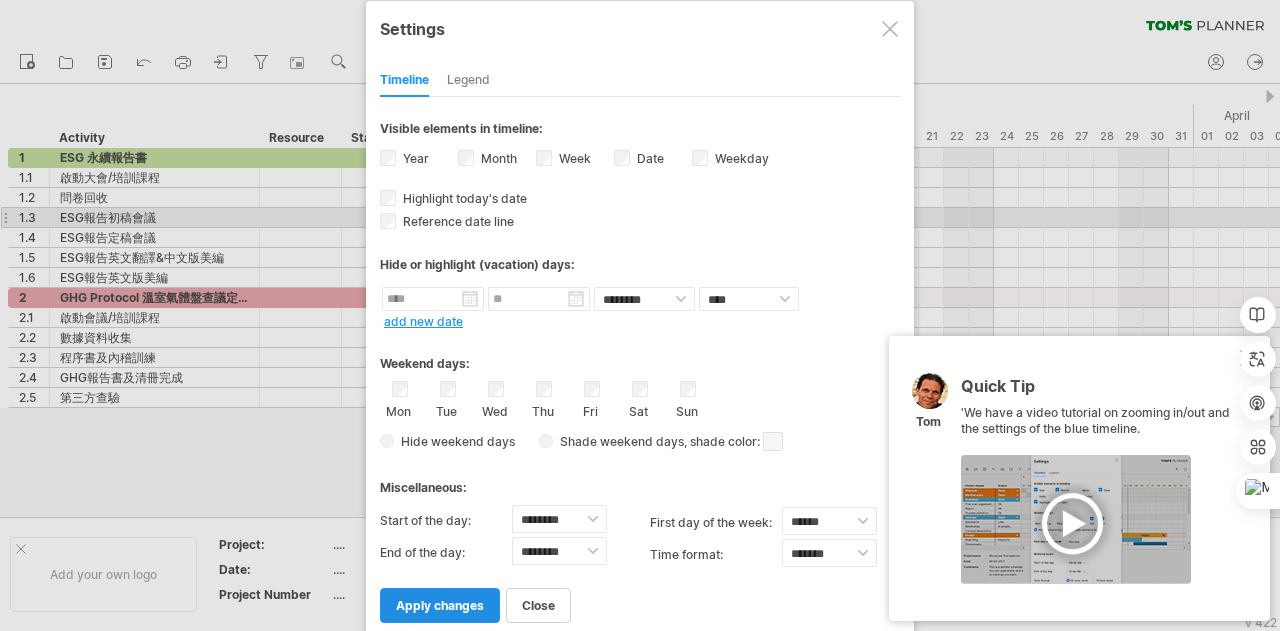 click on "apply changes" at bounding box center [440, 605] 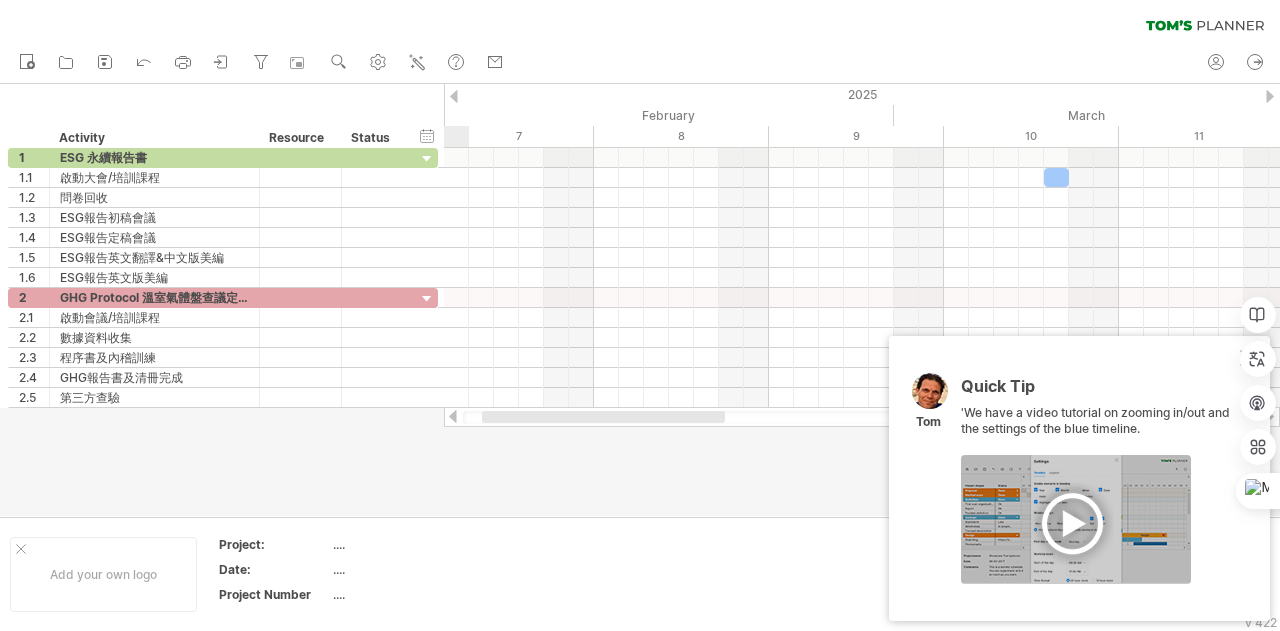 drag, startPoint x: 770, startPoint y: 421, endPoint x: 632, endPoint y: 413, distance: 138.23169 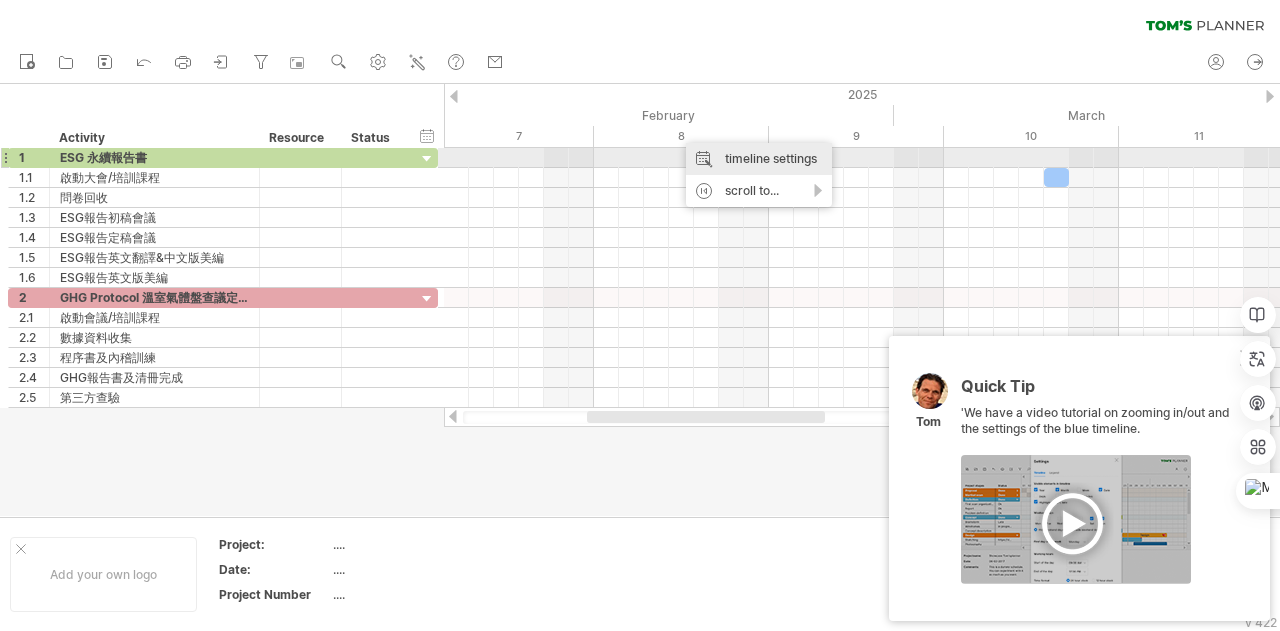 click on "timeline settings" at bounding box center [759, 159] 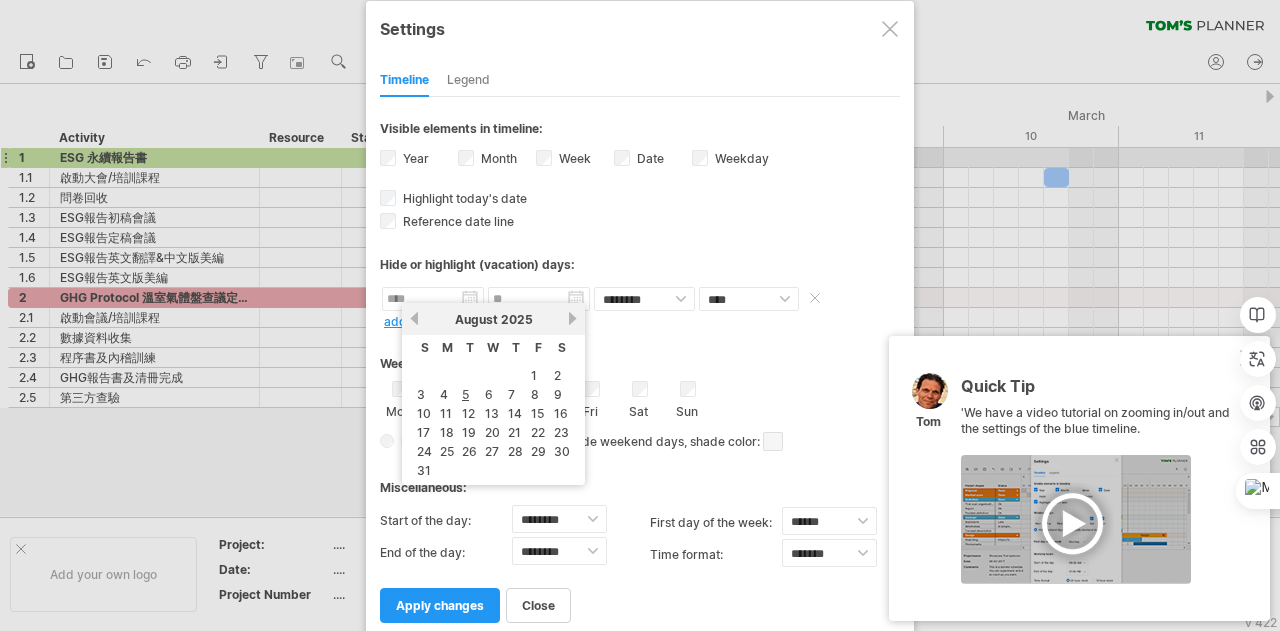 click at bounding box center [433, 299] 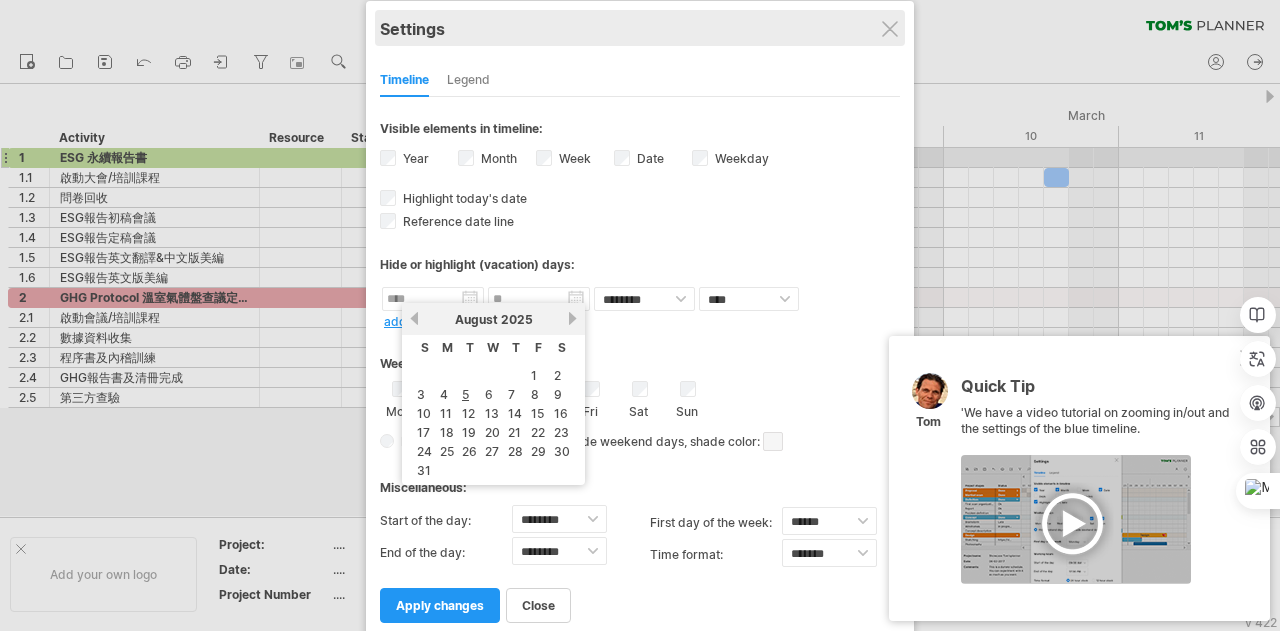 click on "Settings" at bounding box center (640, 28) 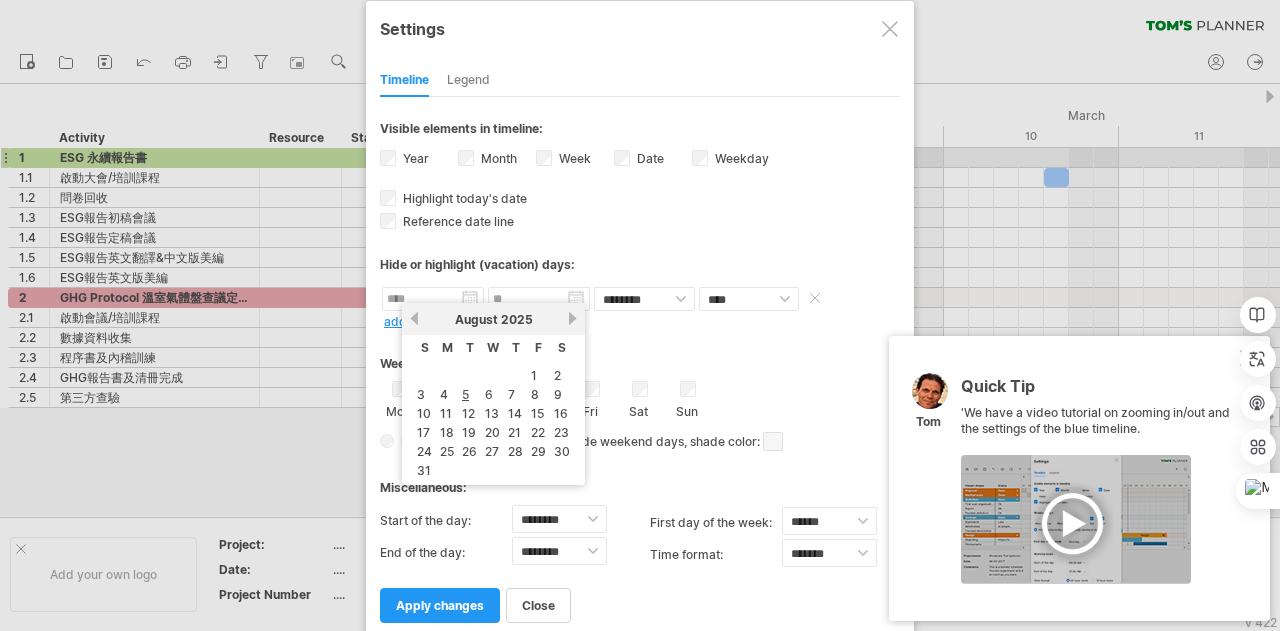 click at bounding box center (433, 299) 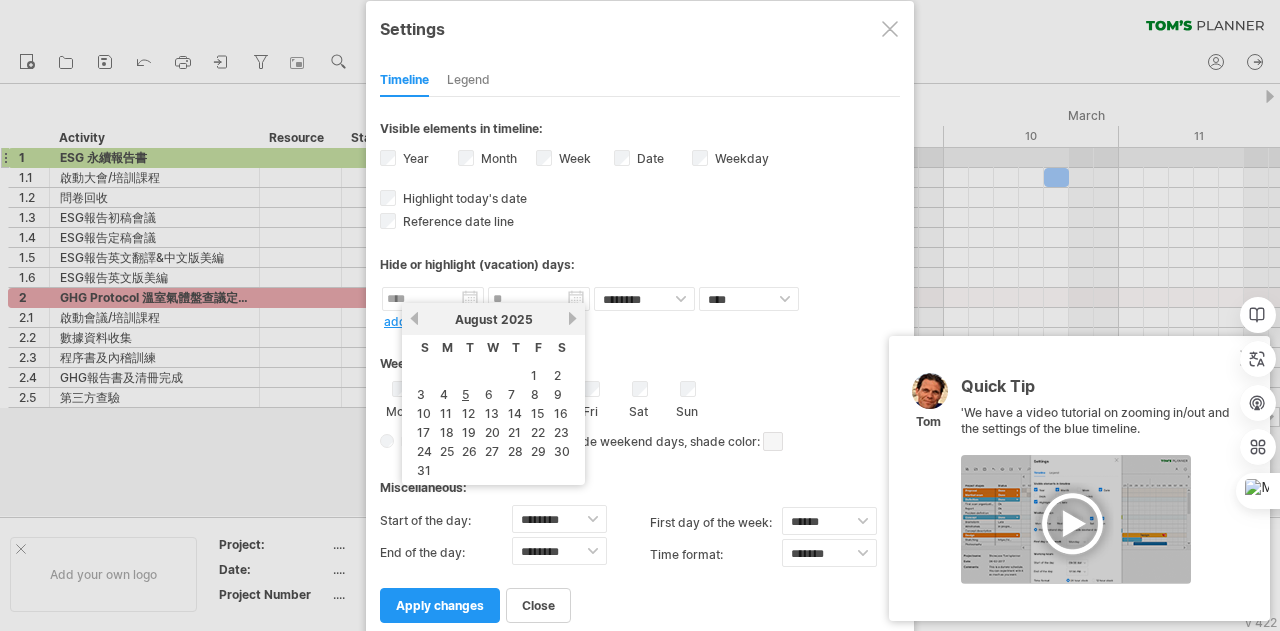 click on "previous" at bounding box center (414, 318) 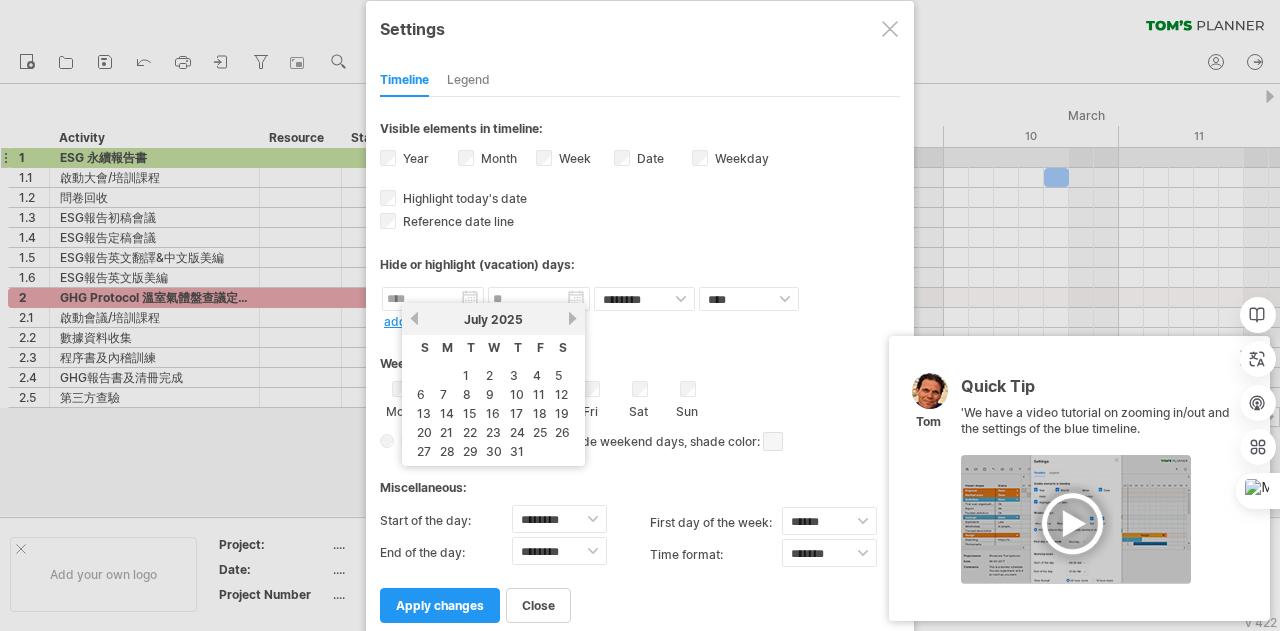 click on "previous" at bounding box center (414, 318) 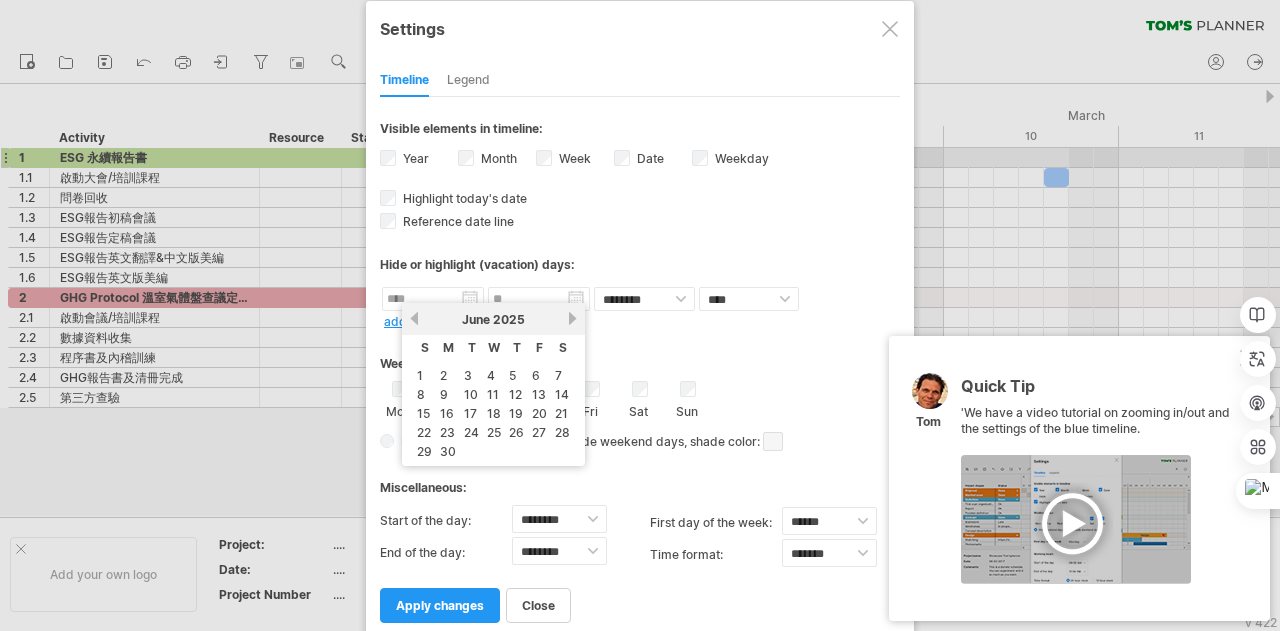 click on "previous" at bounding box center [414, 318] 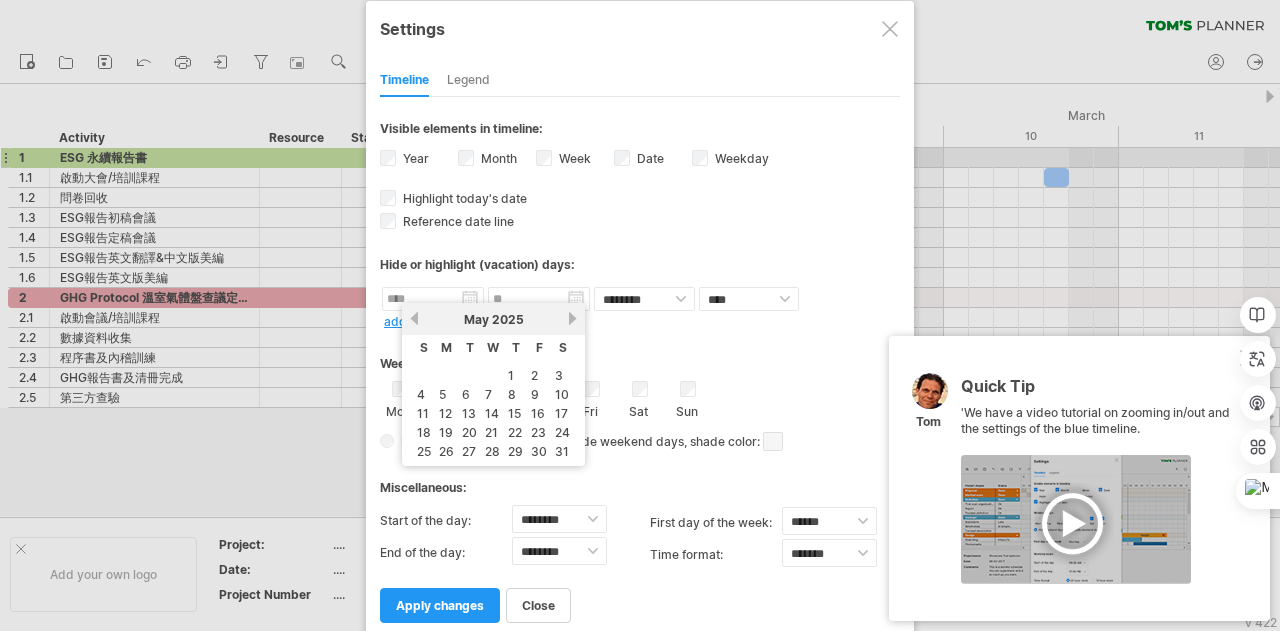 click on "previous" at bounding box center [414, 318] 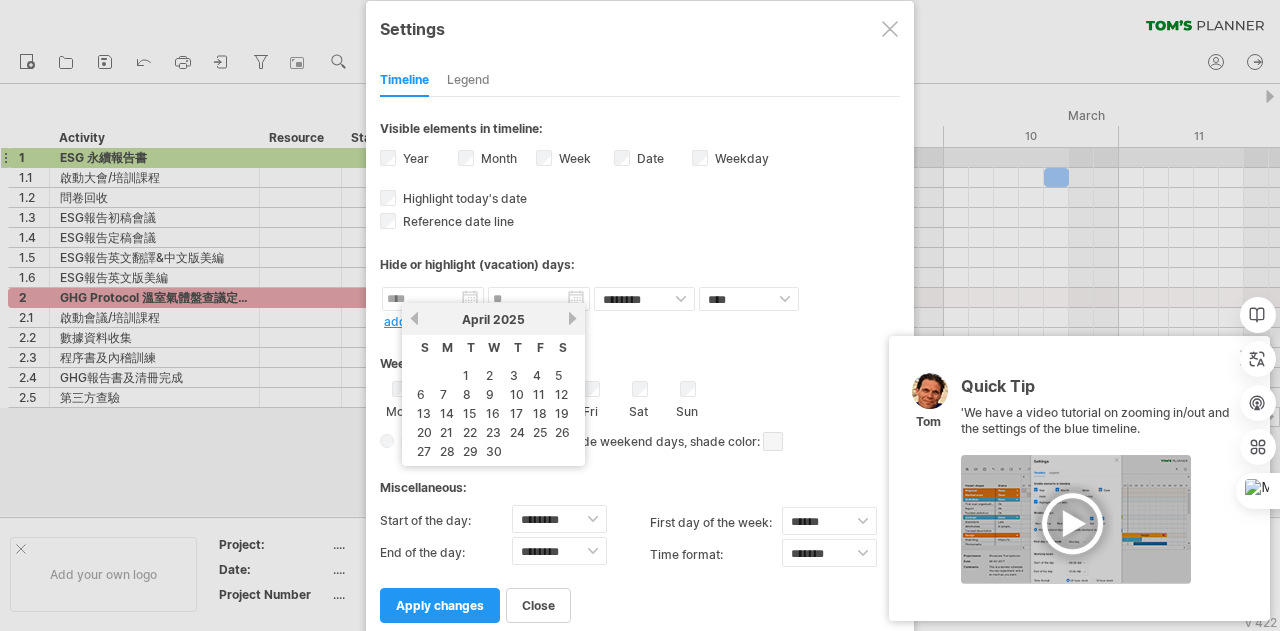 click on "previous" at bounding box center [414, 318] 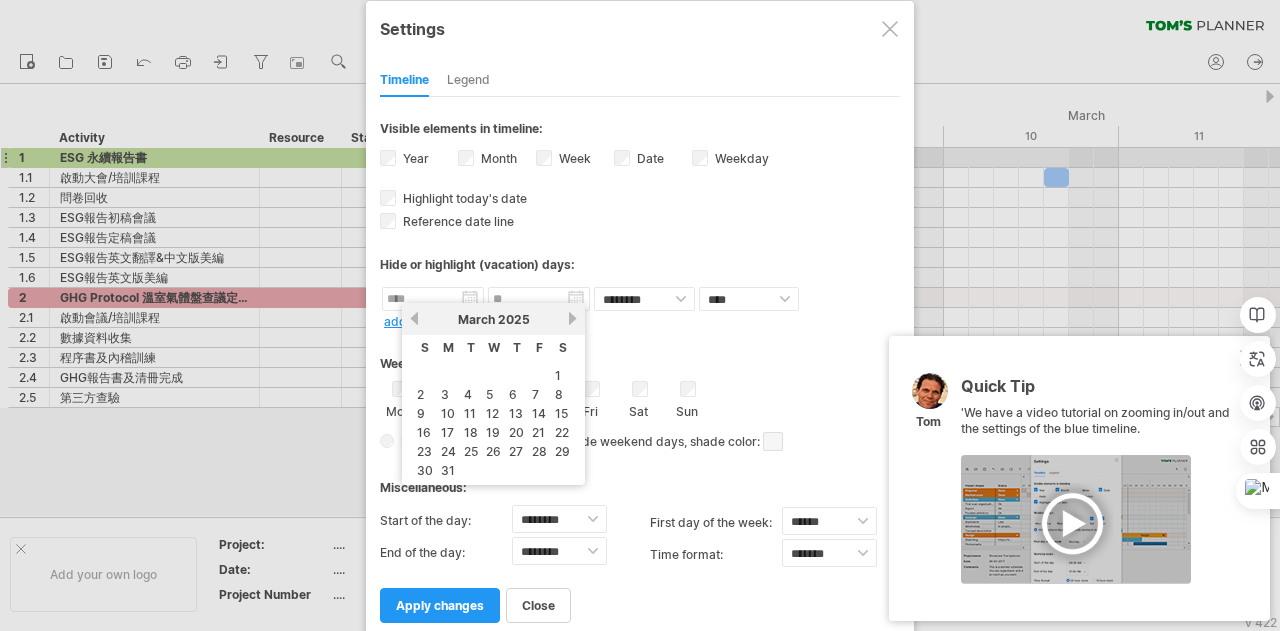 click on "previous" at bounding box center [414, 318] 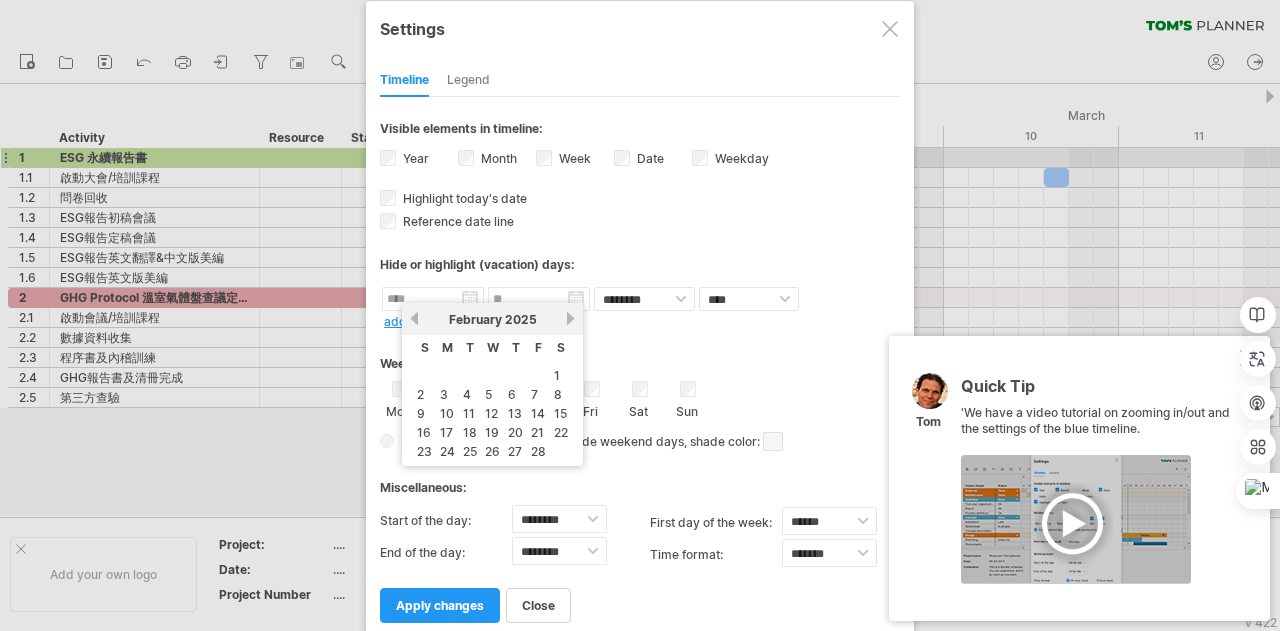 click on "previous" at bounding box center (414, 318) 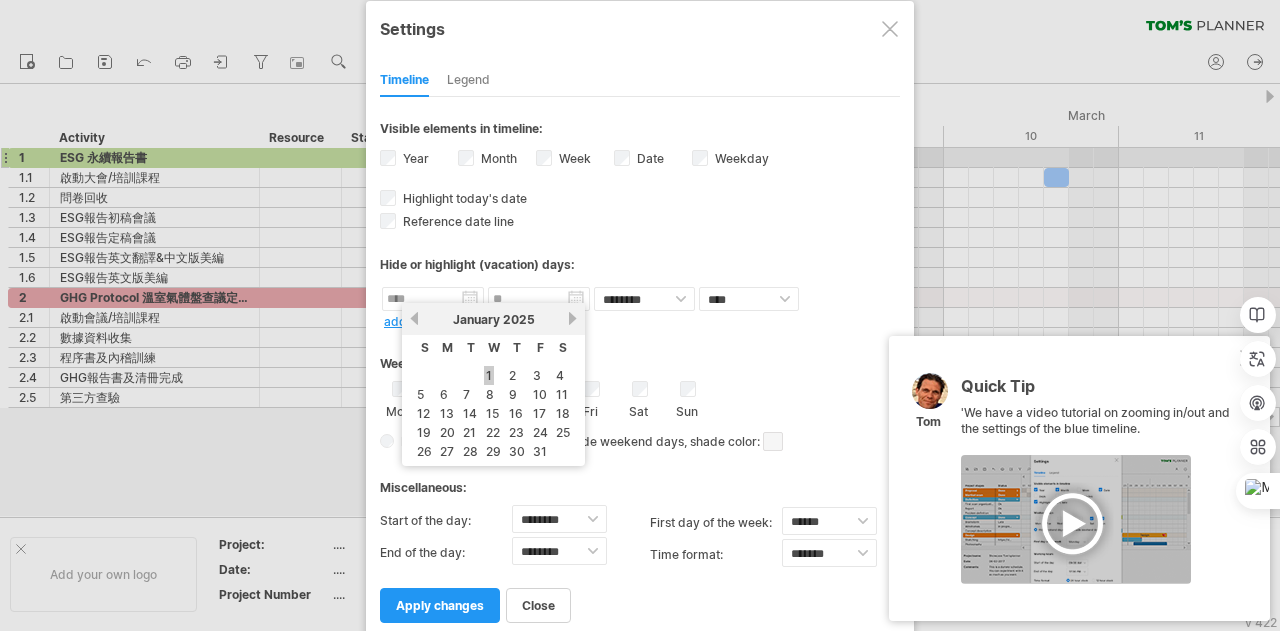 click on "1" at bounding box center (489, 375) 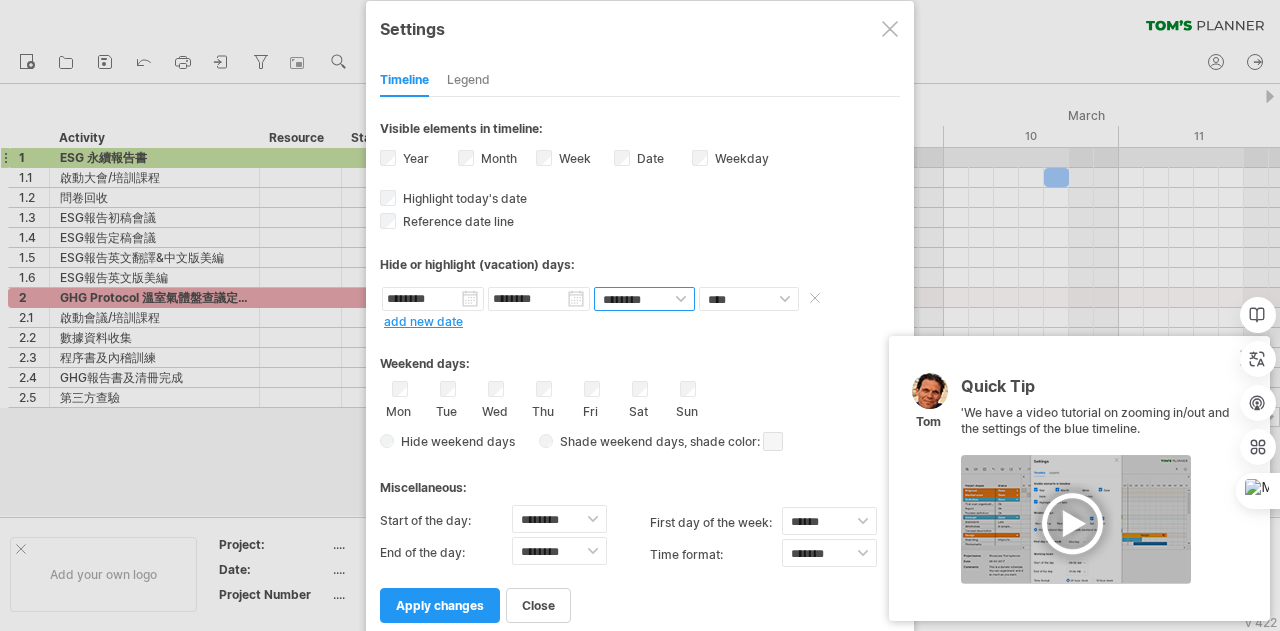 click on "******** ********" at bounding box center [644, 299] 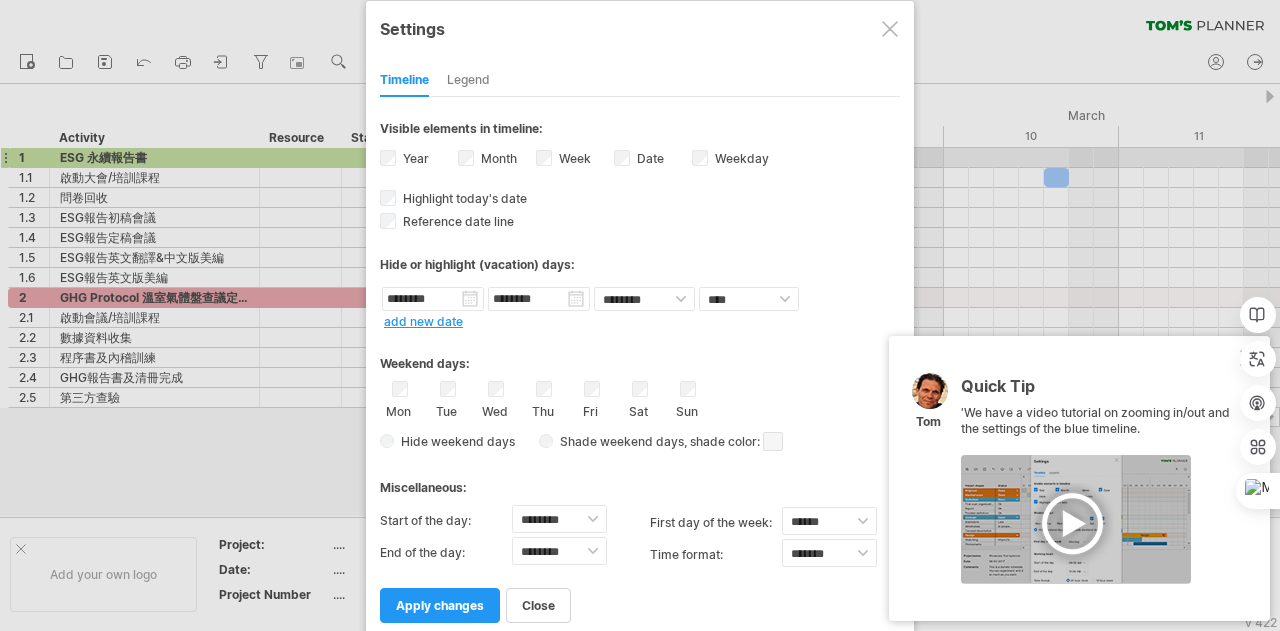 click at bounding box center [890, 29] 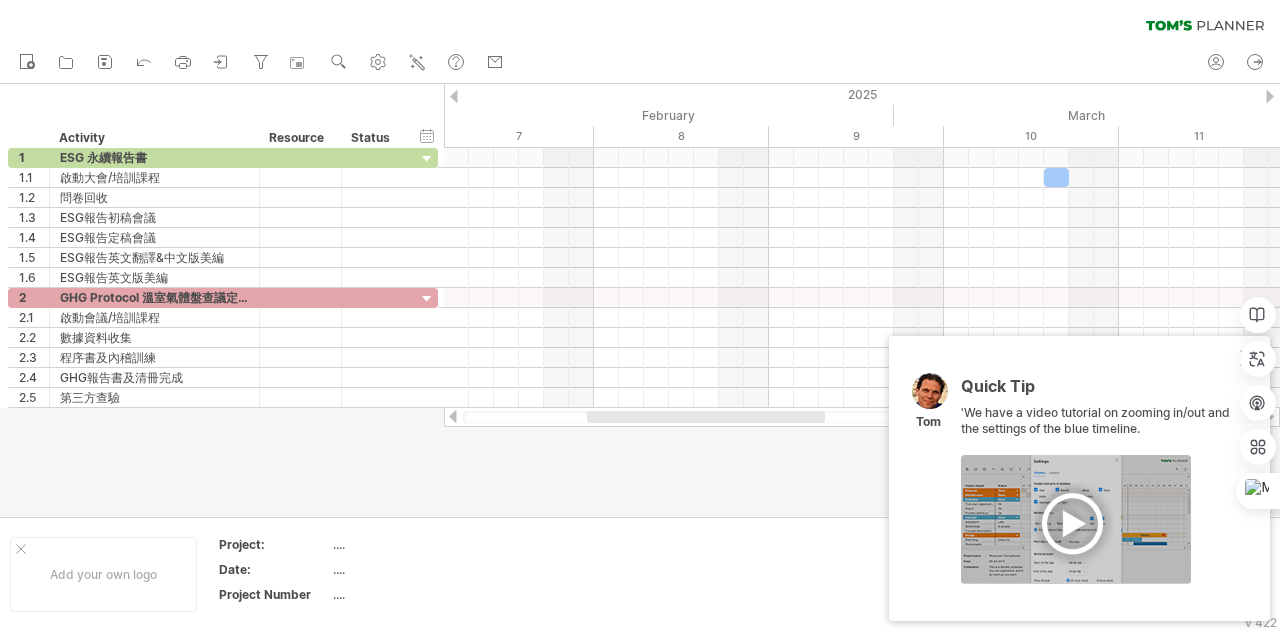 click at bounding box center (752, 574) 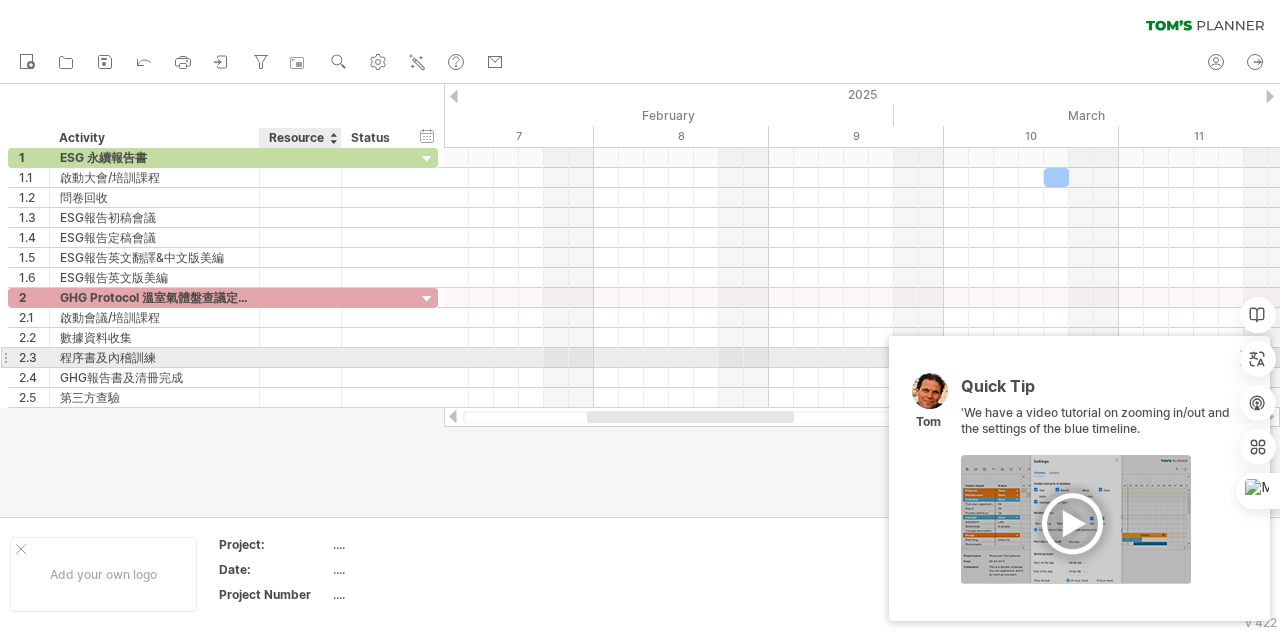 click at bounding box center (339, 358) 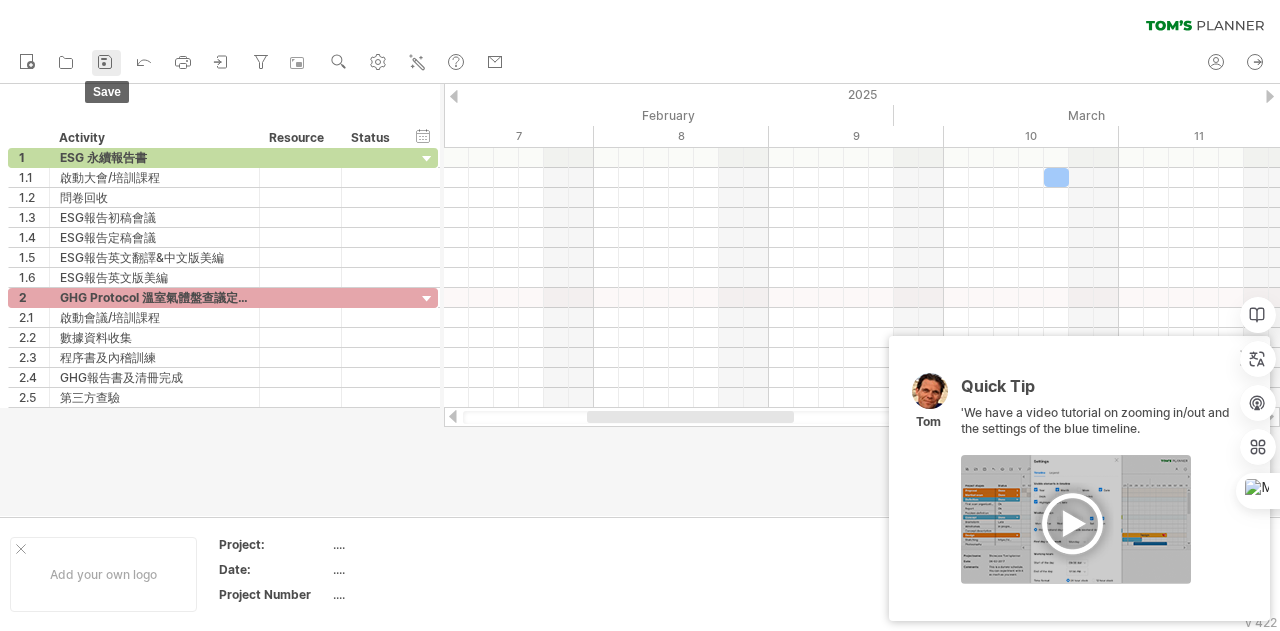 click 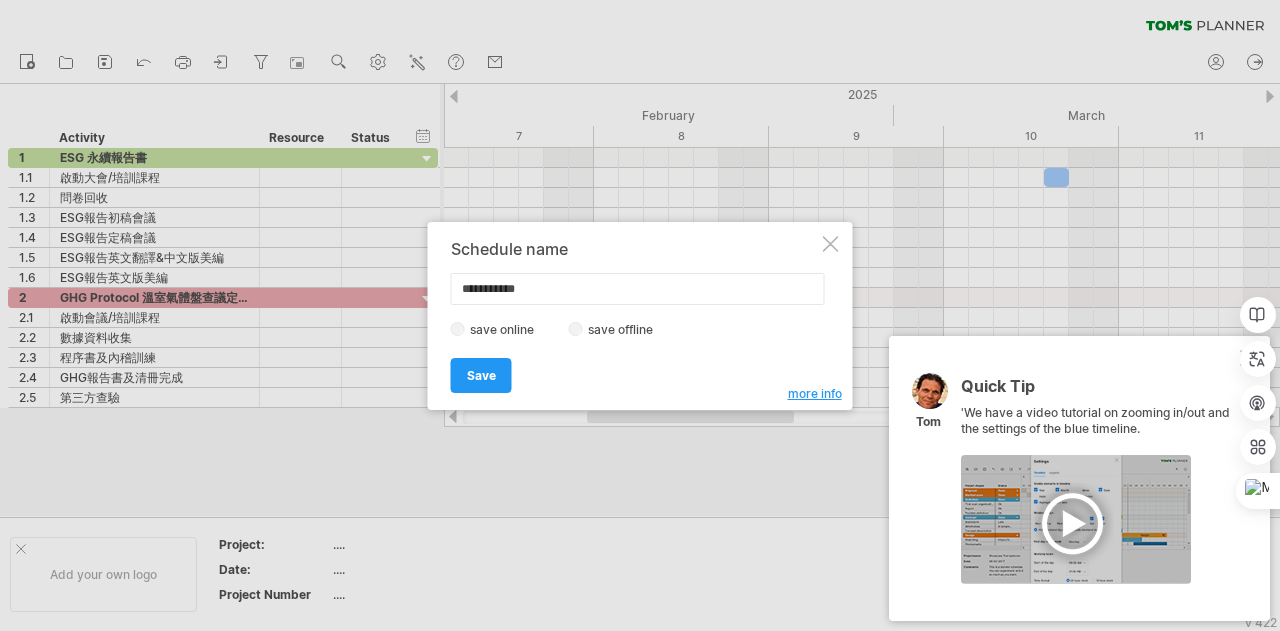 drag, startPoint x: 556, startPoint y: 294, endPoint x: 330, endPoint y: 282, distance: 226.31836 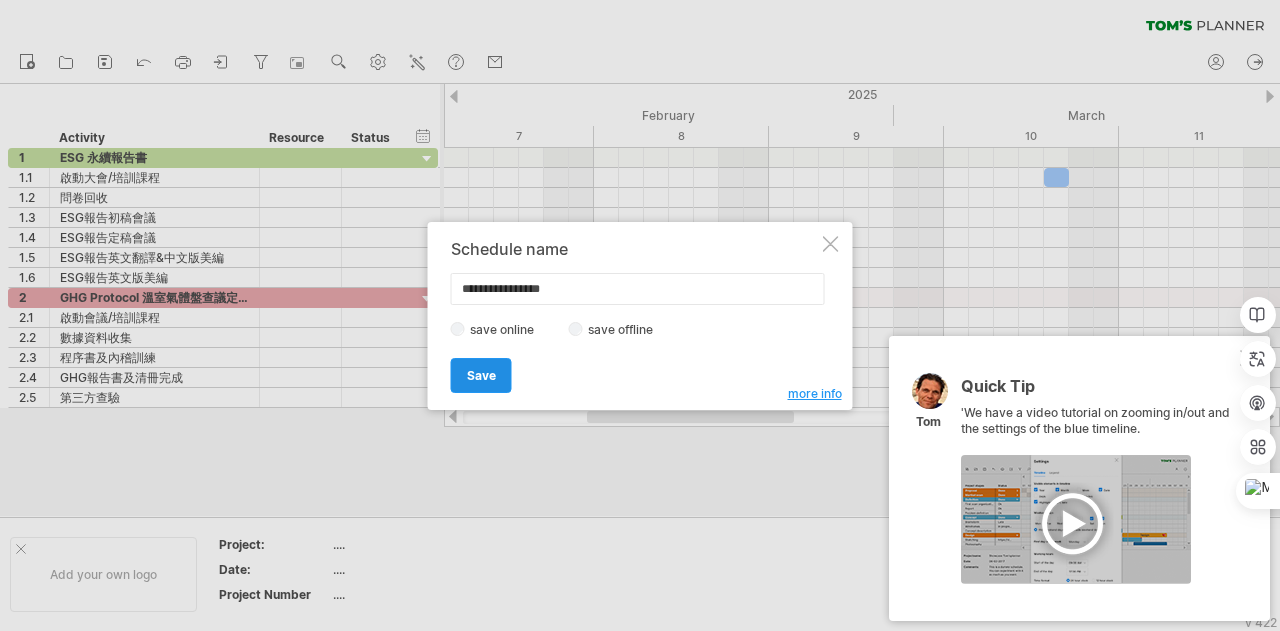 type on "**********" 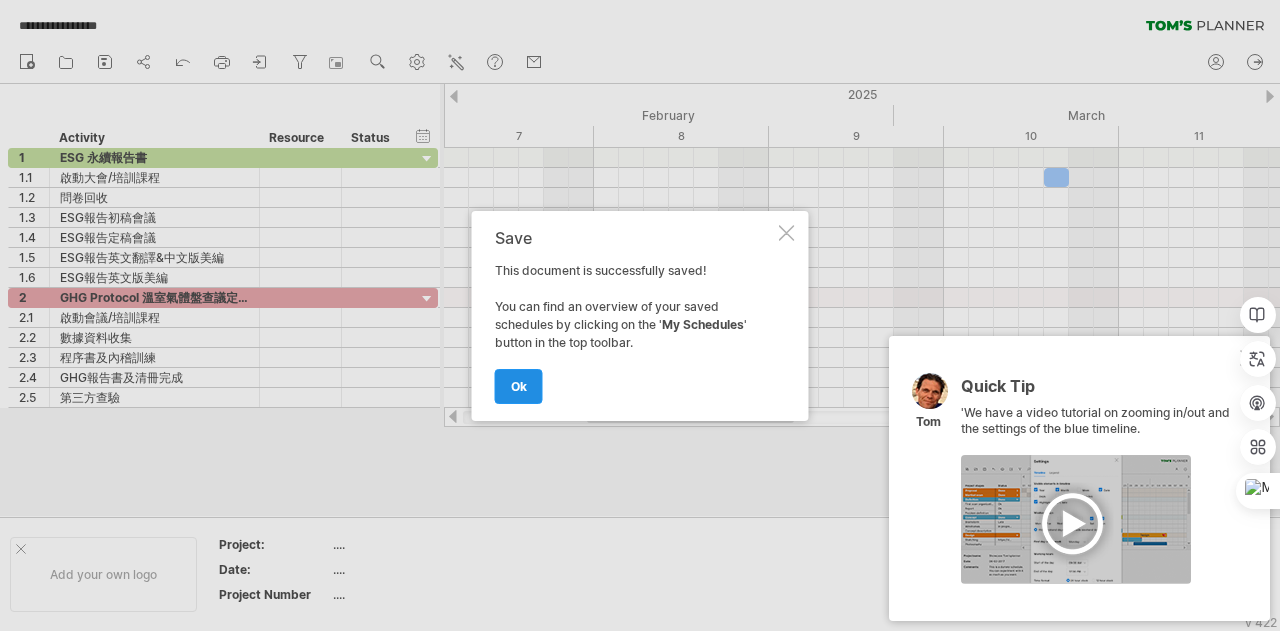 click on "ok" at bounding box center [519, 386] 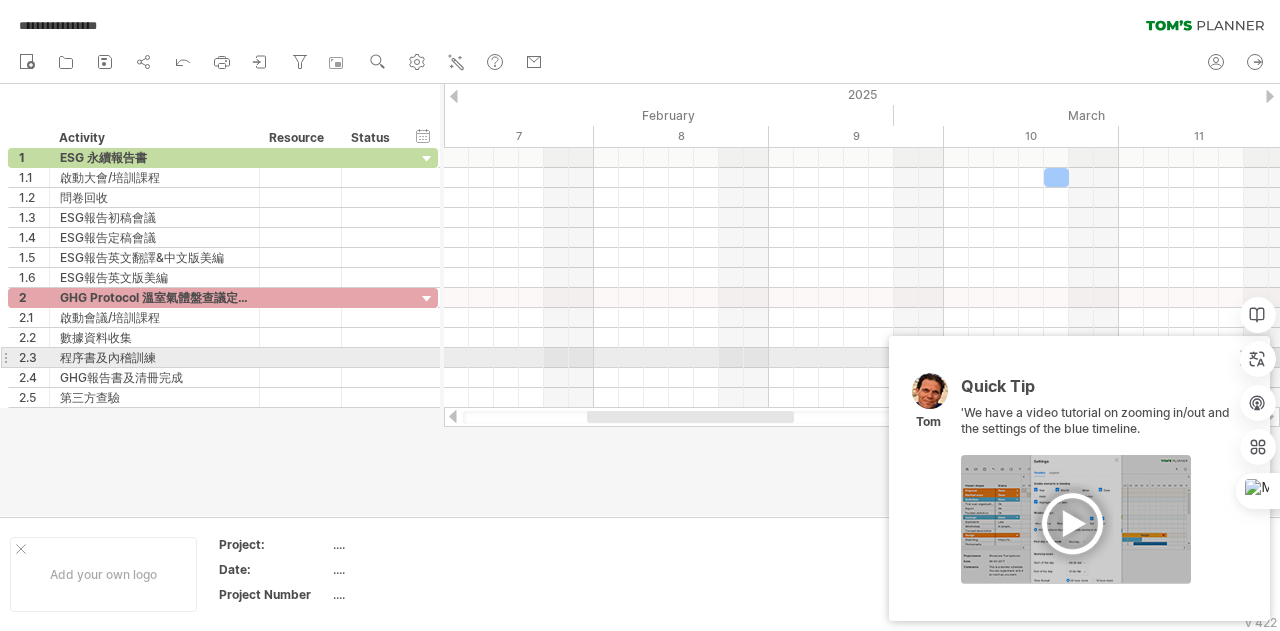click on "Quick Tip 'We have a video tutorial on zooming in/out and the settings of the blue timeline. [NAME]" at bounding box center (1079, 478) 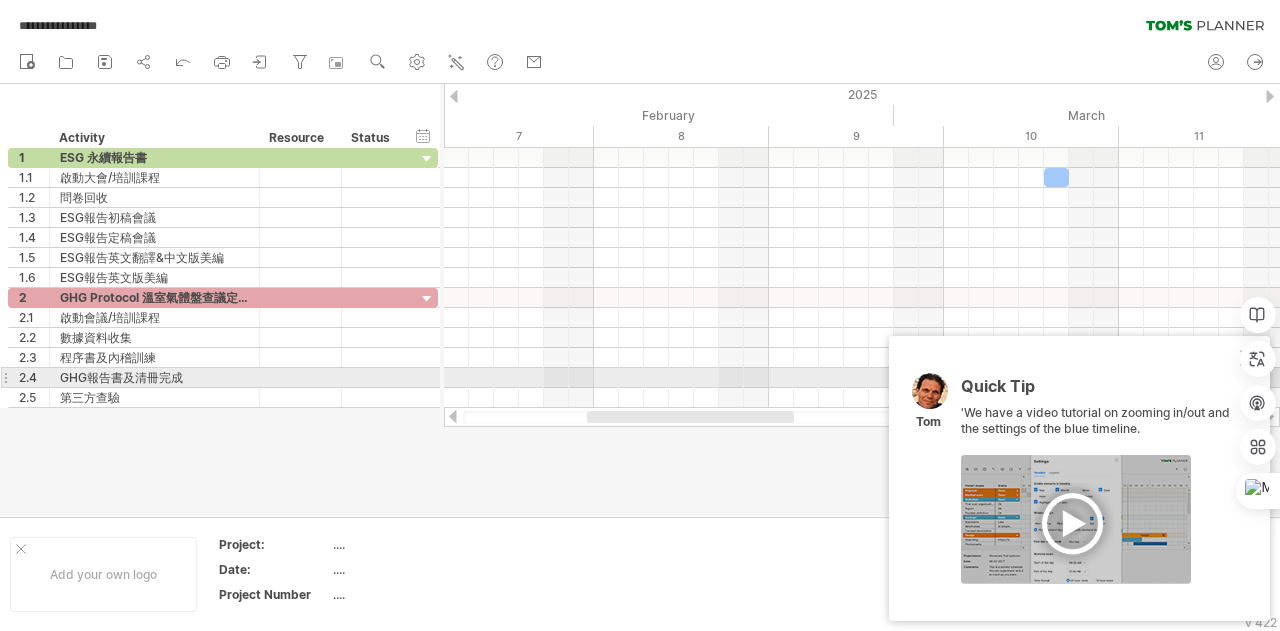 click on "Quick Tip" at bounding box center (1098, 391) 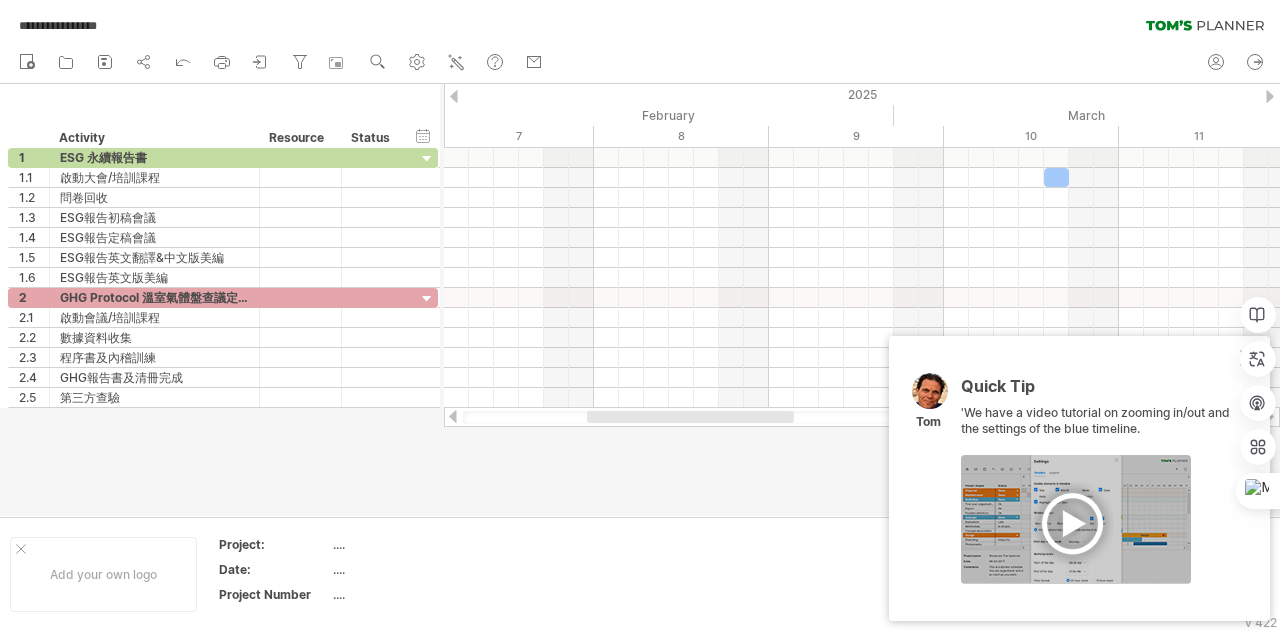 click on "Quick Tip 'We have a video tutorial on zooming in/out and the settings of the blue timeline. [NAME]" at bounding box center [1098, 481] 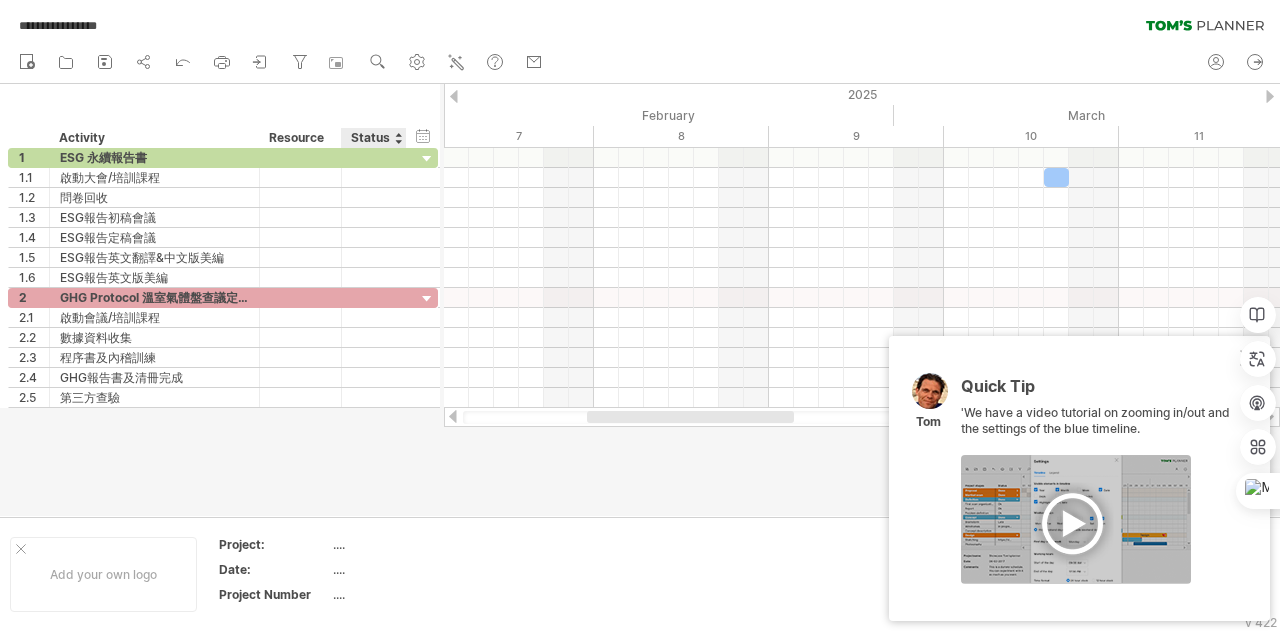 click at bounding box center (640, 300) 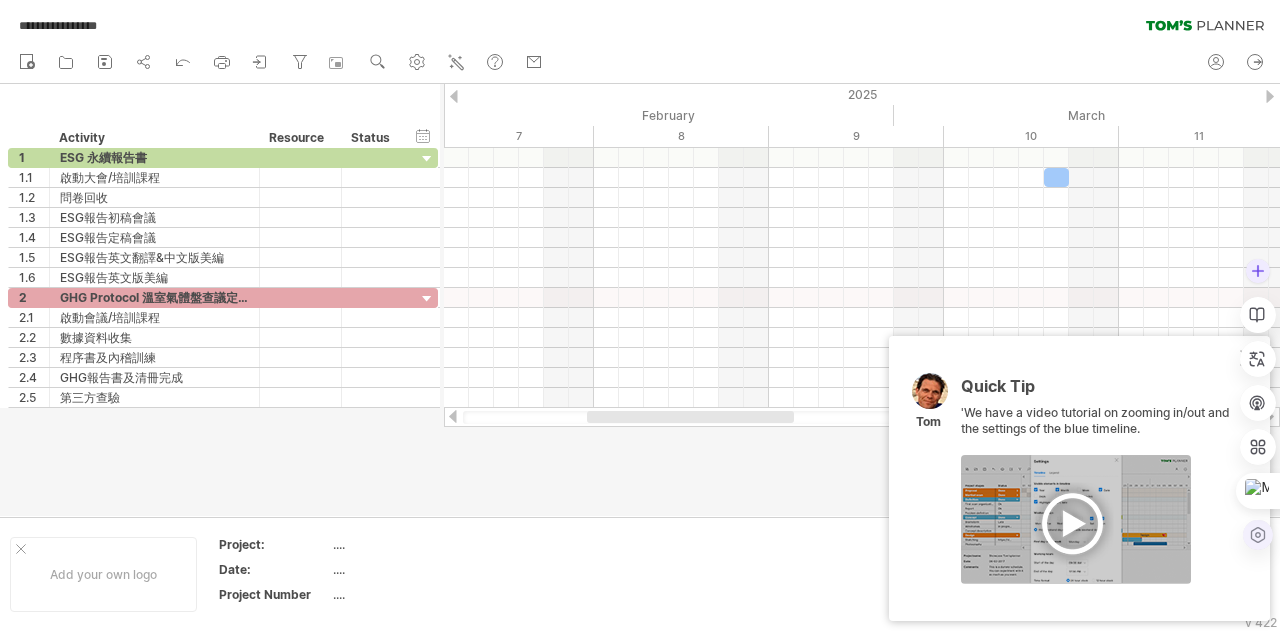 click 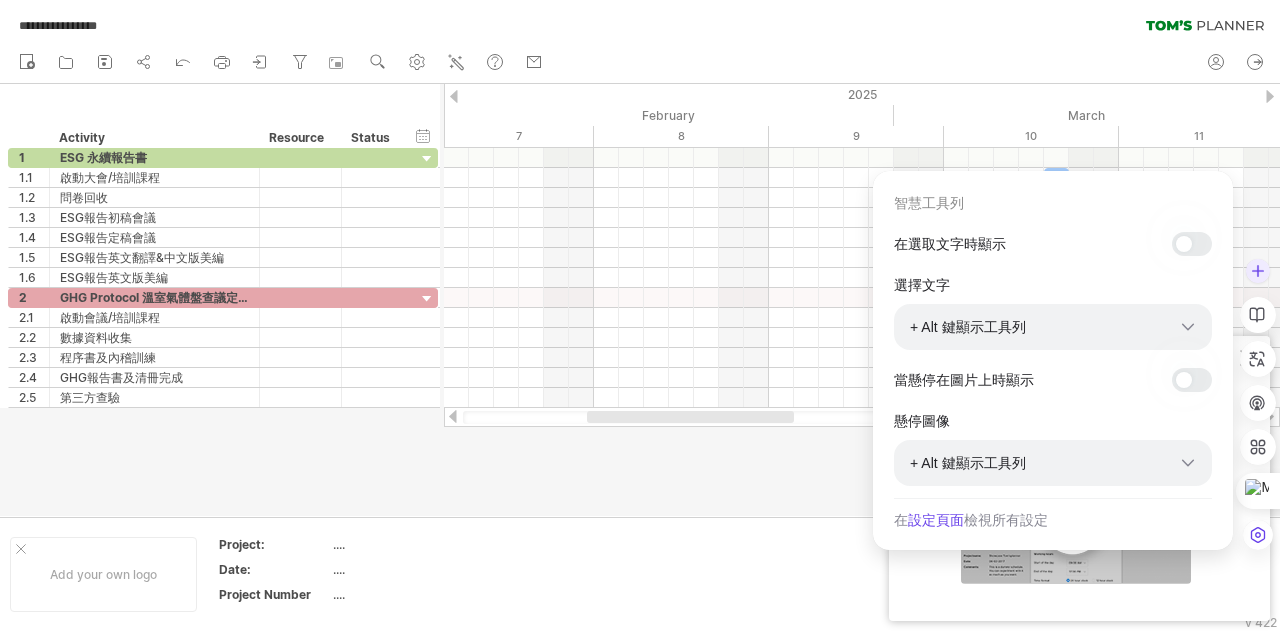 click on "設定頁面" at bounding box center (936, 520) 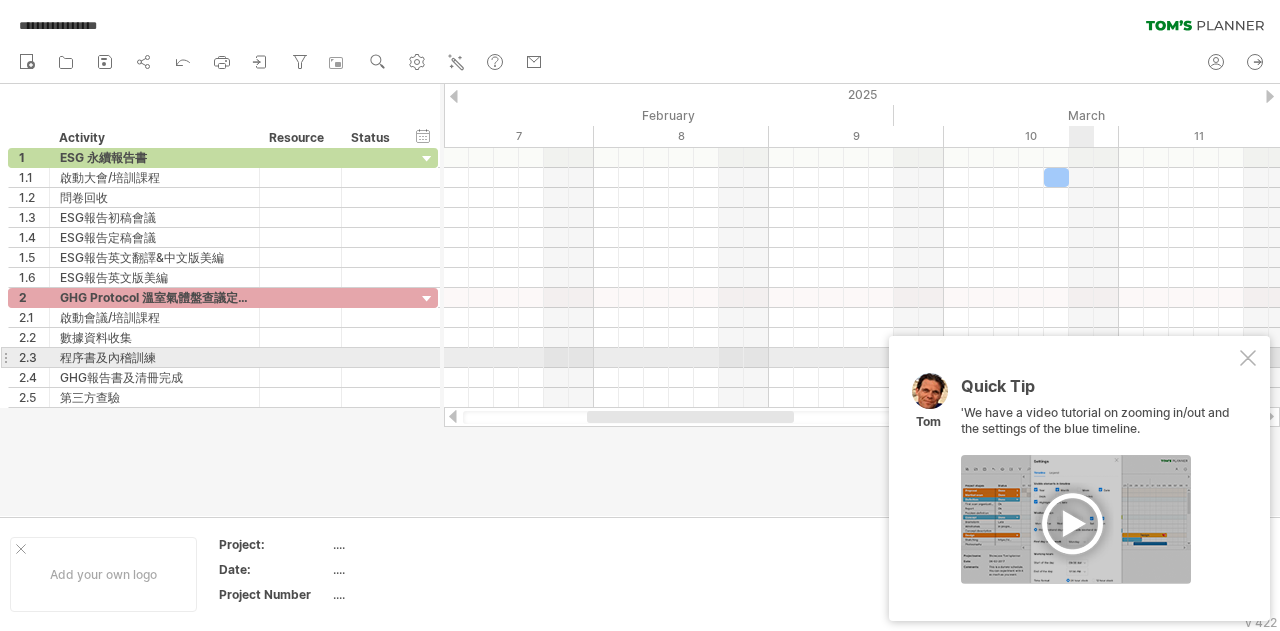 click at bounding box center [1248, 358] 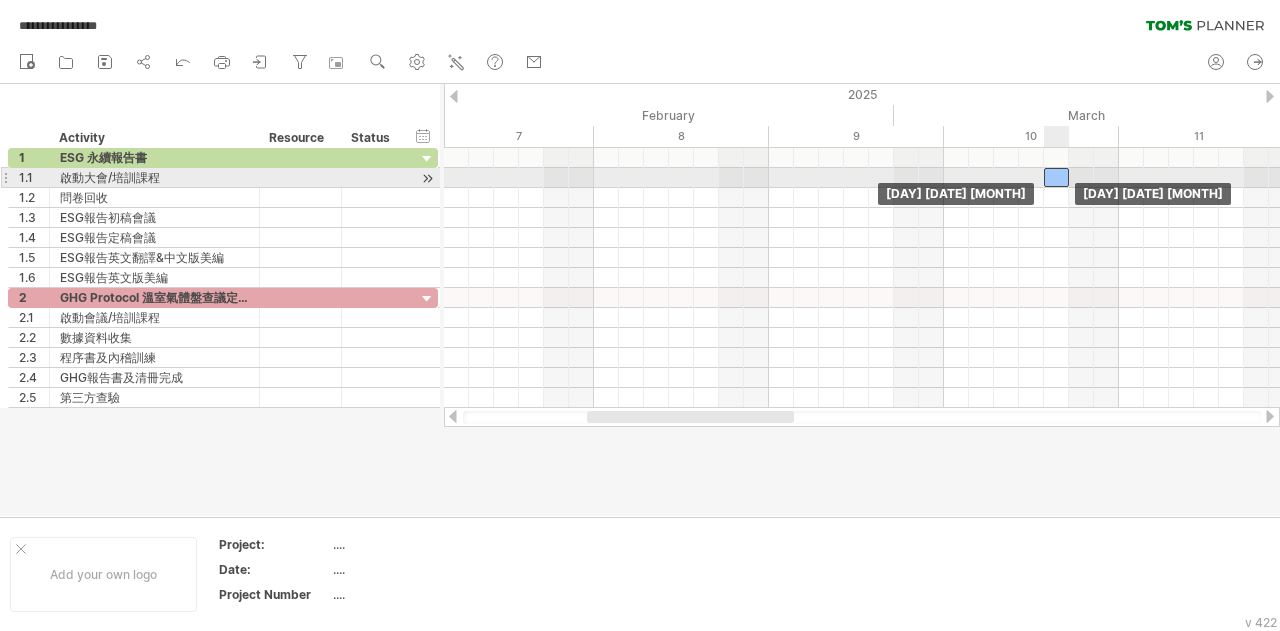 click at bounding box center (1056, 177) 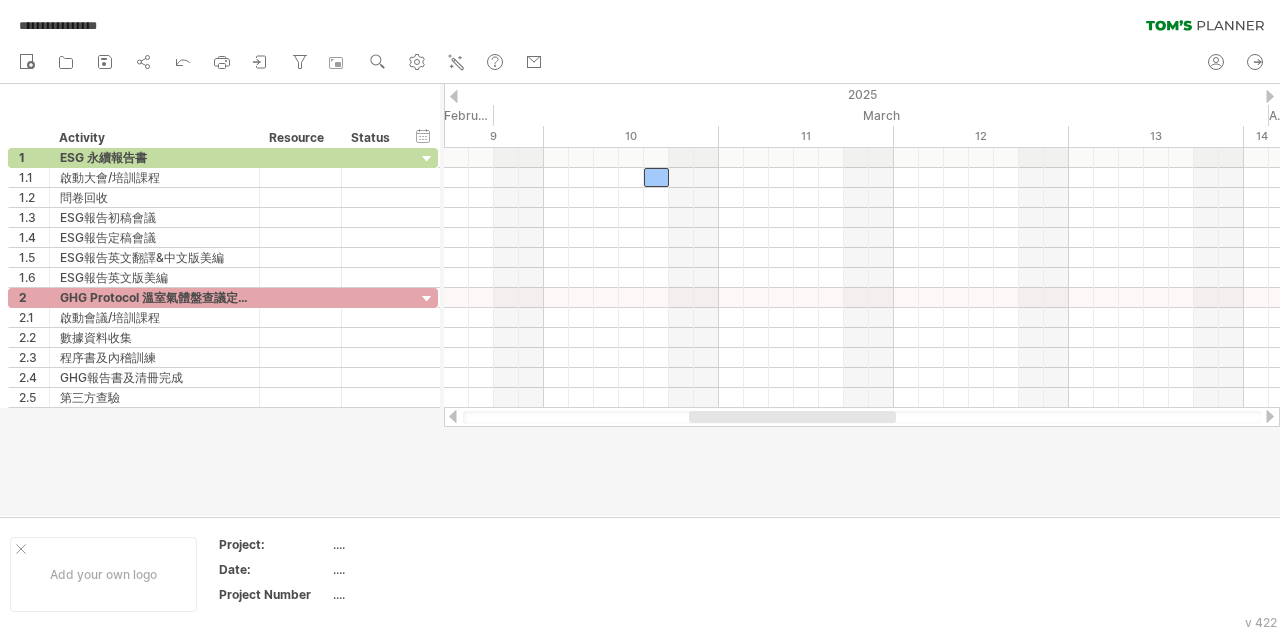 drag, startPoint x: 746, startPoint y: 421, endPoint x: 848, endPoint y: 421, distance: 102 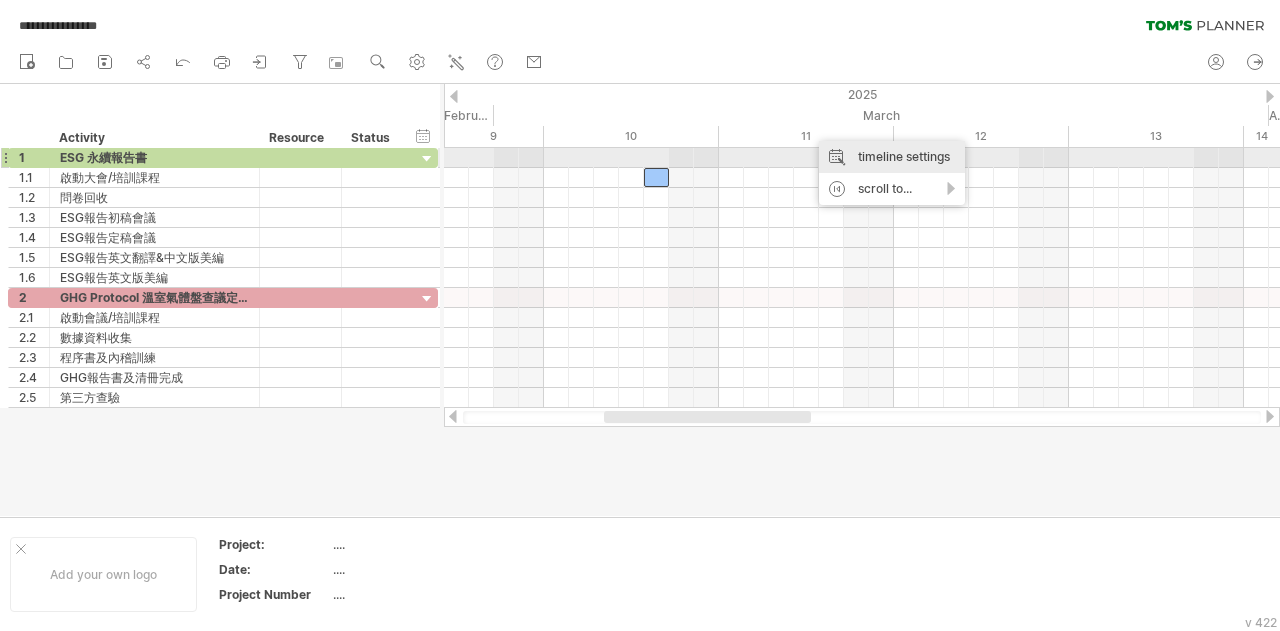 click on "timeline settings" at bounding box center [892, 157] 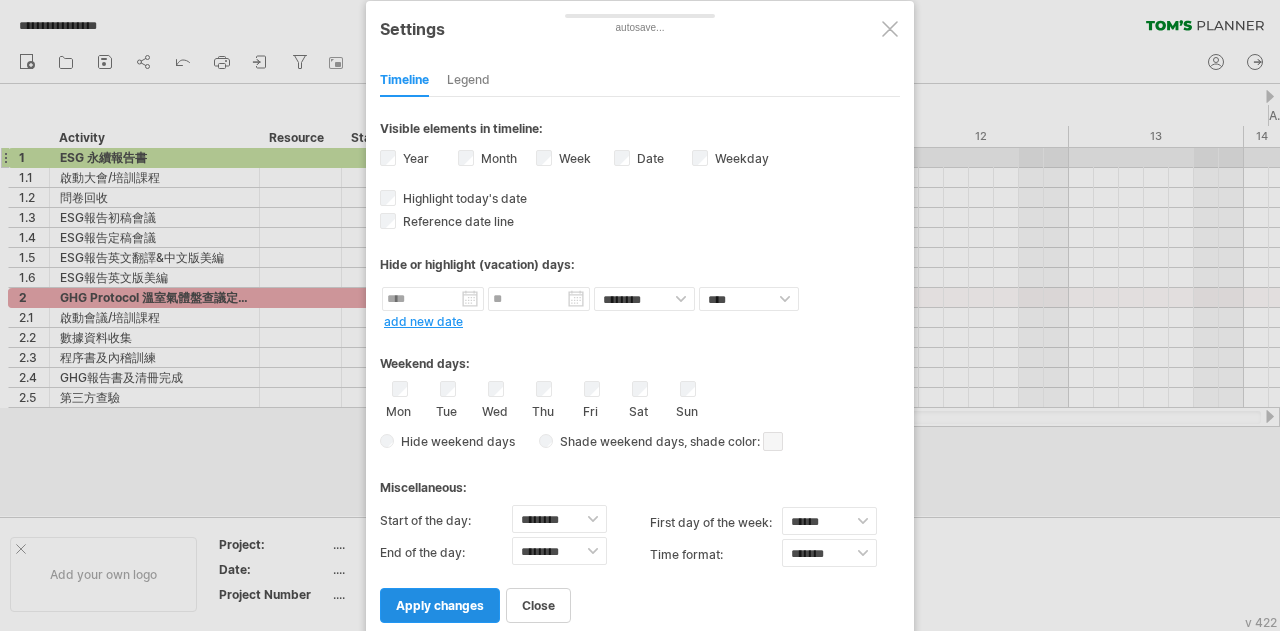click on "apply changes" at bounding box center [440, 605] 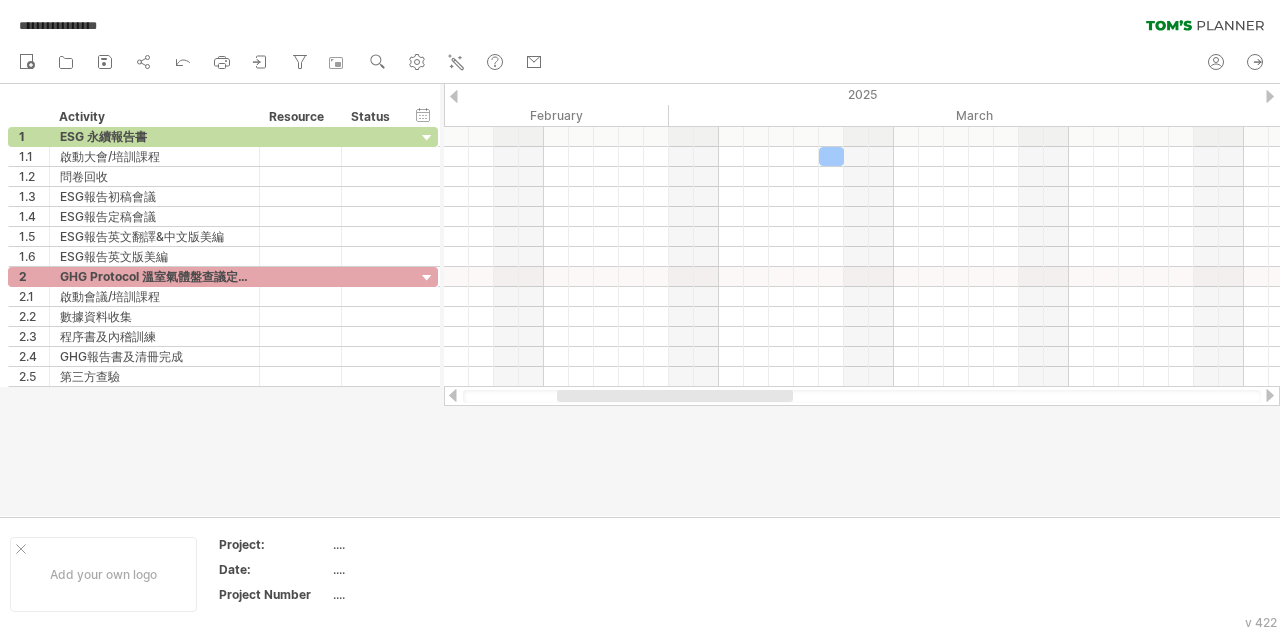 drag, startPoint x: 798, startPoint y: 396, endPoint x: 751, endPoint y: 397, distance: 47.010635 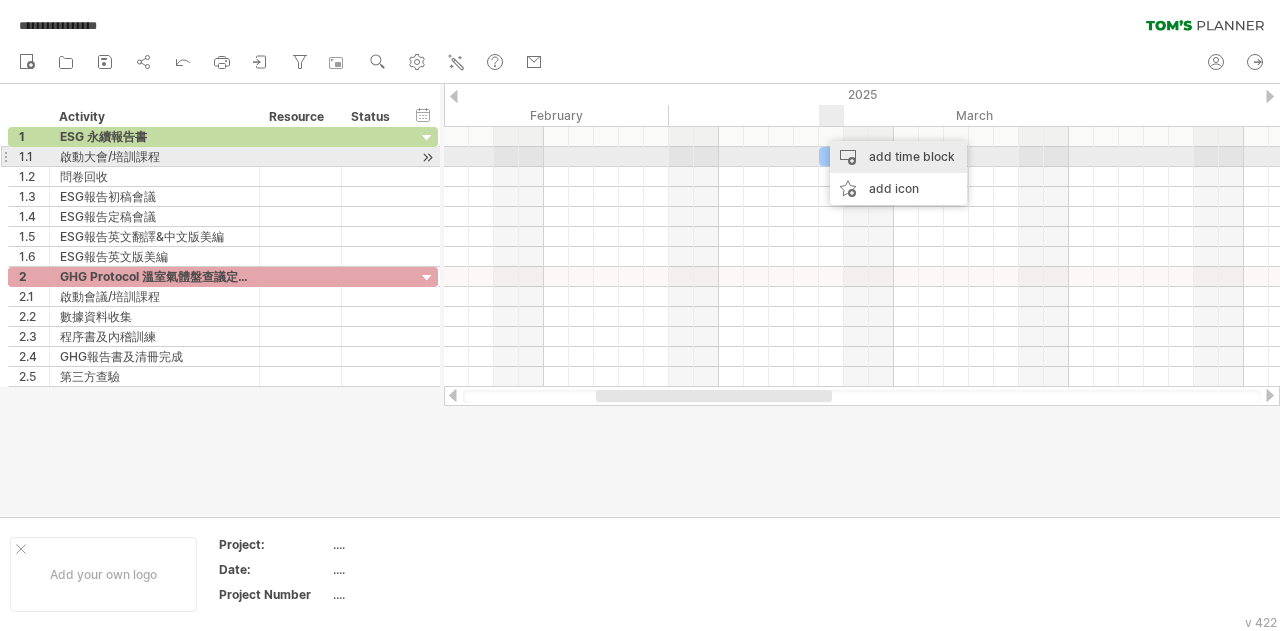 click on "add time block" at bounding box center [898, 157] 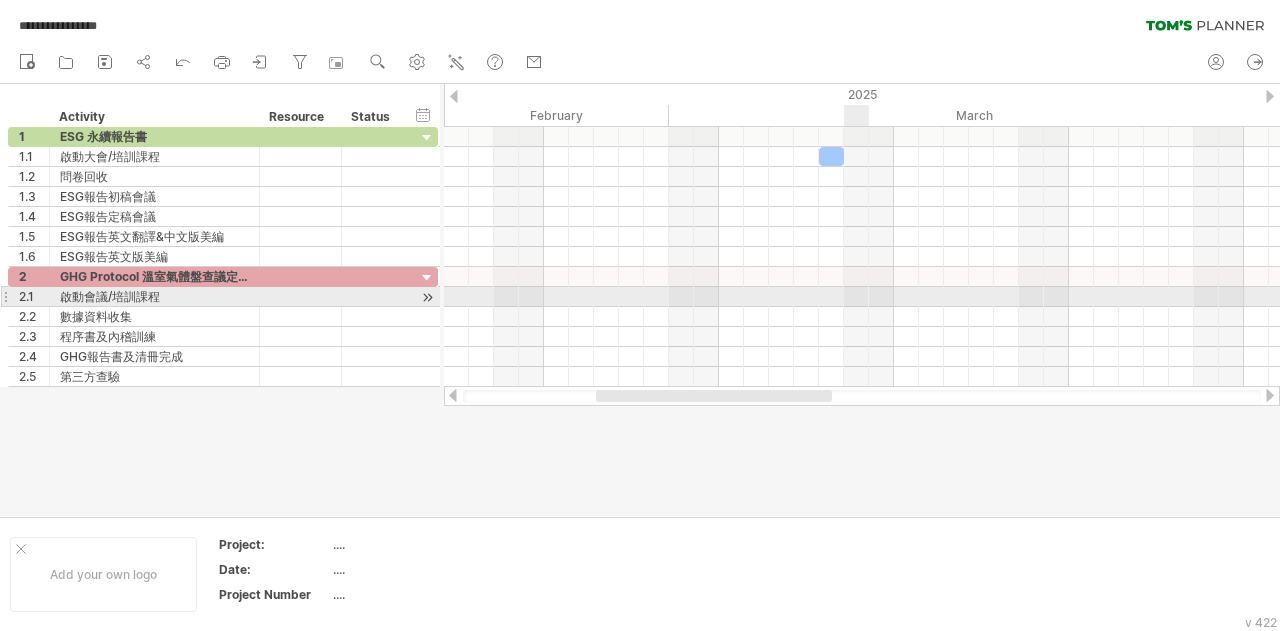 click at bounding box center (862, 297) 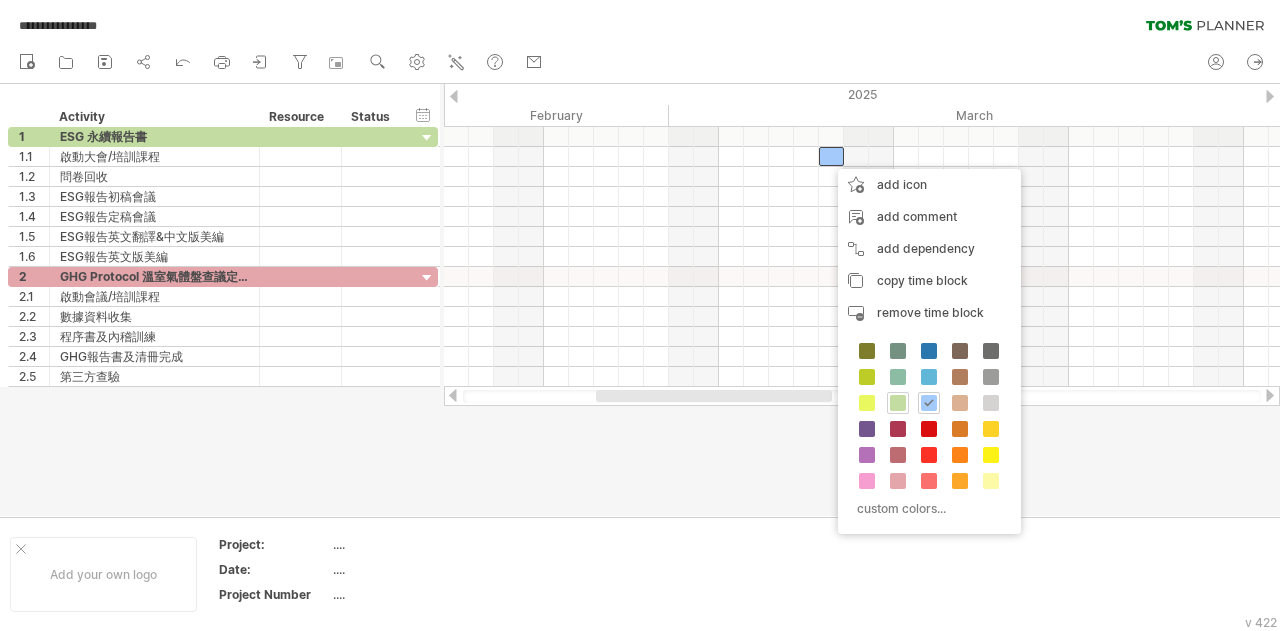 click at bounding box center (898, 403) 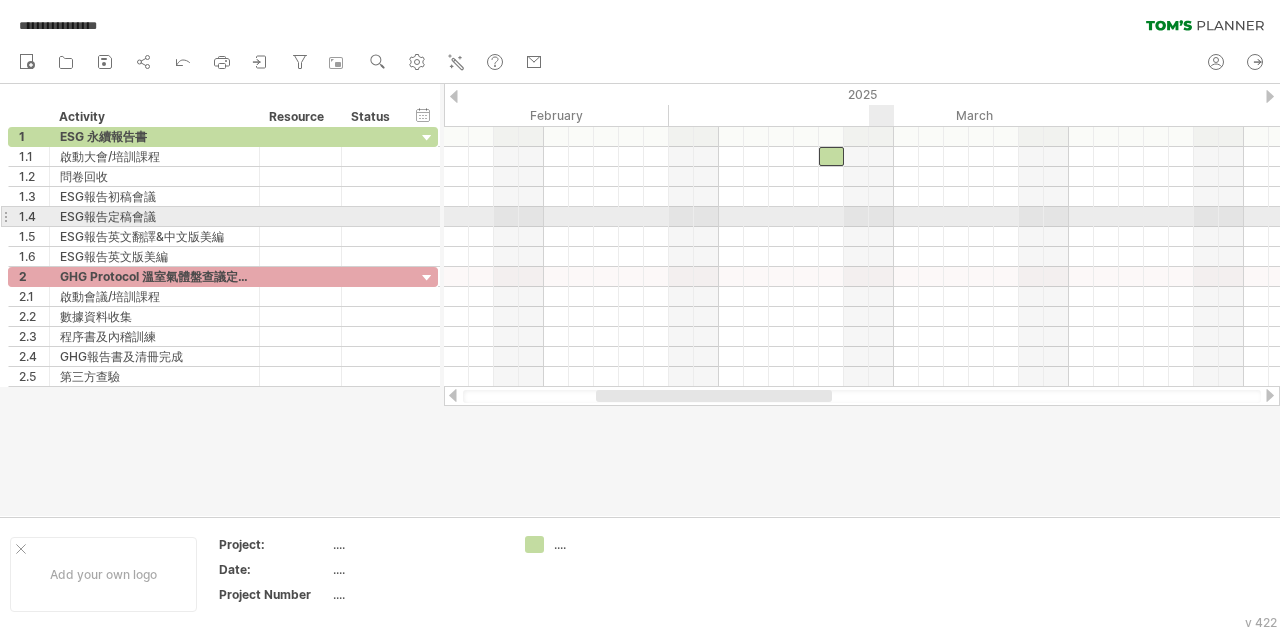 click at bounding box center (862, 217) 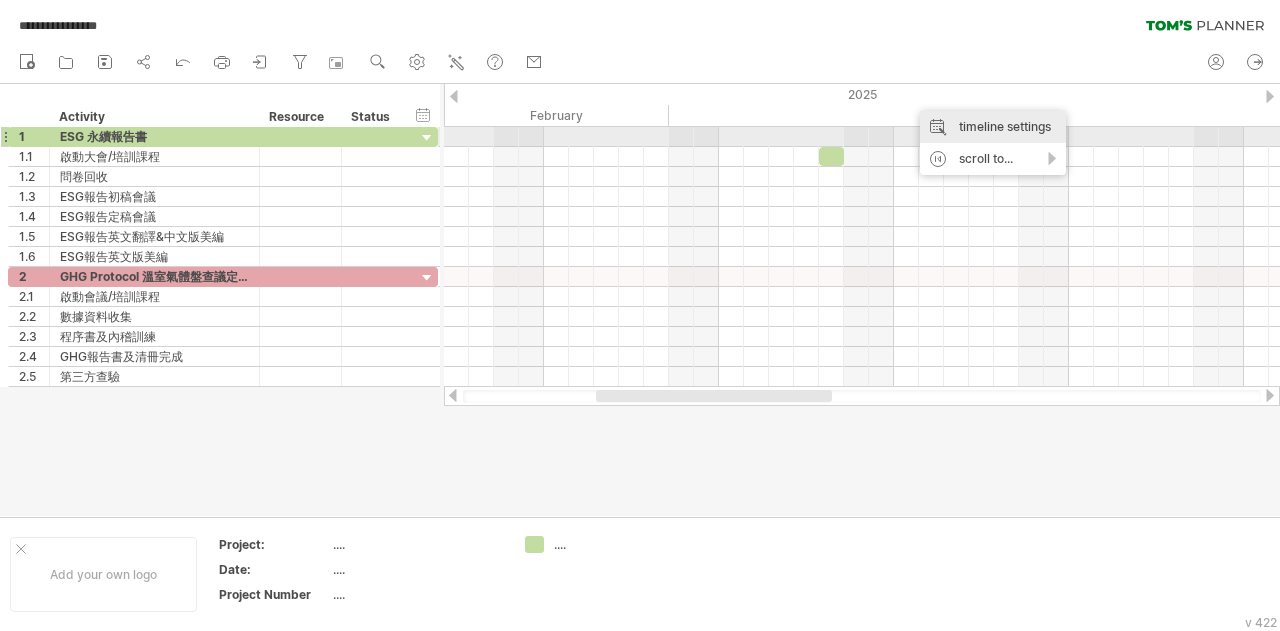 click on "timeline settings" at bounding box center (993, 127) 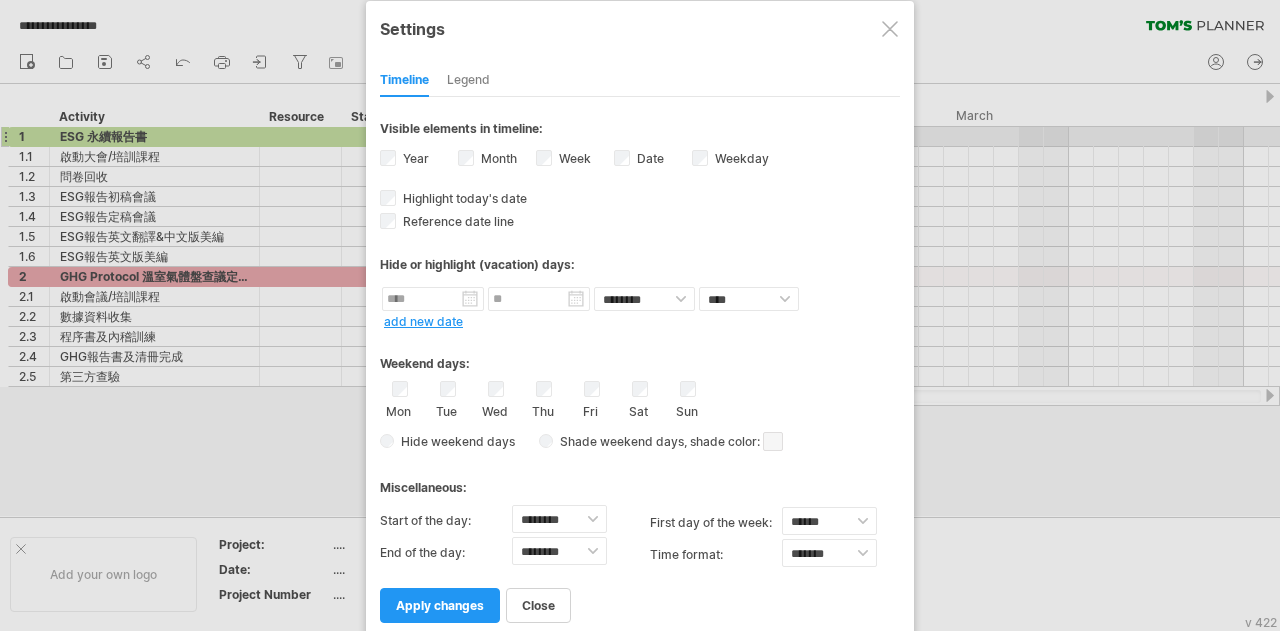 click on "Date
visibility of date
Currently there is not enough space horizontally to display the dates in the timeline. However if you zoom in on your schedule the dates will be displayed when possible." at bounding box center (653, 160) 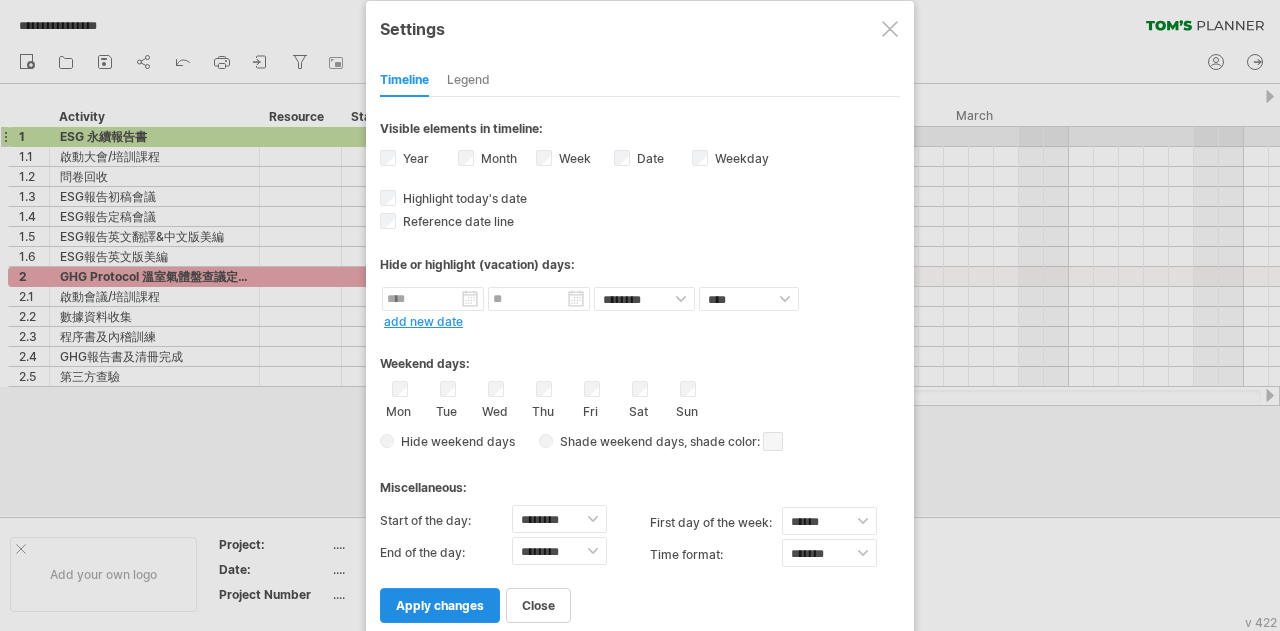 click on "apply changes" at bounding box center (440, 605) 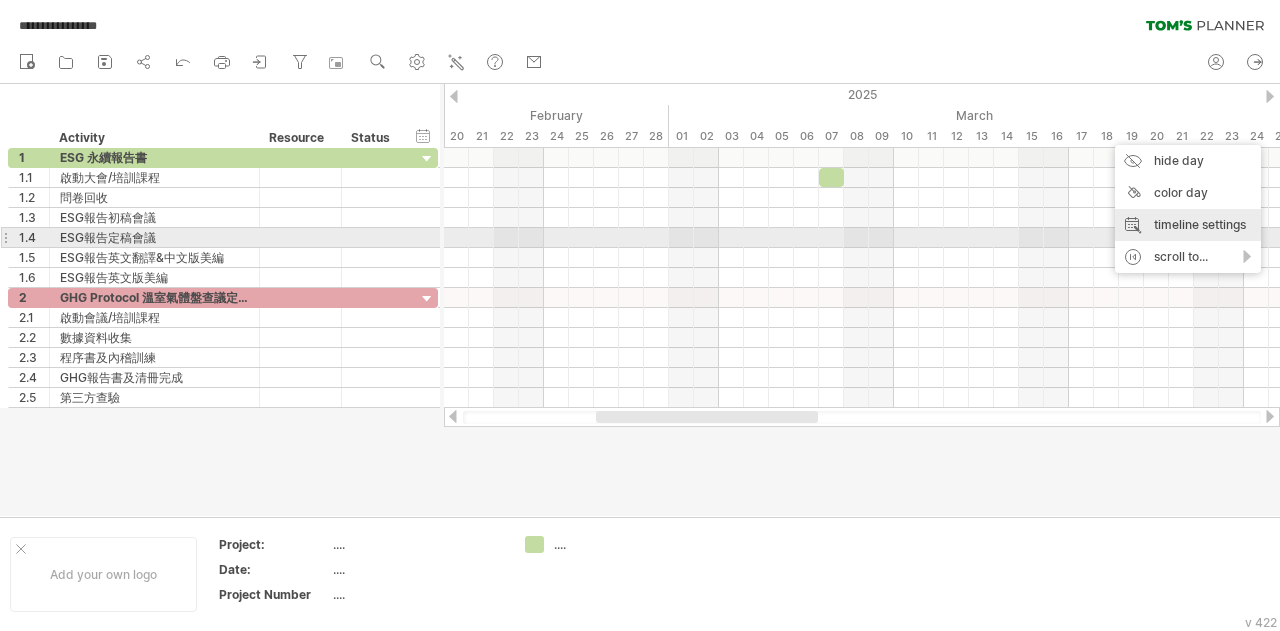 click on "timeline settings" at bounding box center (1188, 225) 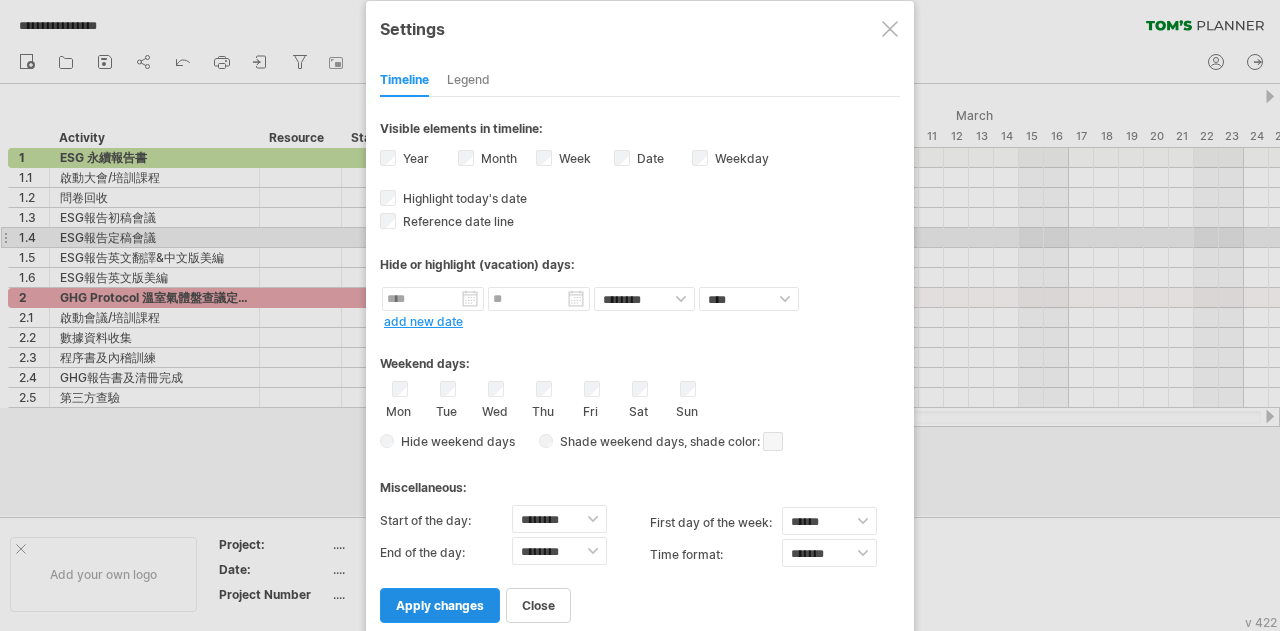 click on "apply changes" at bounding box center [440, 605] 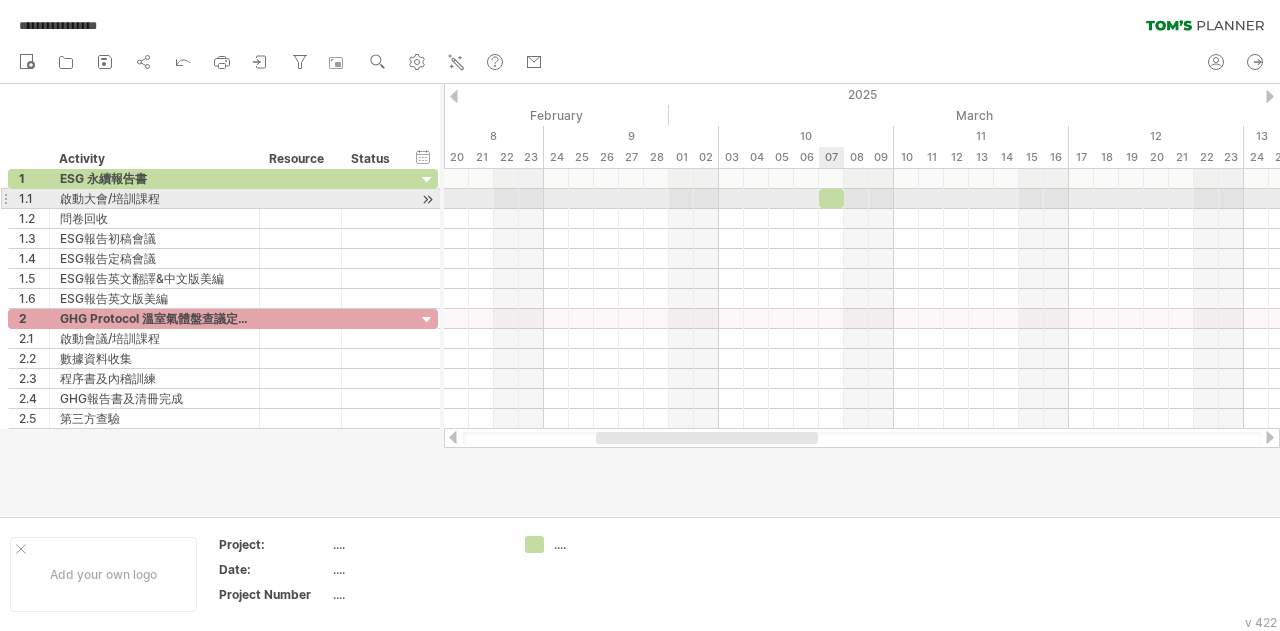 click at bounding box center [831, 198] 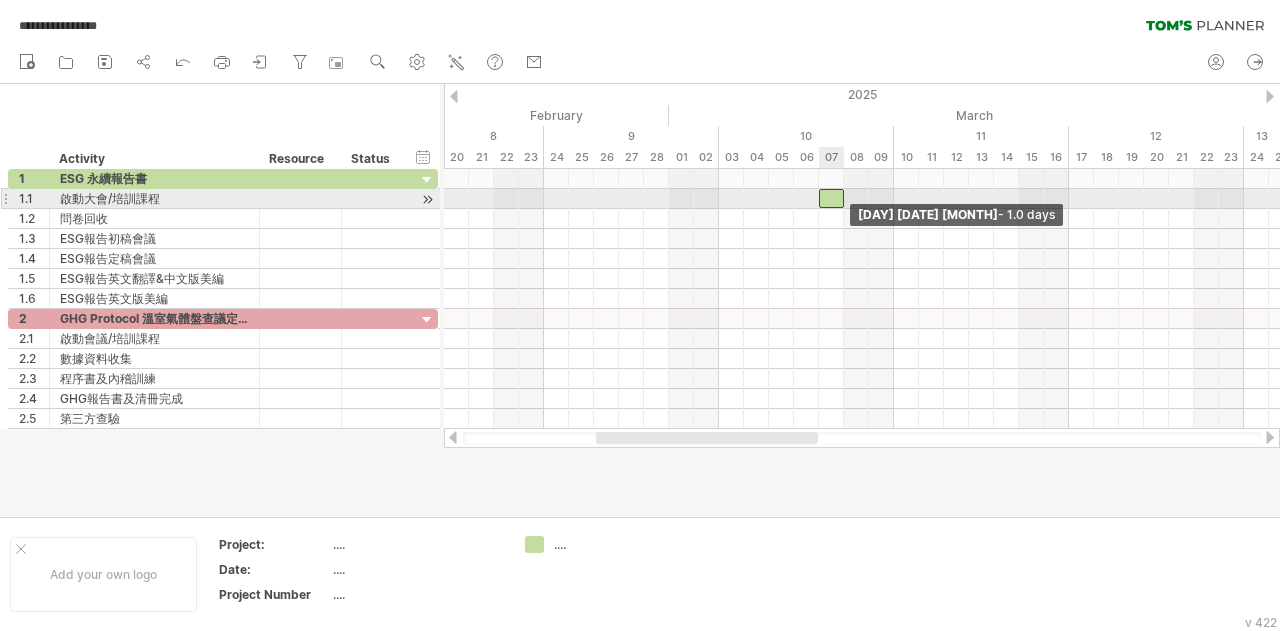 click at bounding box center (844, 198) 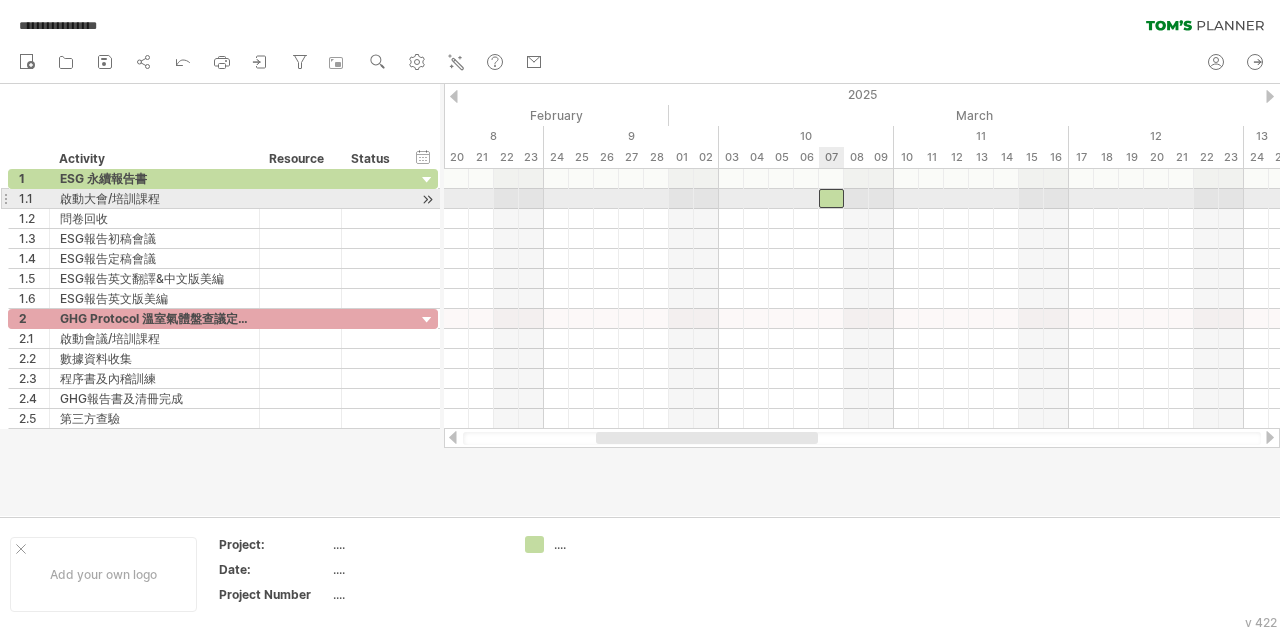 click at bounding box center [831, 198] 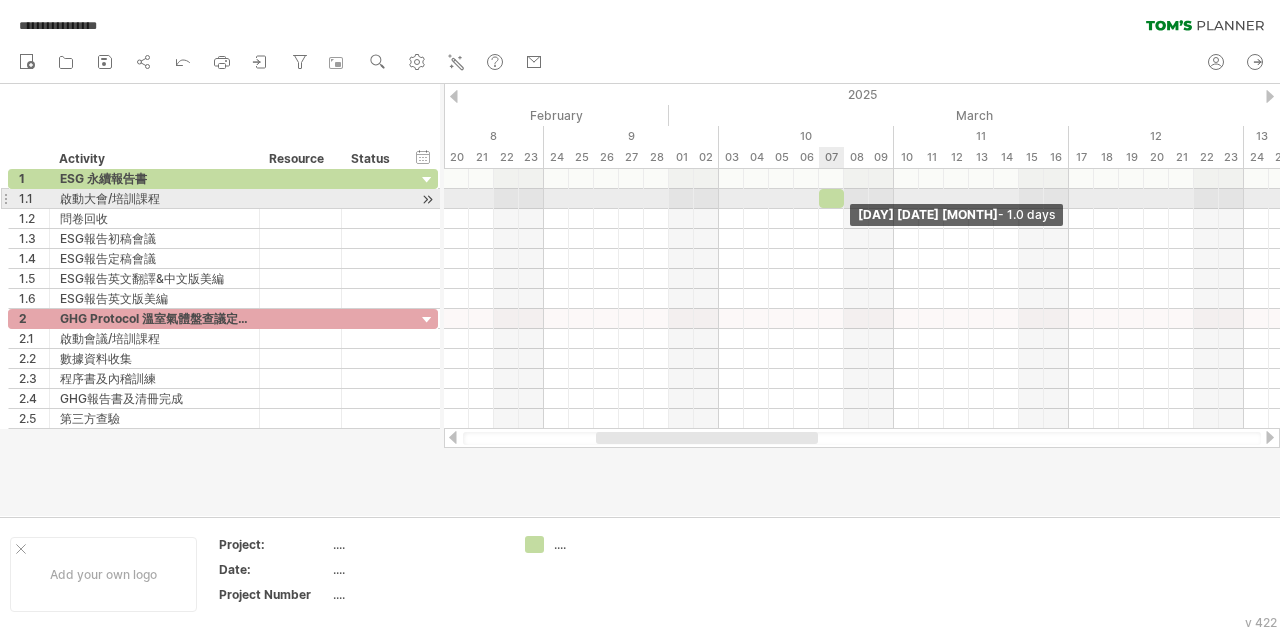 click at bounding box center [844, 198] 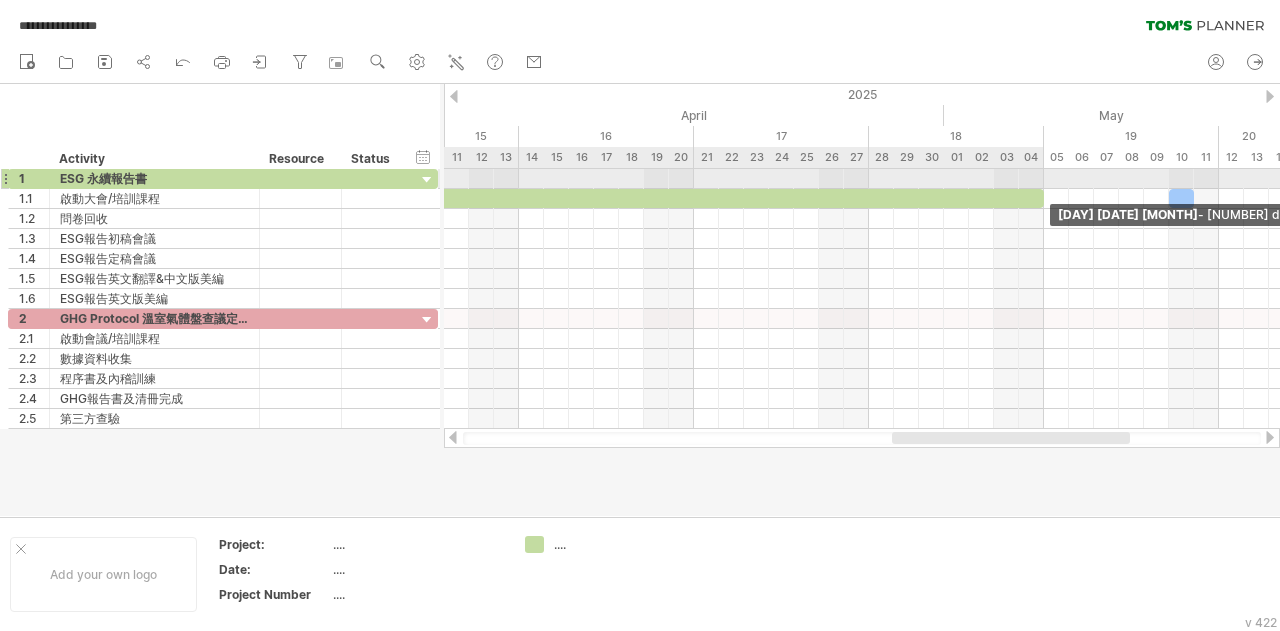 drag, startPoint x: 845, startPoint y: 195, endPoint x: 1040, endPoint y: 189, distance: 195.09229 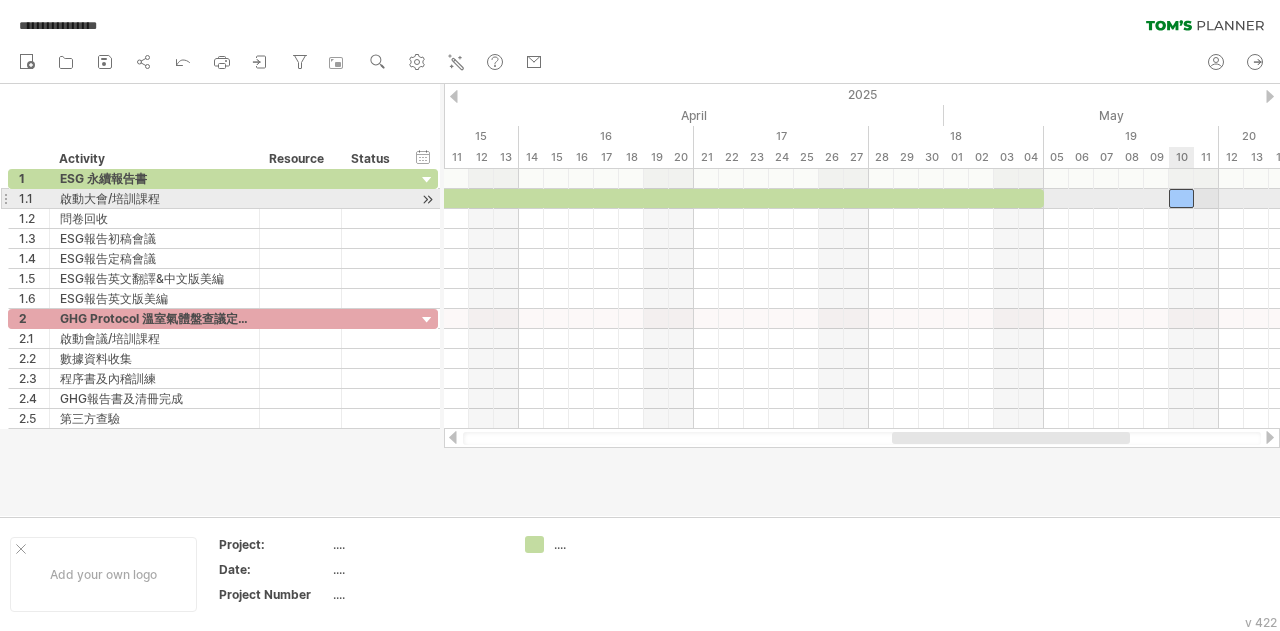 click at bounding box center (1181, 198) 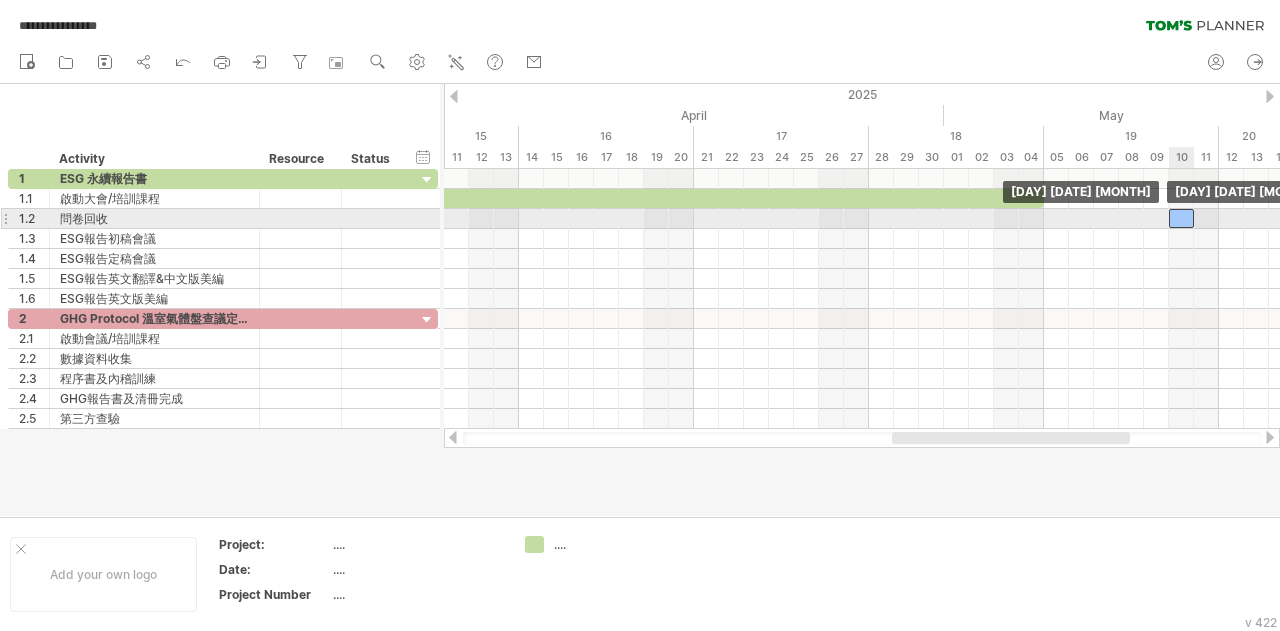 drag, startPoint x: 1187, startPoint y: 197, endPoint x: 1189, endPoint y: 226, distance: 29.068884 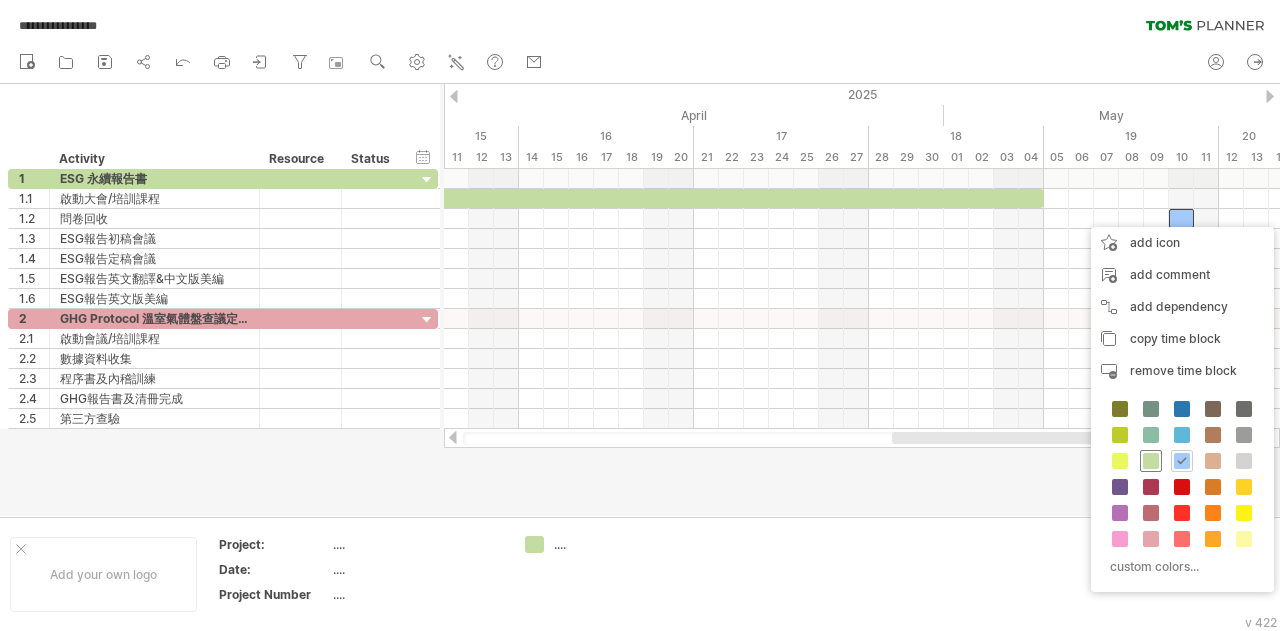 click at bounding box center (1151, 461) 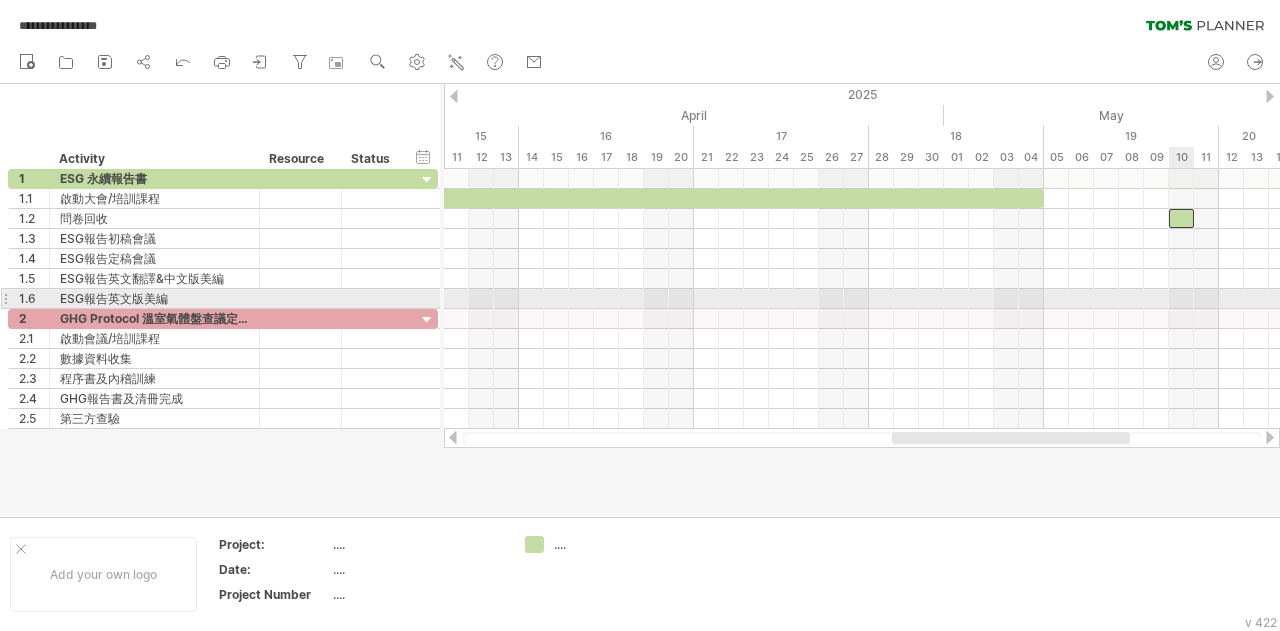 click at bounding box center (862, 299) 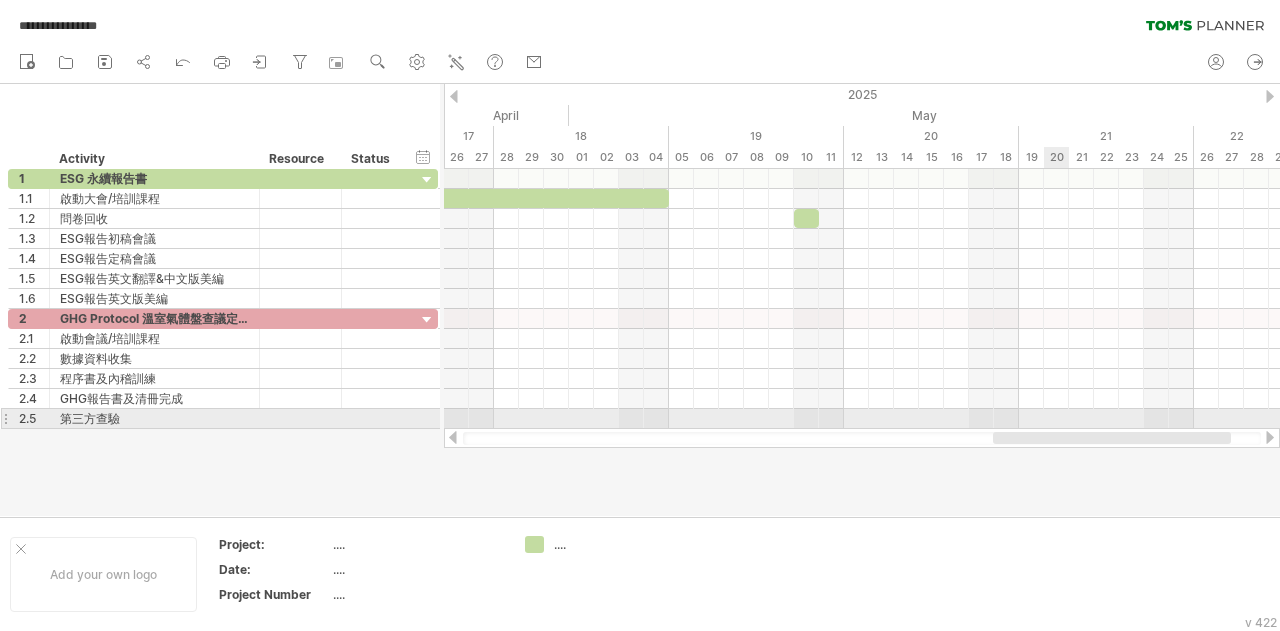 drag, startPoint x: 957, startPoint y: 437, endPoint x: 1058, endPoint y: 421, distance: 102.259476 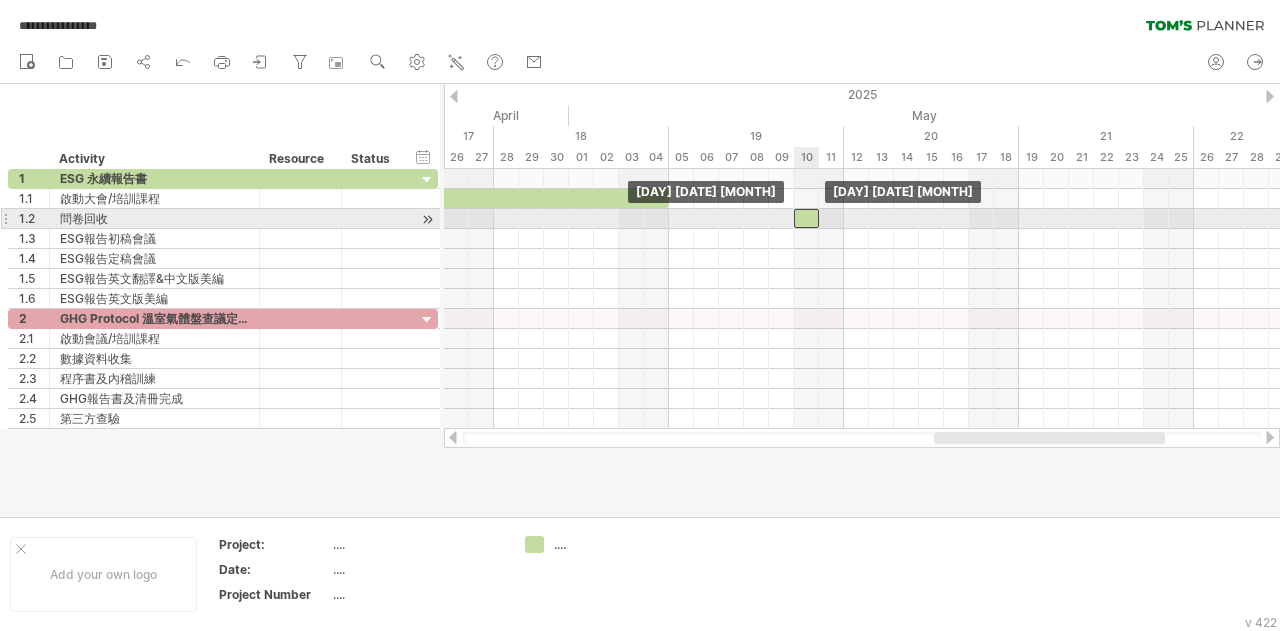 click at bounding box center (806, 218) 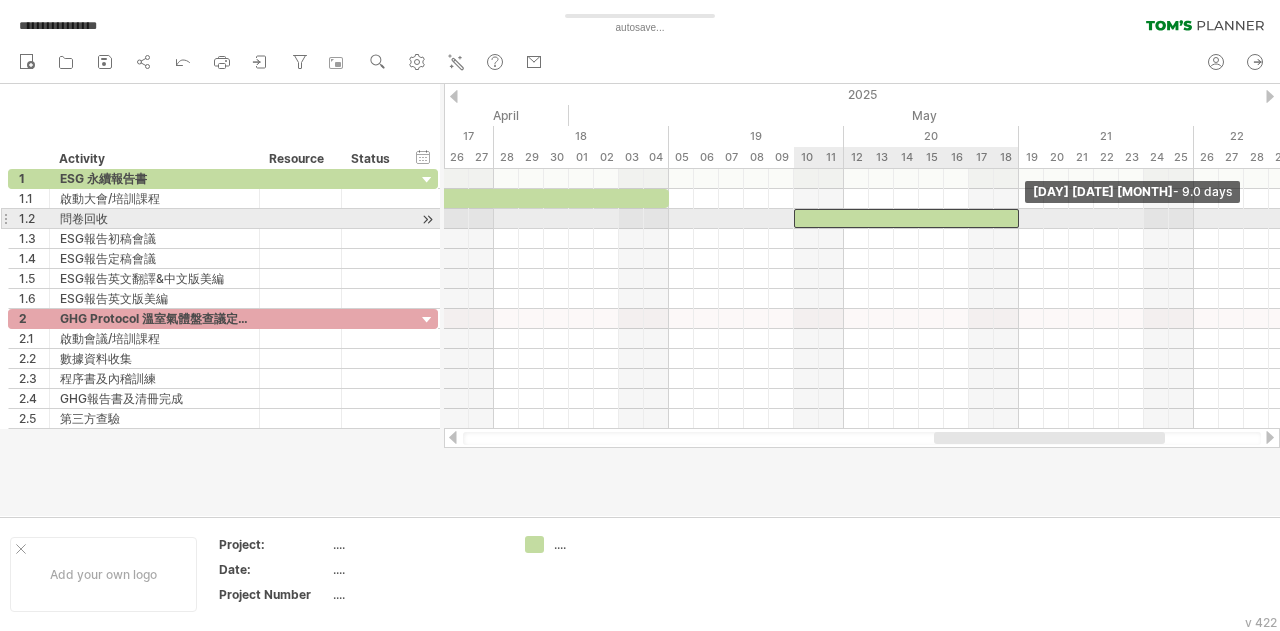 drag, startPoint x: 820, startPoint y: 219, endPoint x: 1020, endPoint y: 213, distance: 200.08998 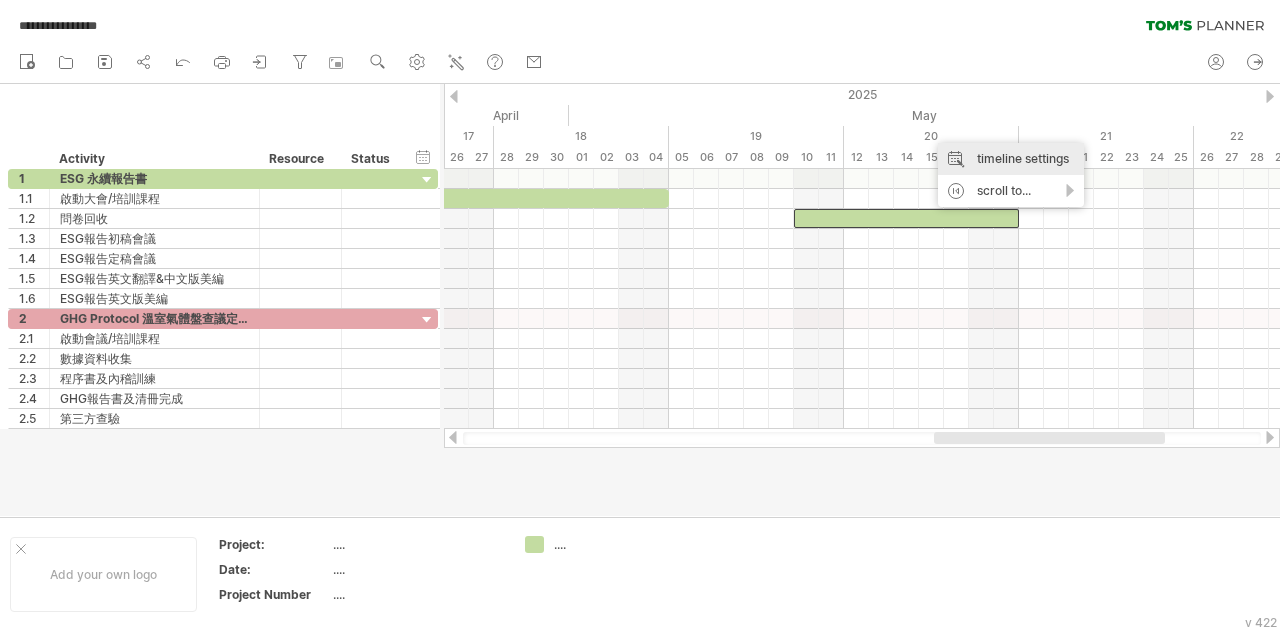 click on "timeline settings" at bounding box center (1011, 159) 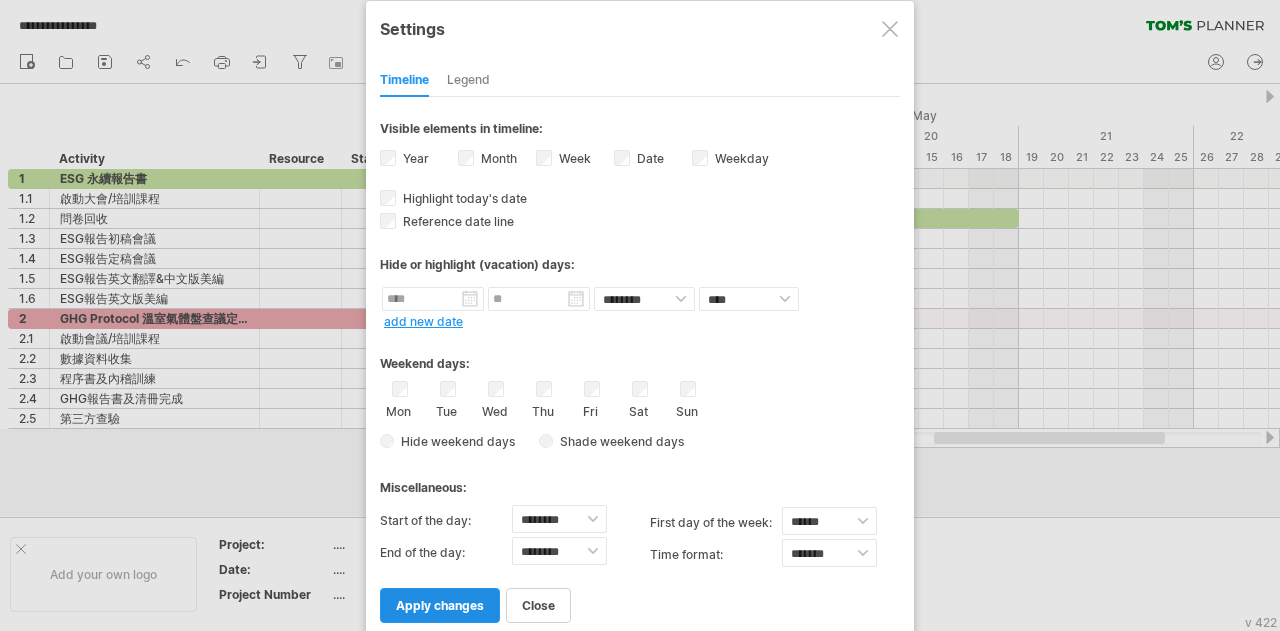 click on "apply changes" at bounding box center (440, 605) 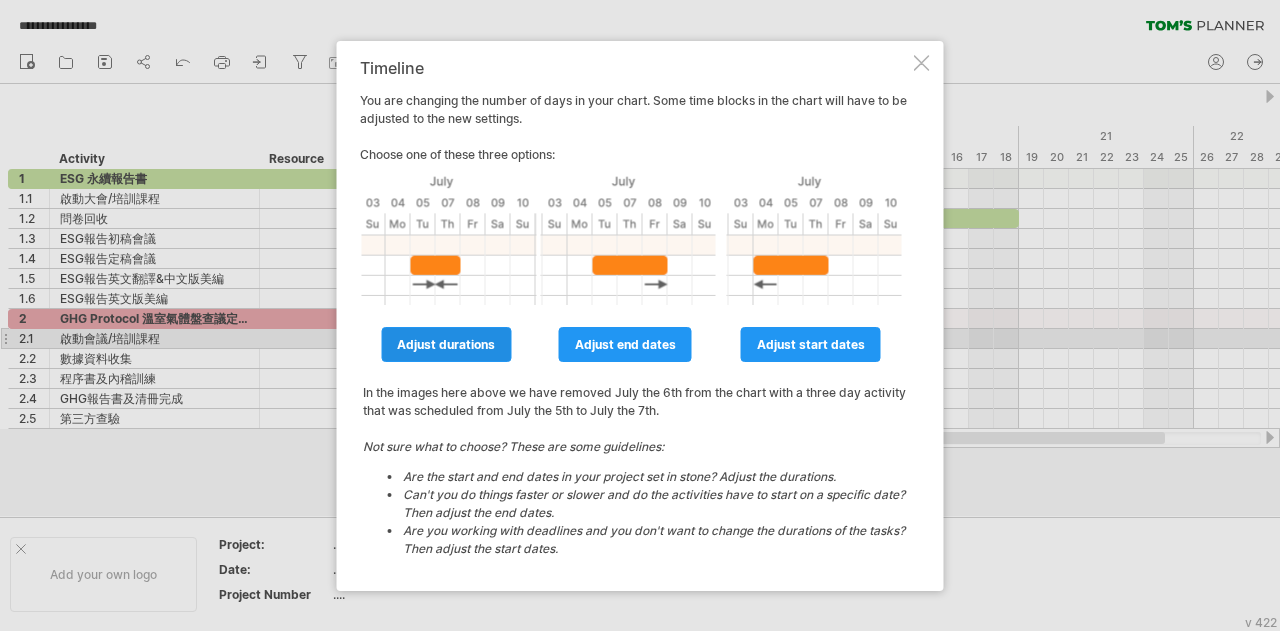 click on "adjust durations" at bounding box center (446, 344) 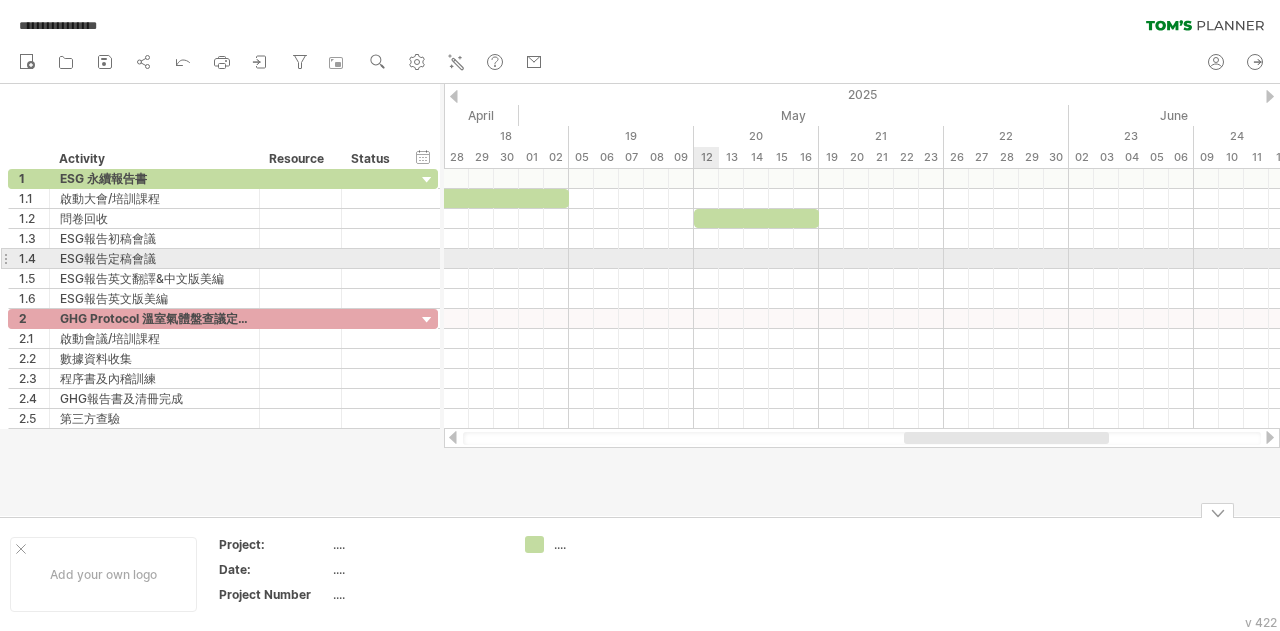 click at bounding box center (862, 259) 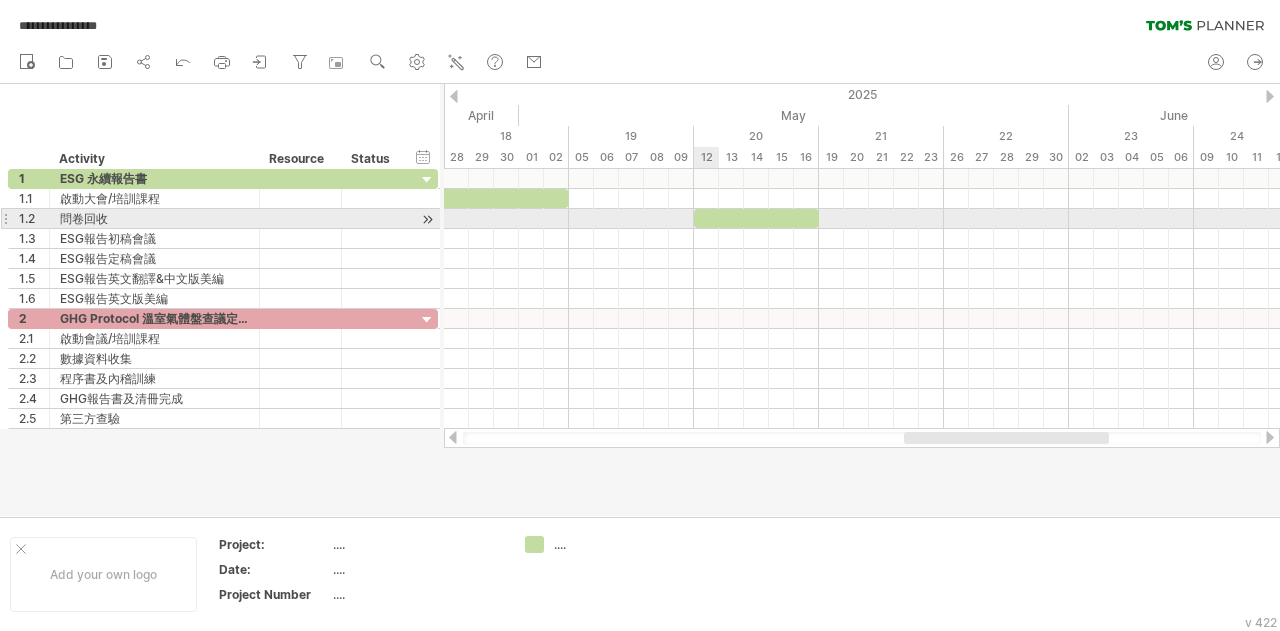 click at bounding box center (756, 218) 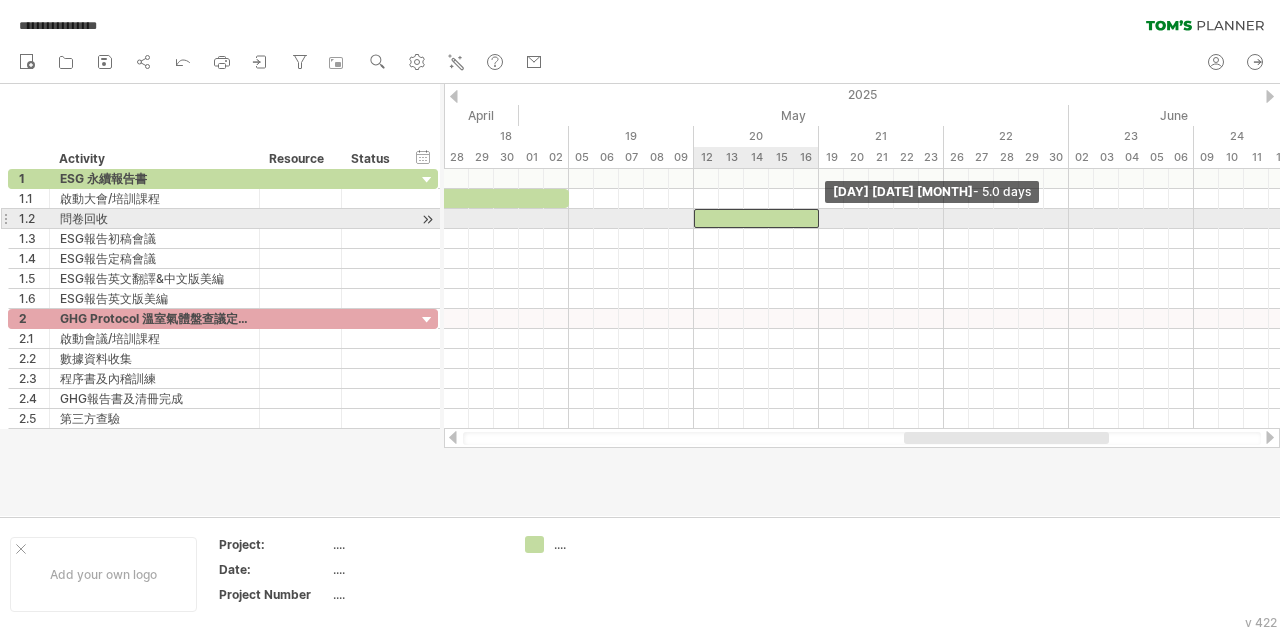 click at bounding box center (819, 218) 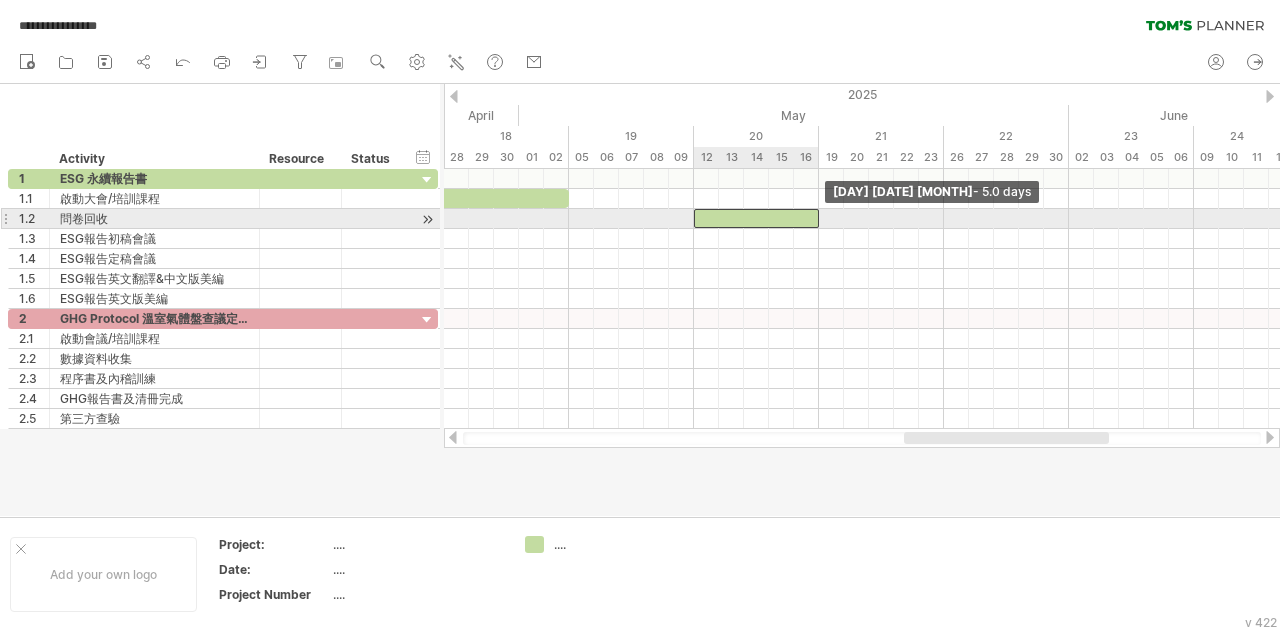 click at bounding box center [819, 218] 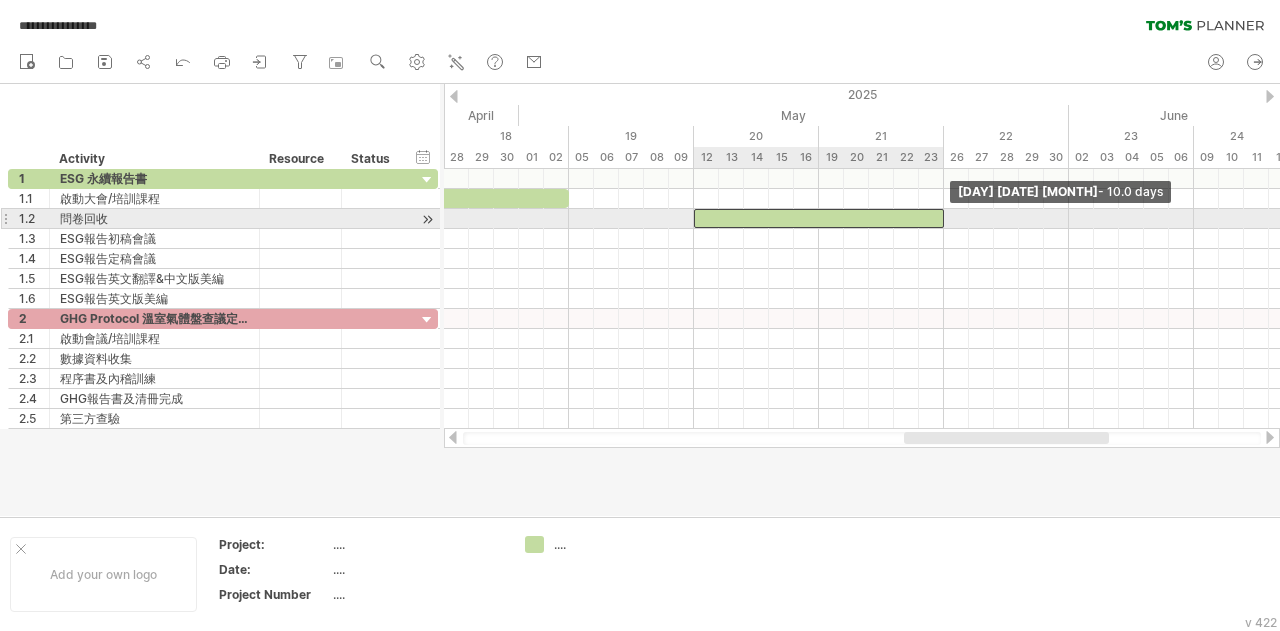 drag, startPoint x: 820, startPoint y: 219, endPoint x: 942, endPoint y: 209, distance: 122.40915 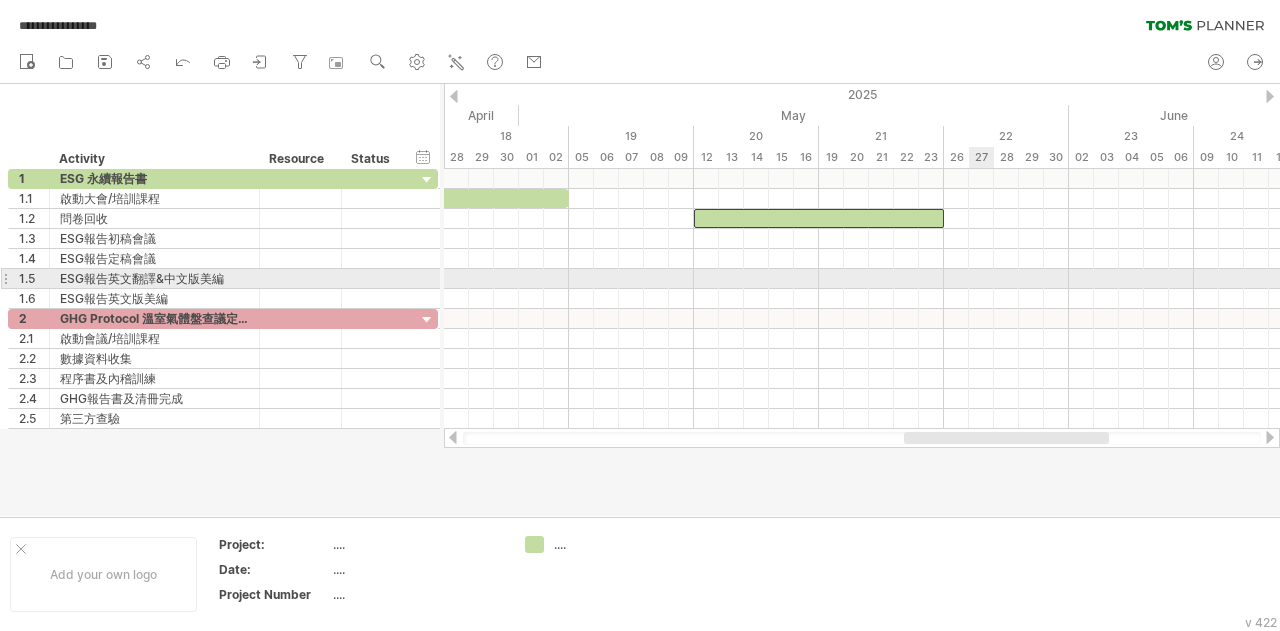 click at bounding box center (862, 279) 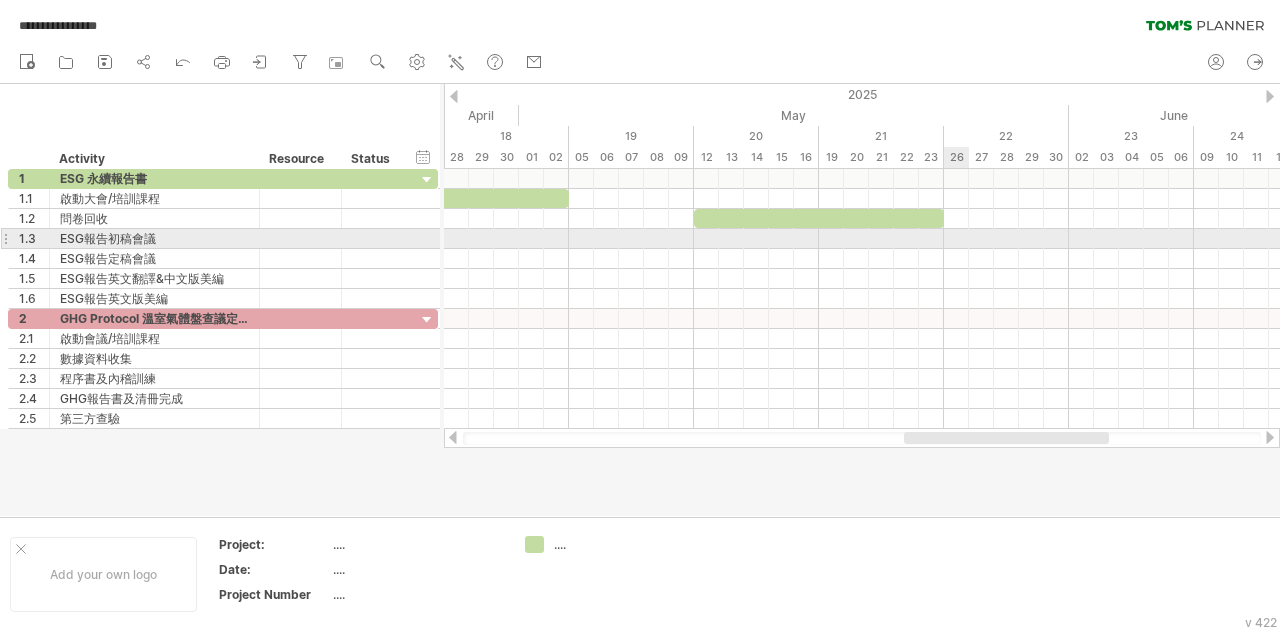 click at bounding box center [862, 239] 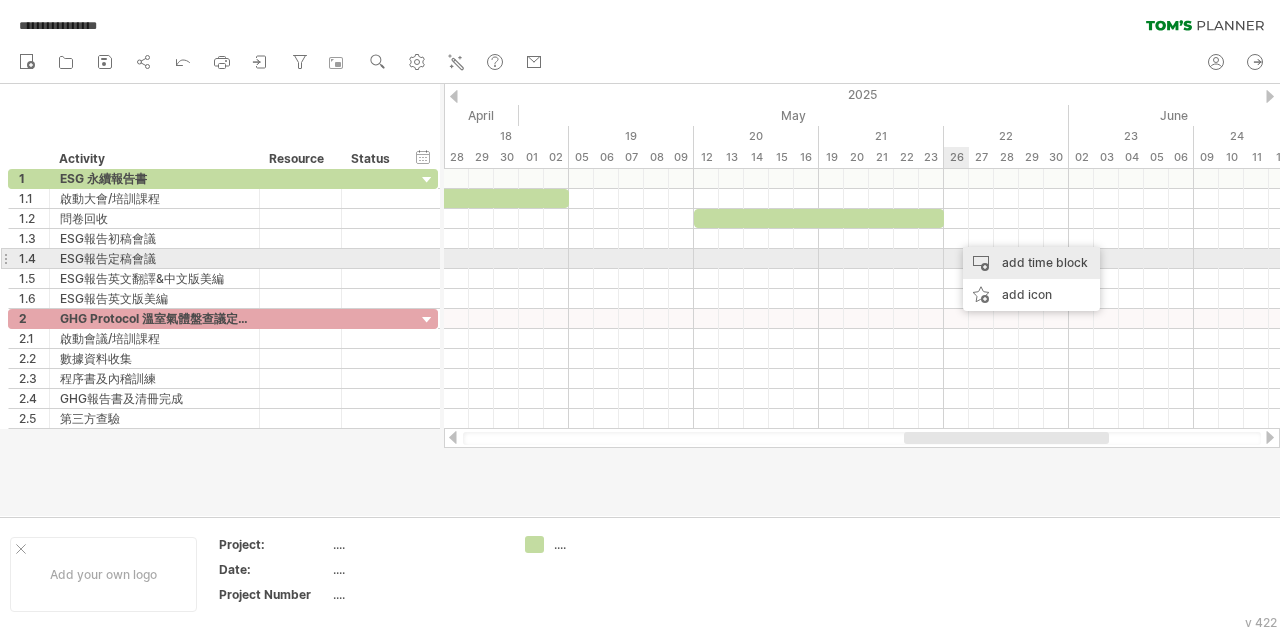click on "add time block" at bounding box center [1031, 263] 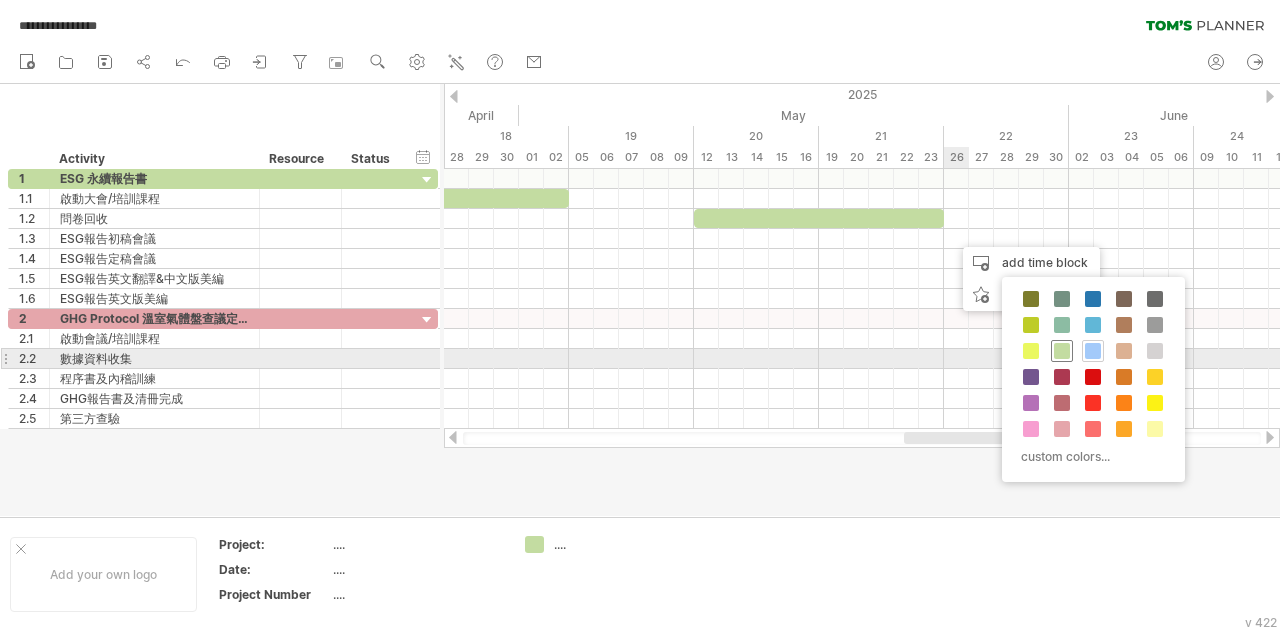 click at bounding box center [1062, 351] 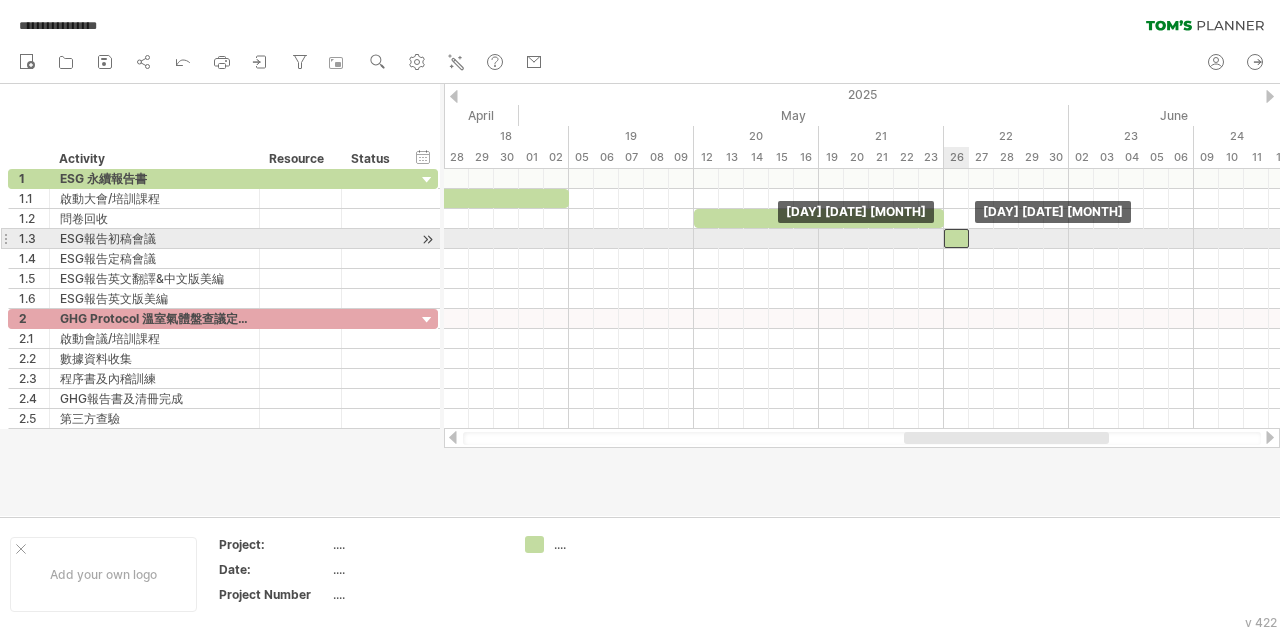 drag, startPoint x: 970, startPoint y: 231, endPoint x: 958, endPoint y: 231, distance: 12 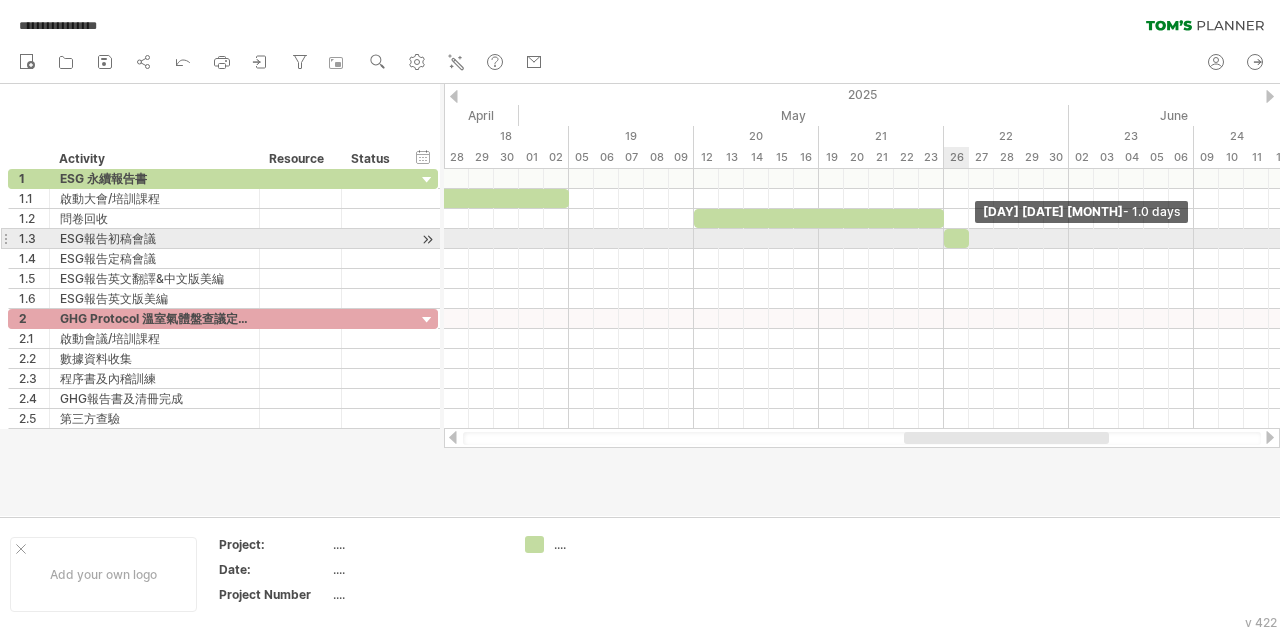click at bounding box center [969, 238] 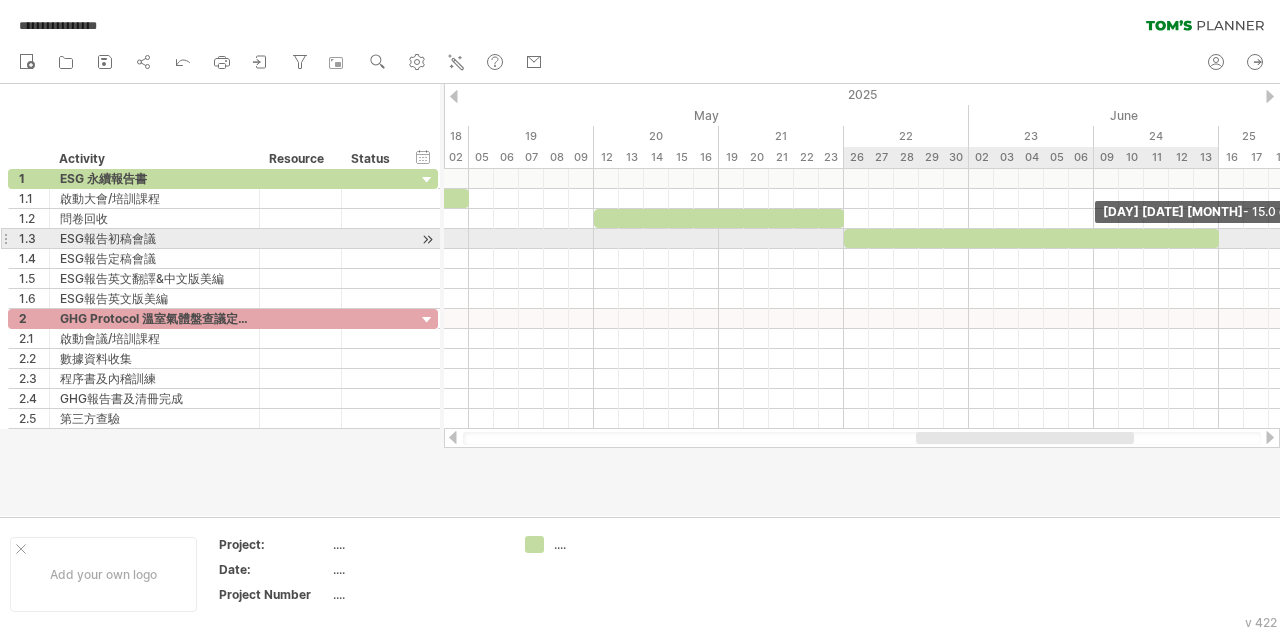drag, startPoint x: 969, startPoint y: 237, endPoint x: 1218, endPoint y: 244, distance: 249.09837 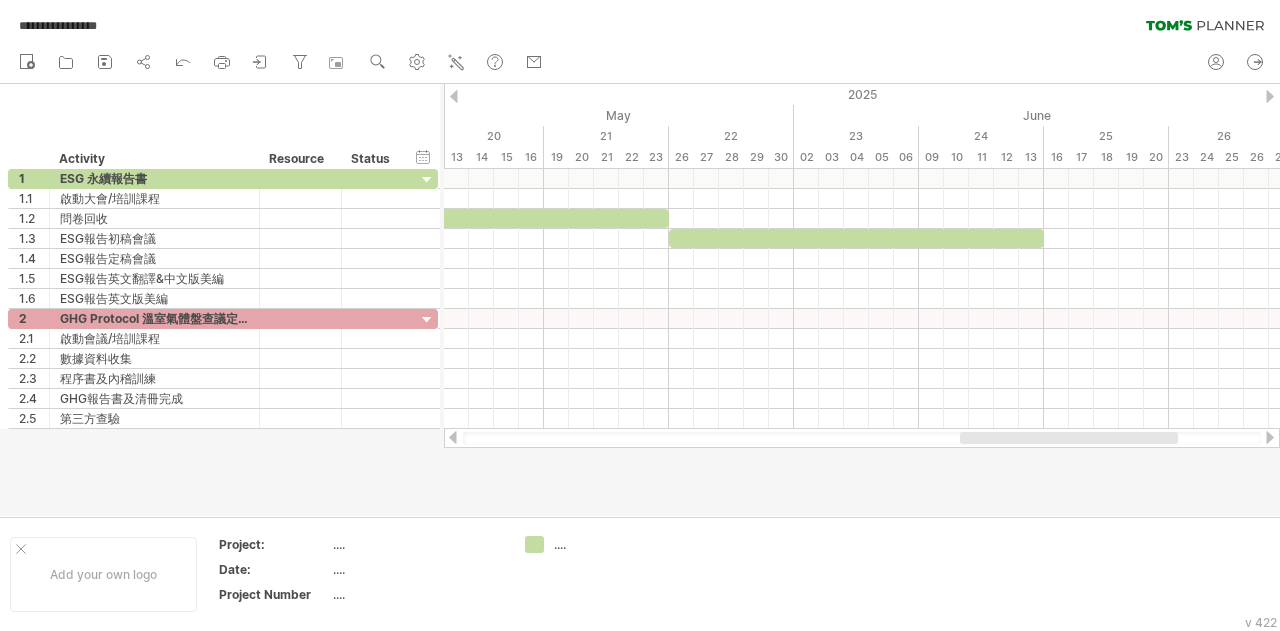 drag, startPoint x: 972, startPoint y: 441, endPoint x: 1012, endPoint y: 441, distance: 40 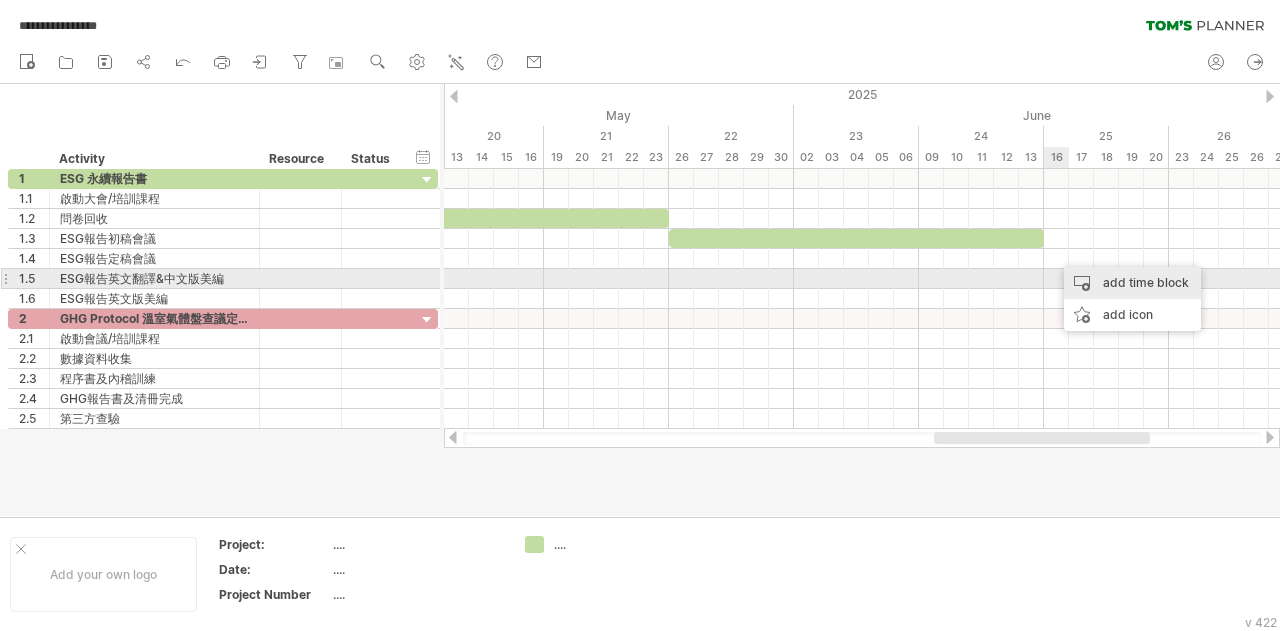 click on "add time block" at bounding box center [1132, 283] 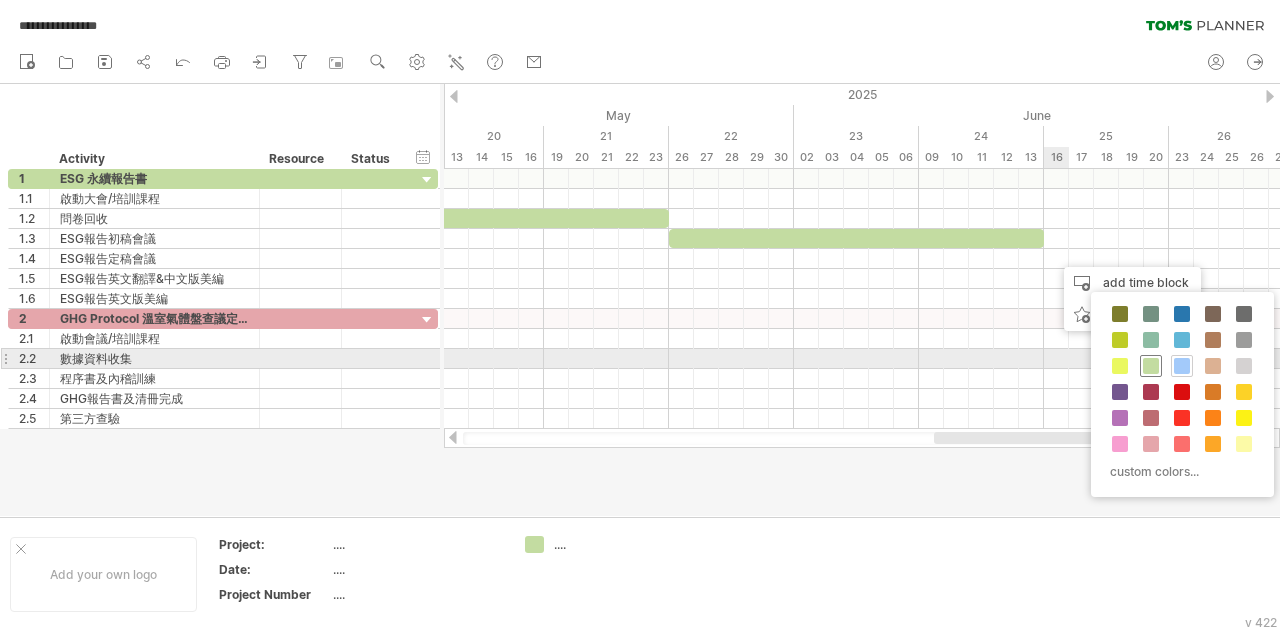 click at bounding box center (1151, 366) 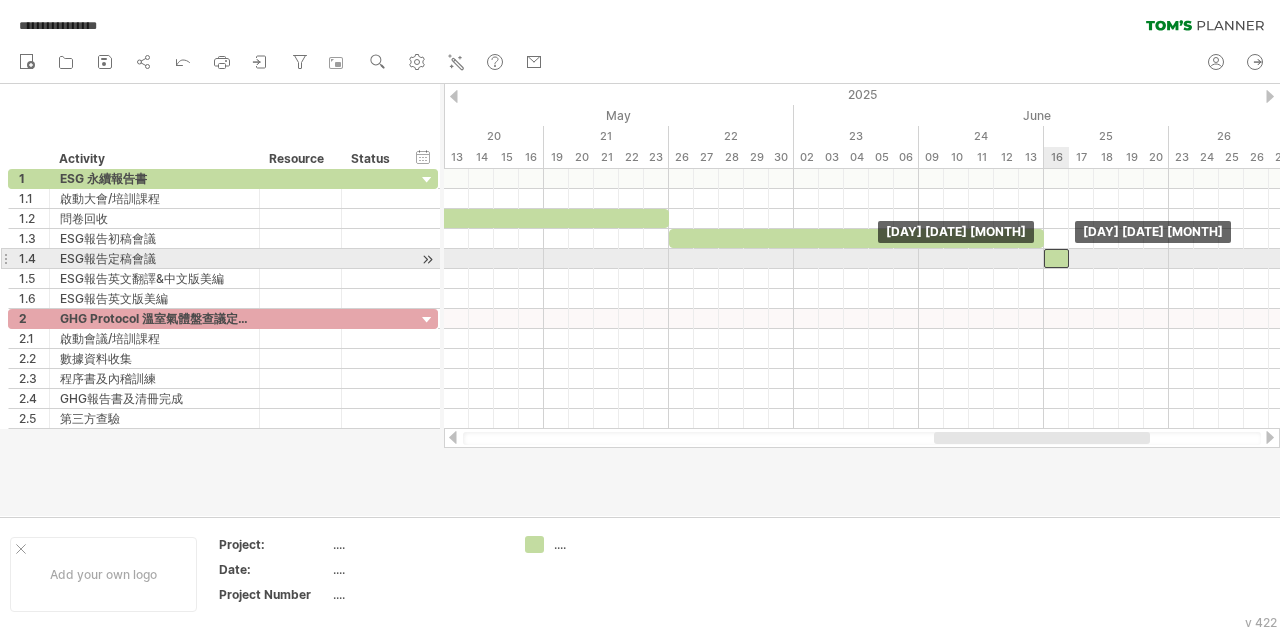 click at bounding box center (1056, 258) 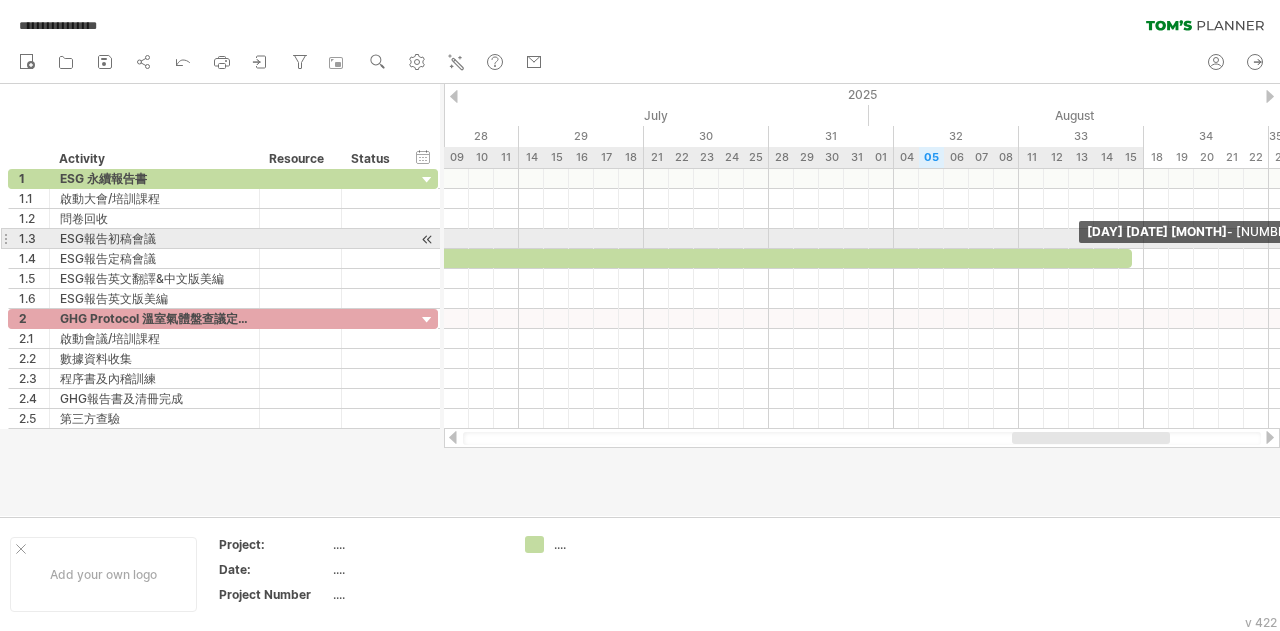 drag, startPoint x: 1071, startPoint y: 253, endPoint x: 1139, endPoint y: 245, distance: 68.46897 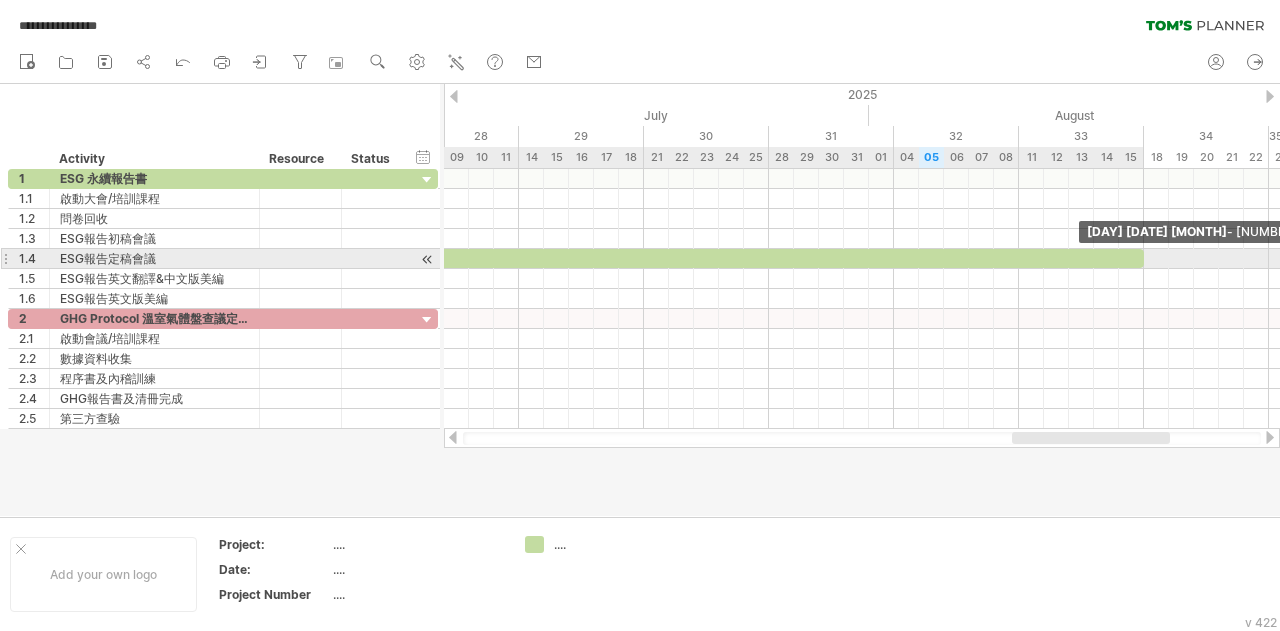 drag, startPoint x: 1131, startPoint y: 252, endPoint x: 1148, endPoint y: 250, distance: 17.117243 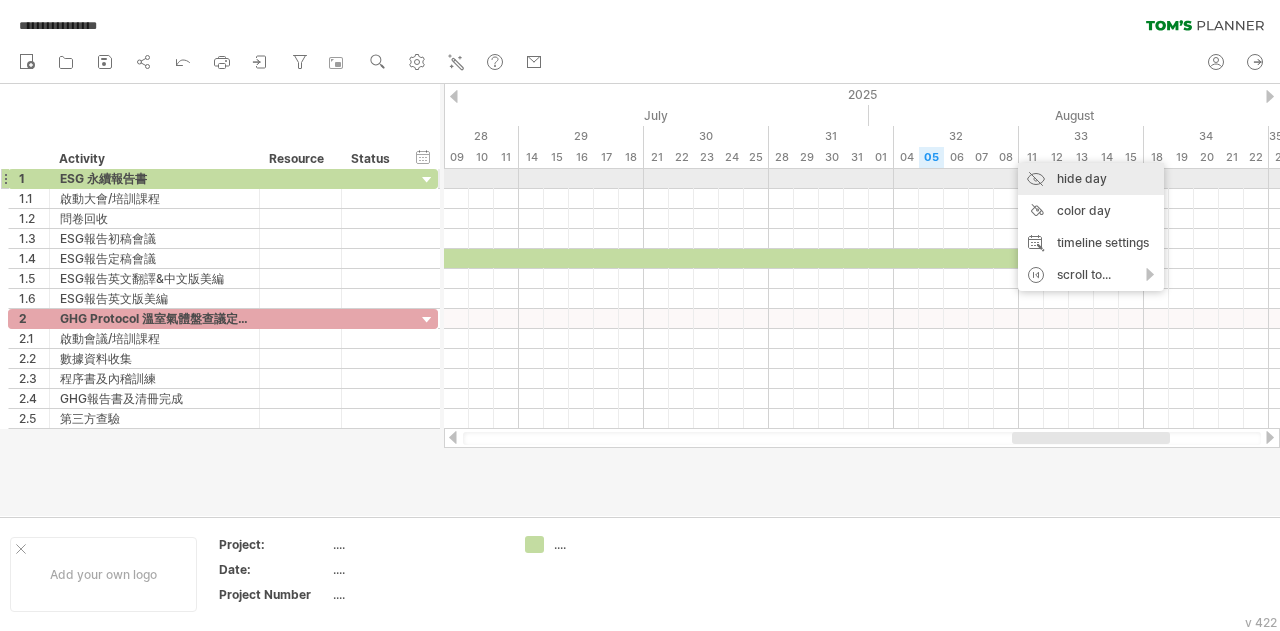 click on "hide day" at bounding box center [1091, 179] 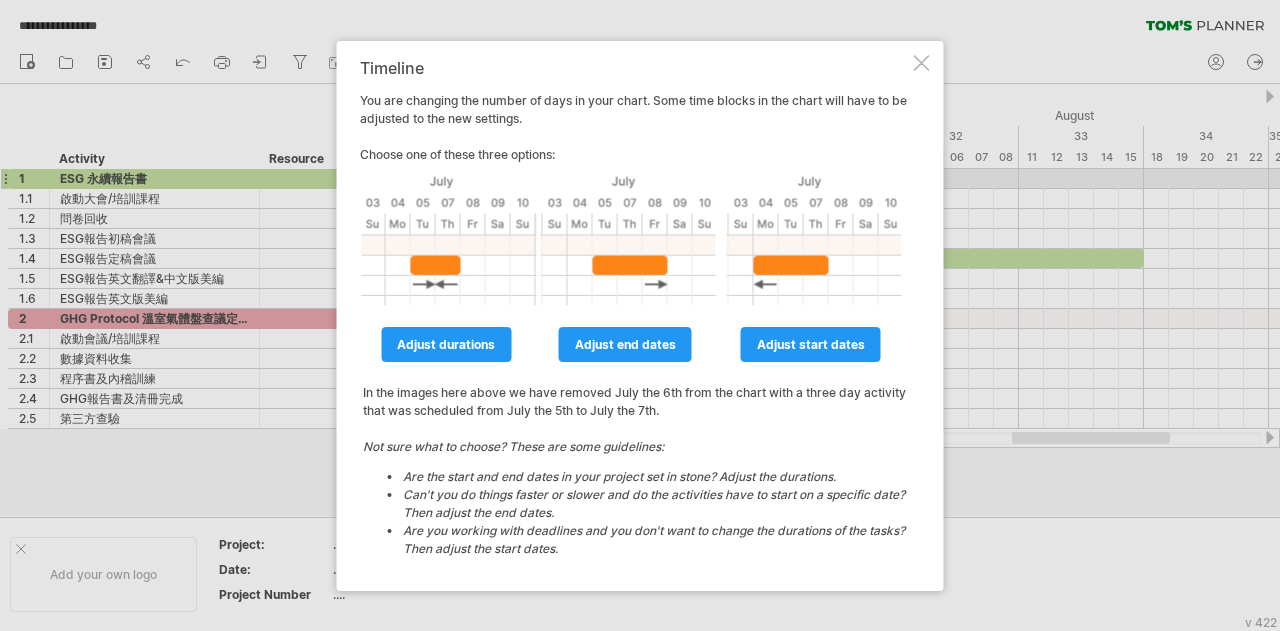 click at bounding box center (922, 63) 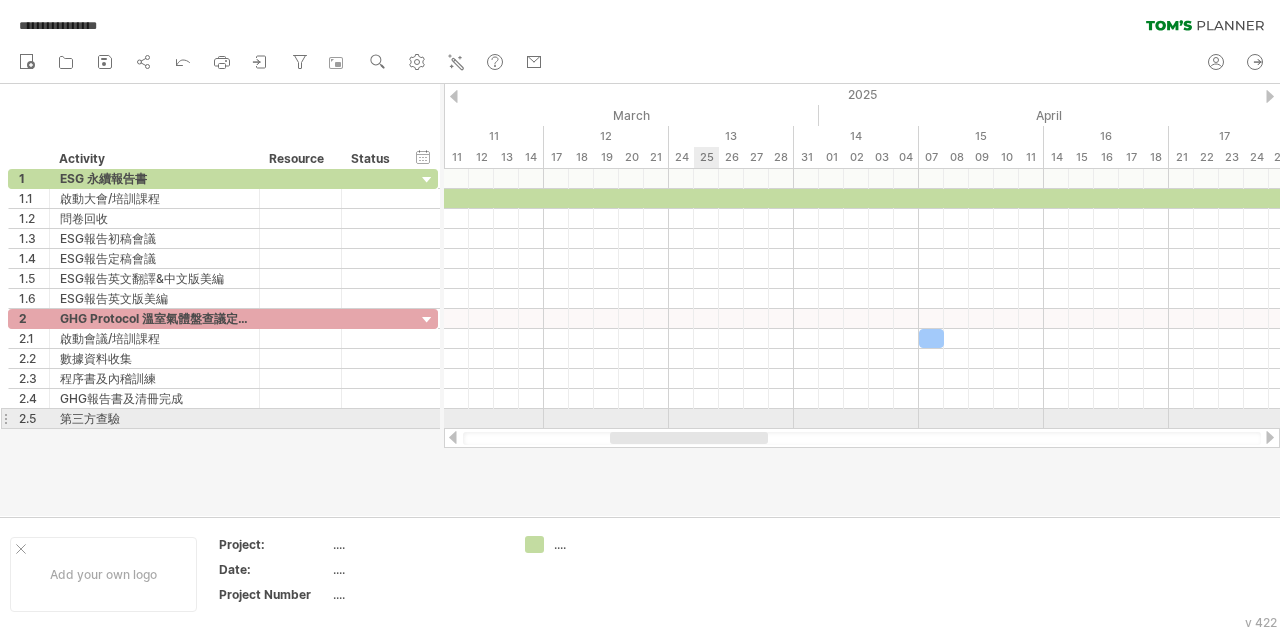 drag, startPoint x: 1114, startPoint y: 443, endPoint x: 712, endPoint y: 427, distance: 402.31827 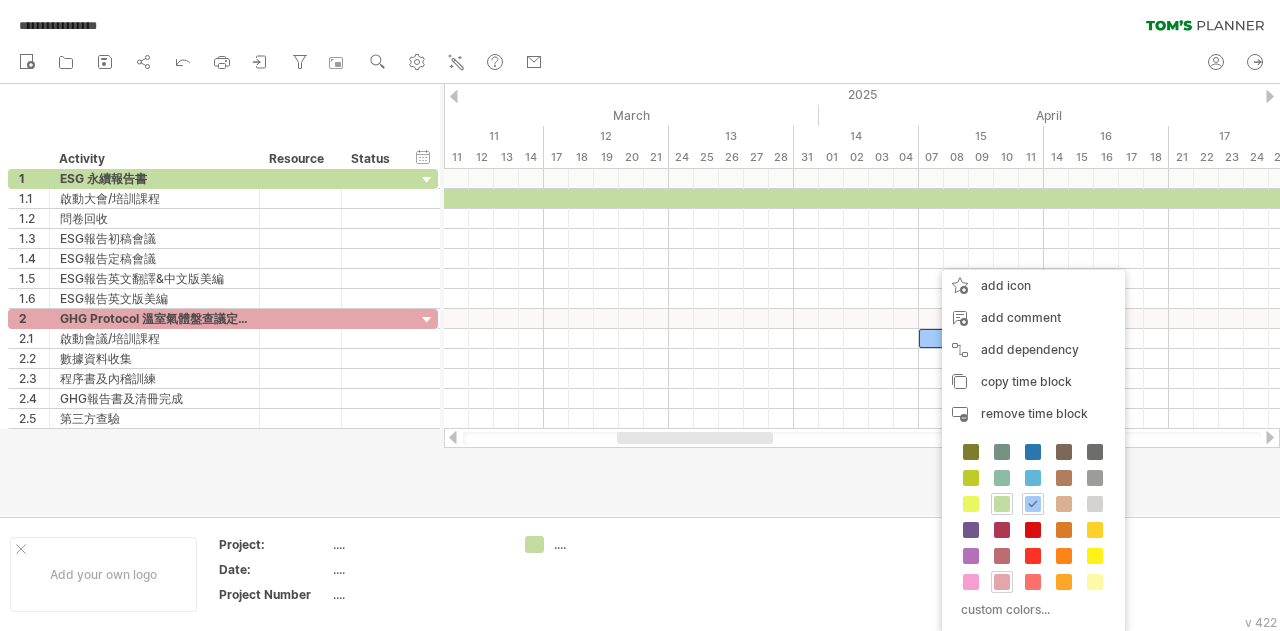 click at bounding box center [1002, 582] 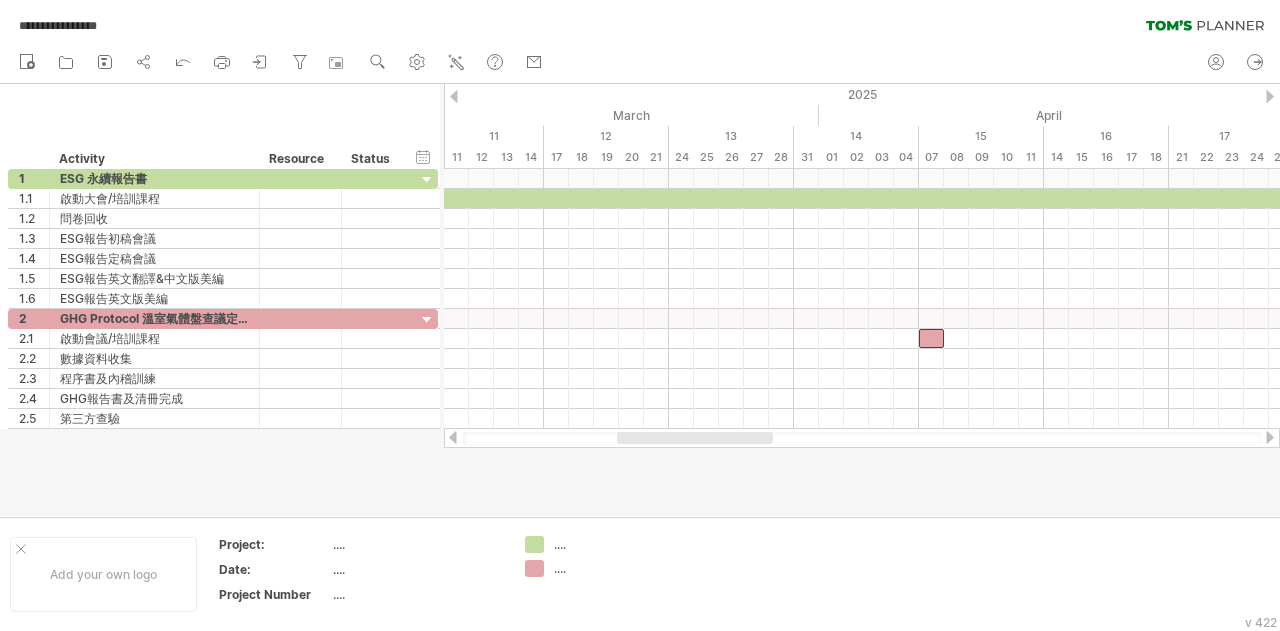click at bounding box center [695, 438] 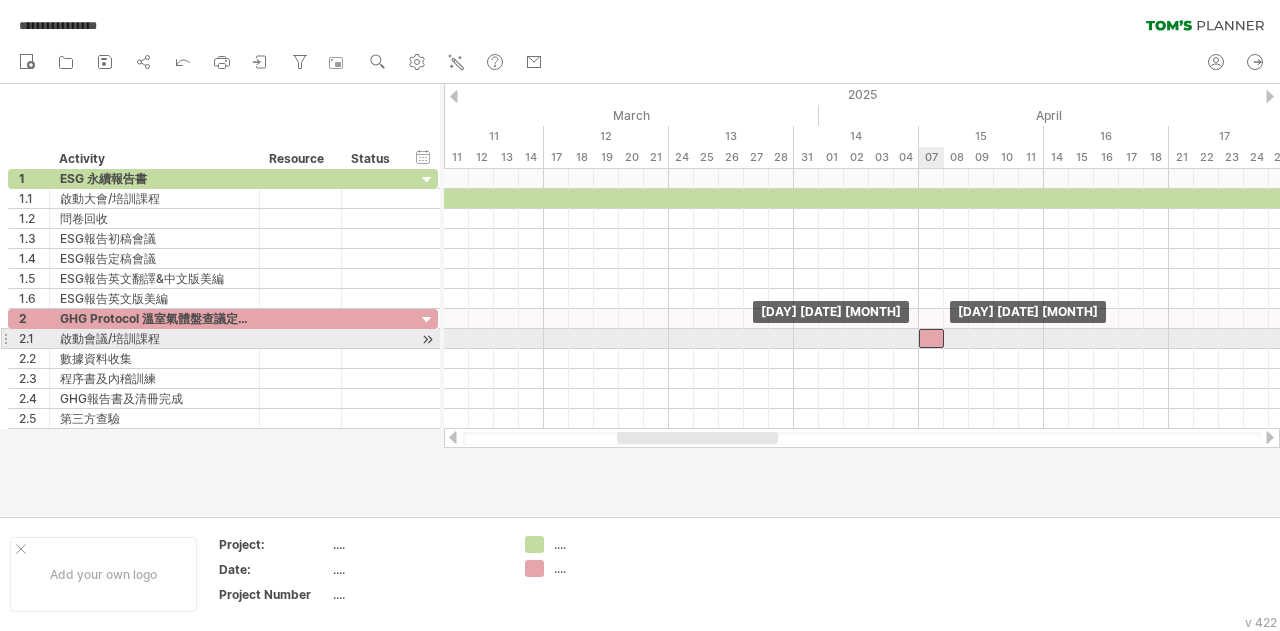 click at bounding box center (931, 338) 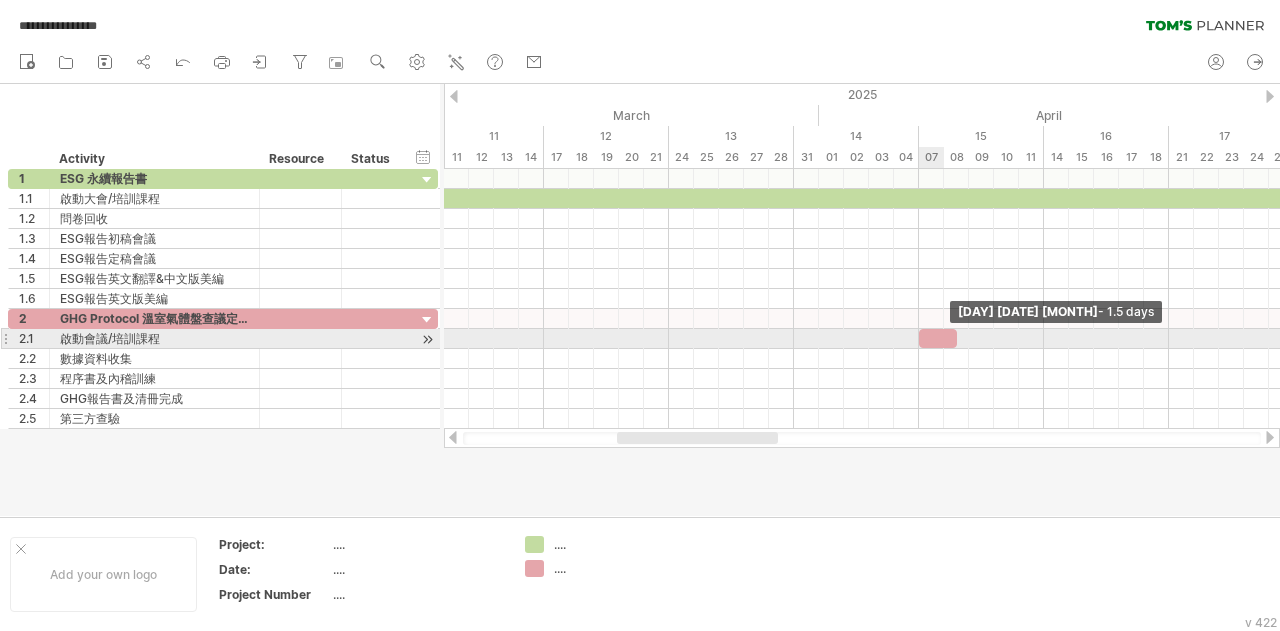 click at bounding box center [938, 338] 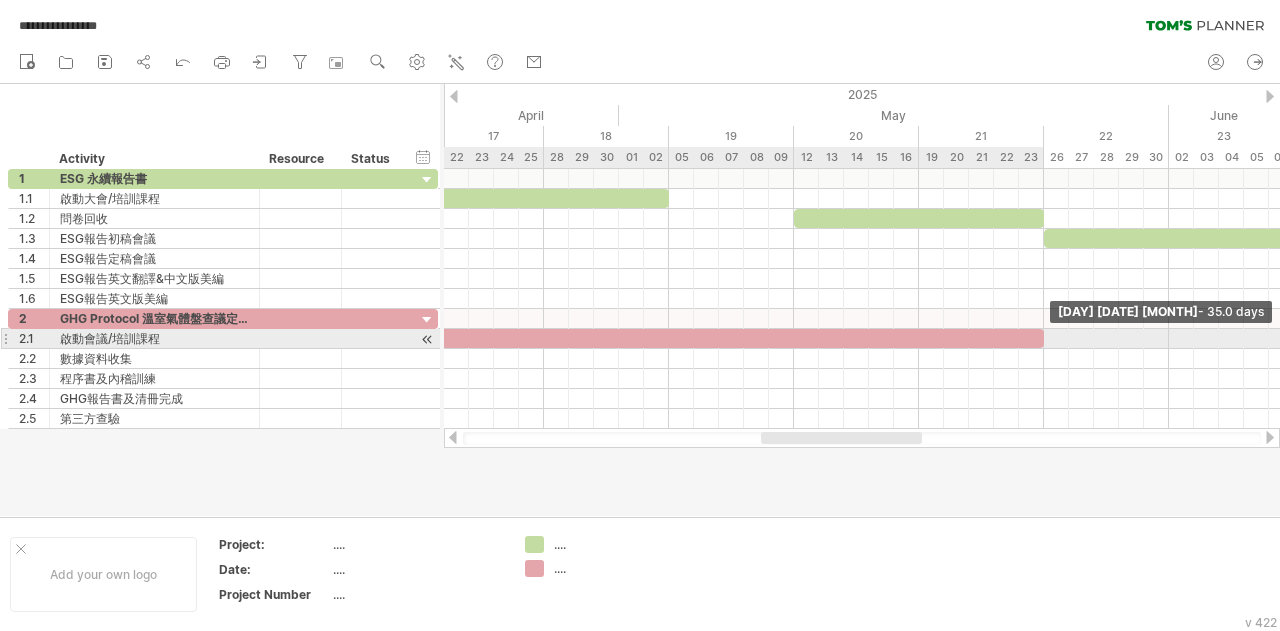drag, startPoint x: 954, startPoint y: 334, endPoint x: 1040, endPoint y: 330, distance: 86.09297 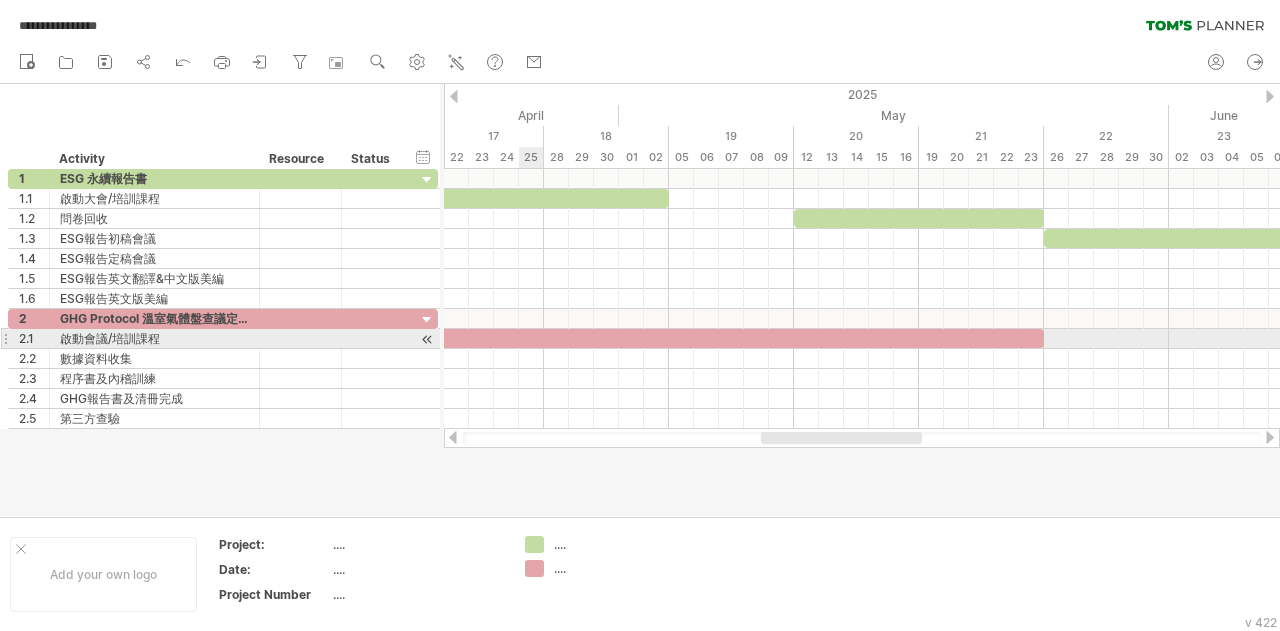 click at bounding box center [606, 338] 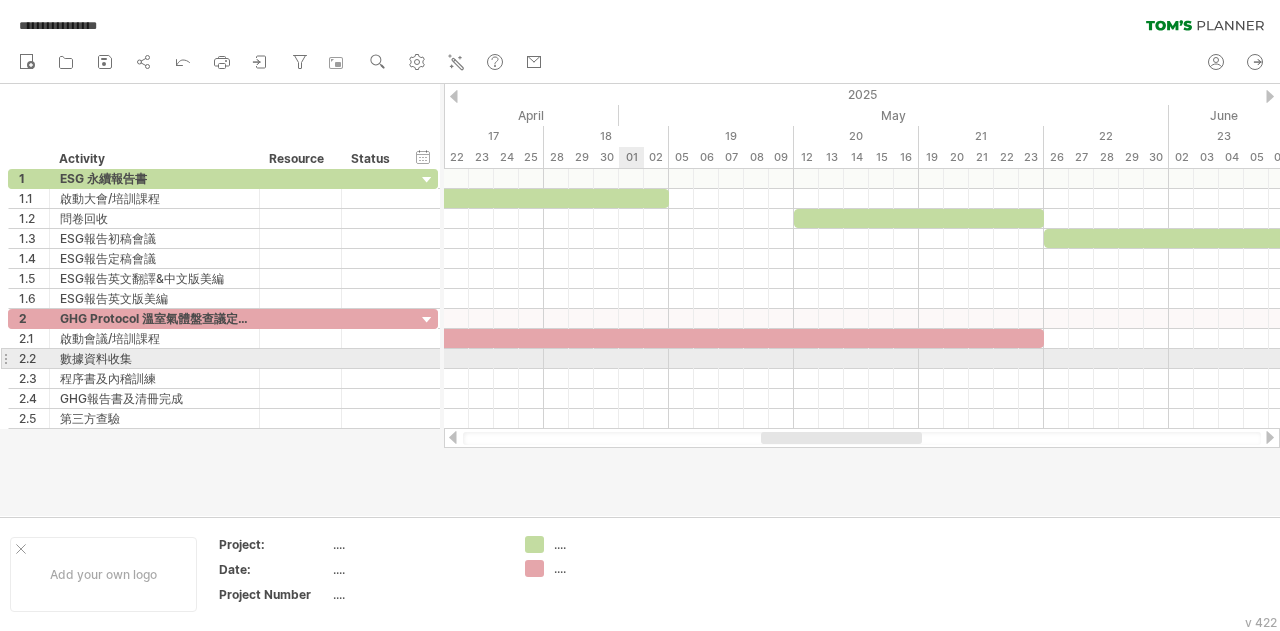 click at bounding box center (862, 359) 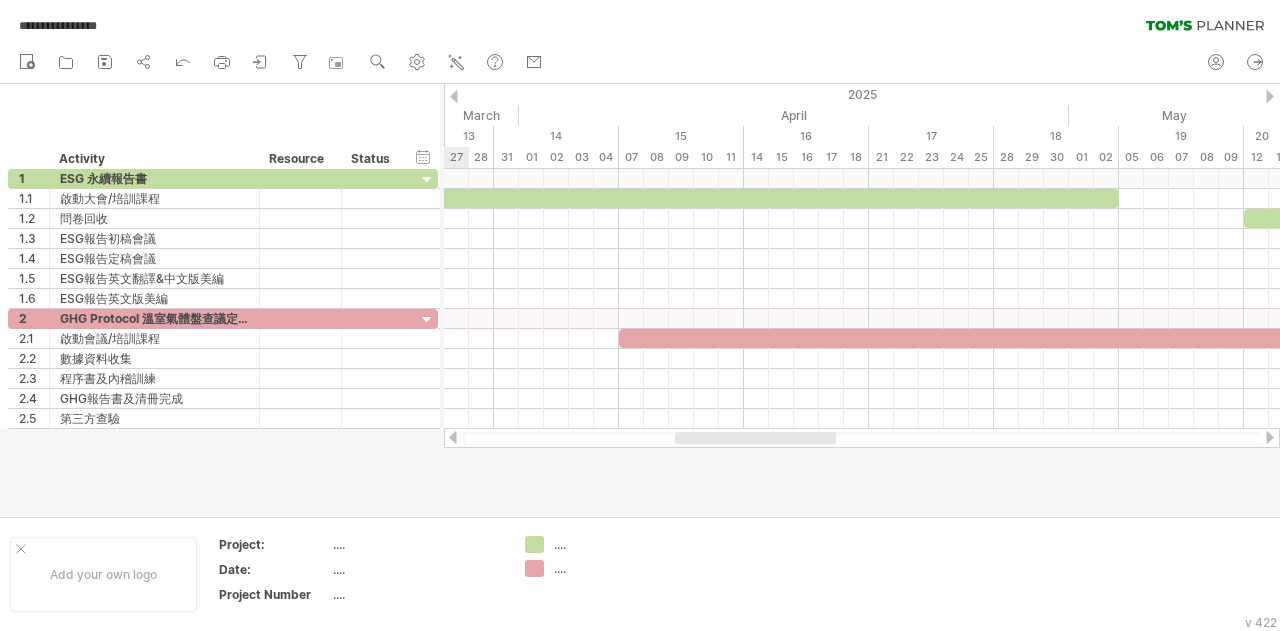 drag, startPoint x: 817, startPoint y: 437, endPoint x: 731, endPoint y: 433, distance: 86.09297 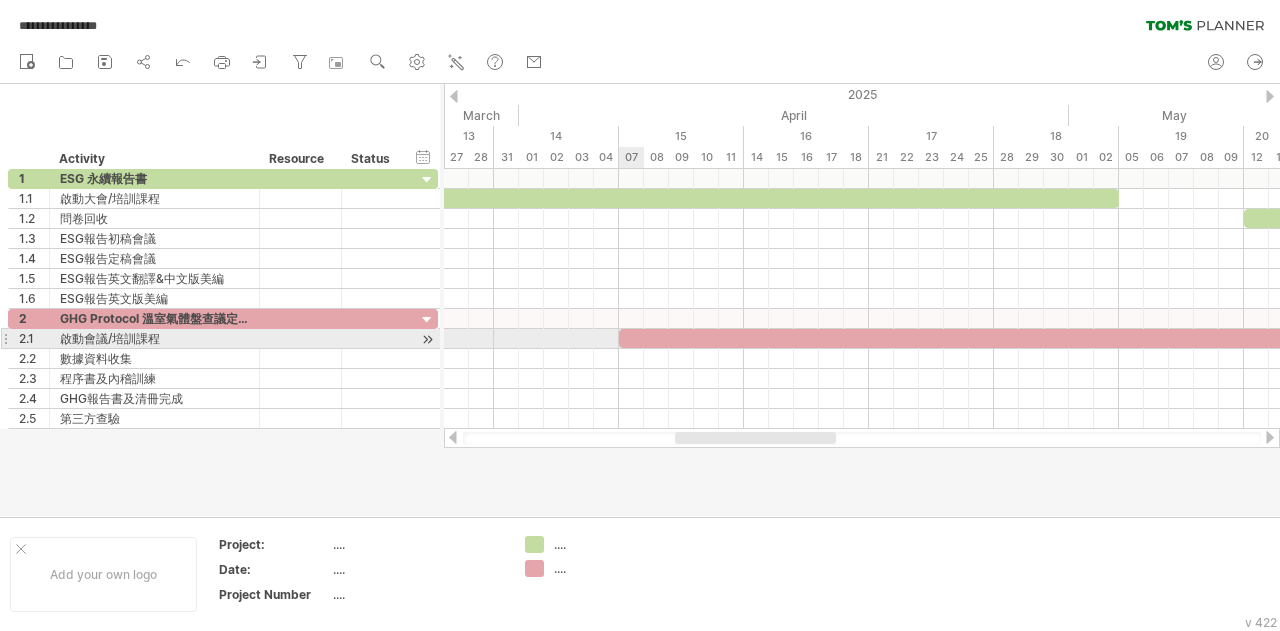 click at bounding box center (1056, 338) 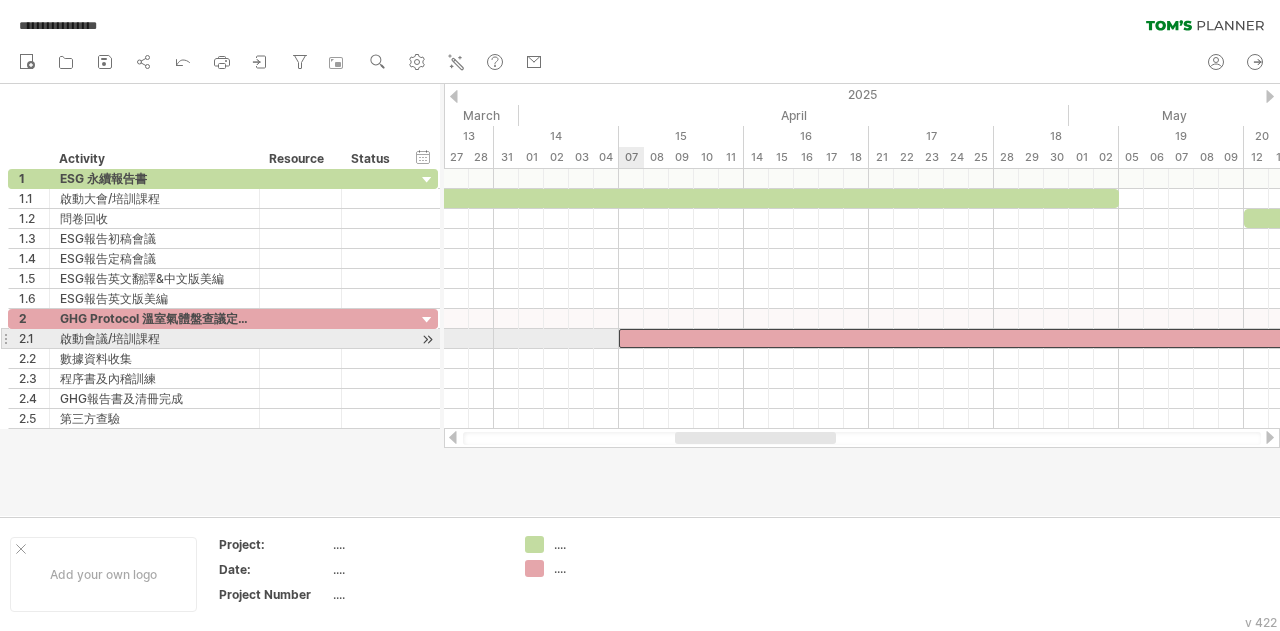 paste 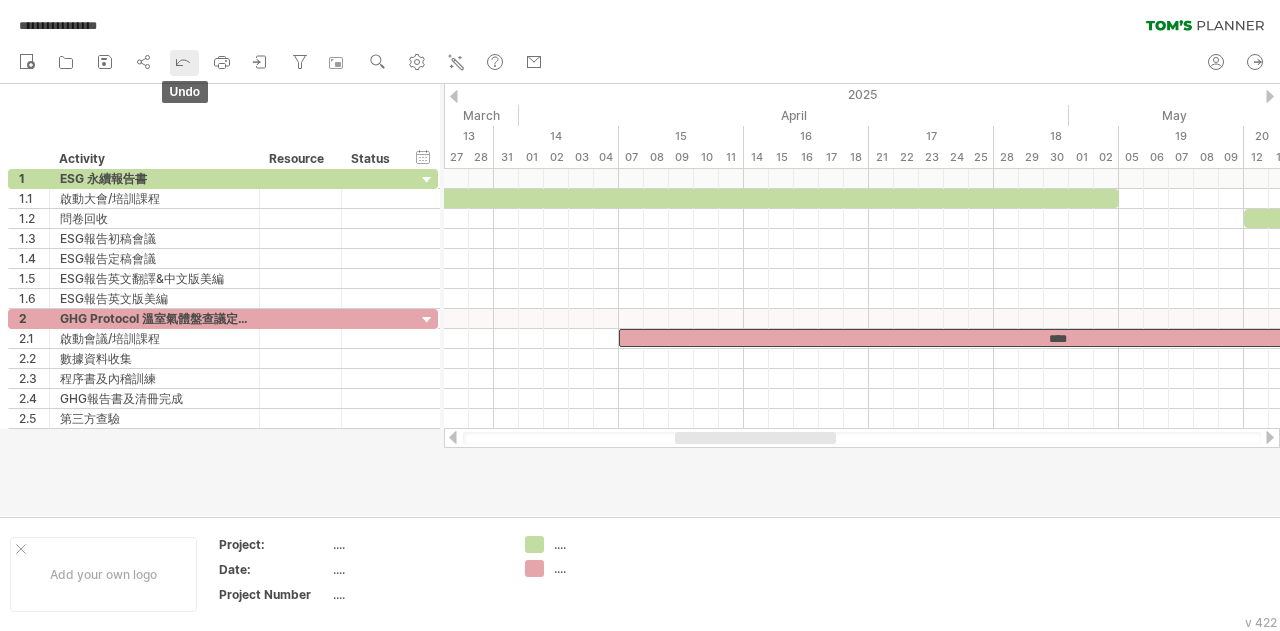 click 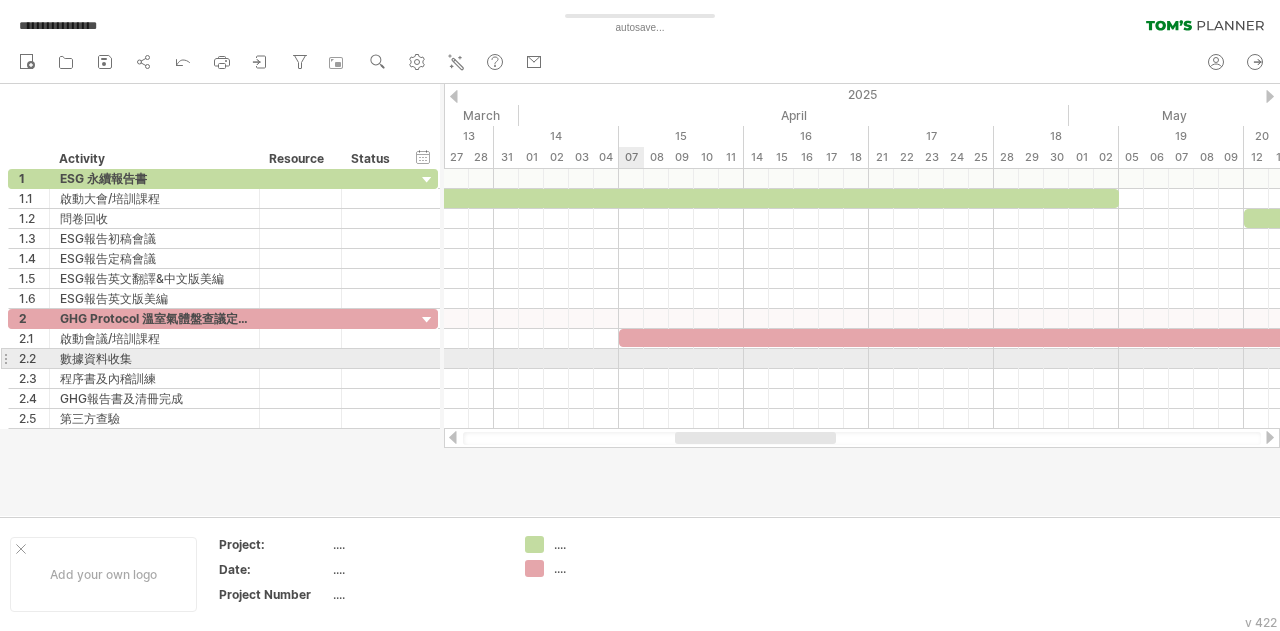 click at bounding box center (862, 359) 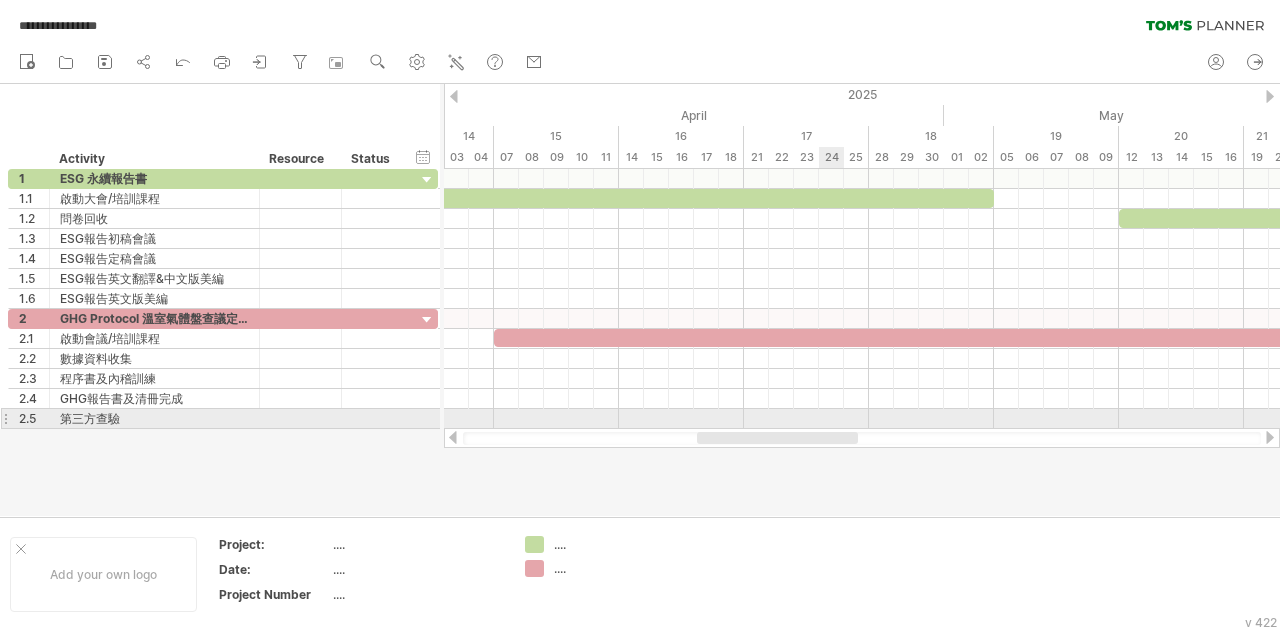 drag, startPoint x: 801, startPoint y: 436, endPoint x: 823, endPoint y: 423, distance: 25.553865 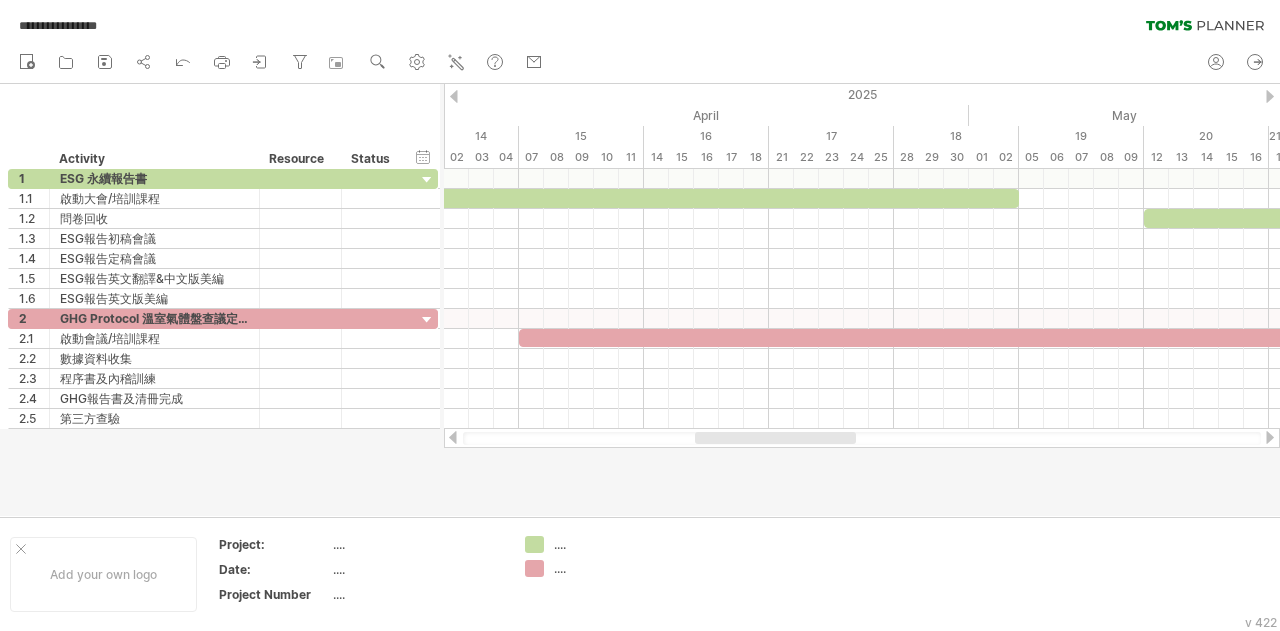 click at bounding box center [775, 438] 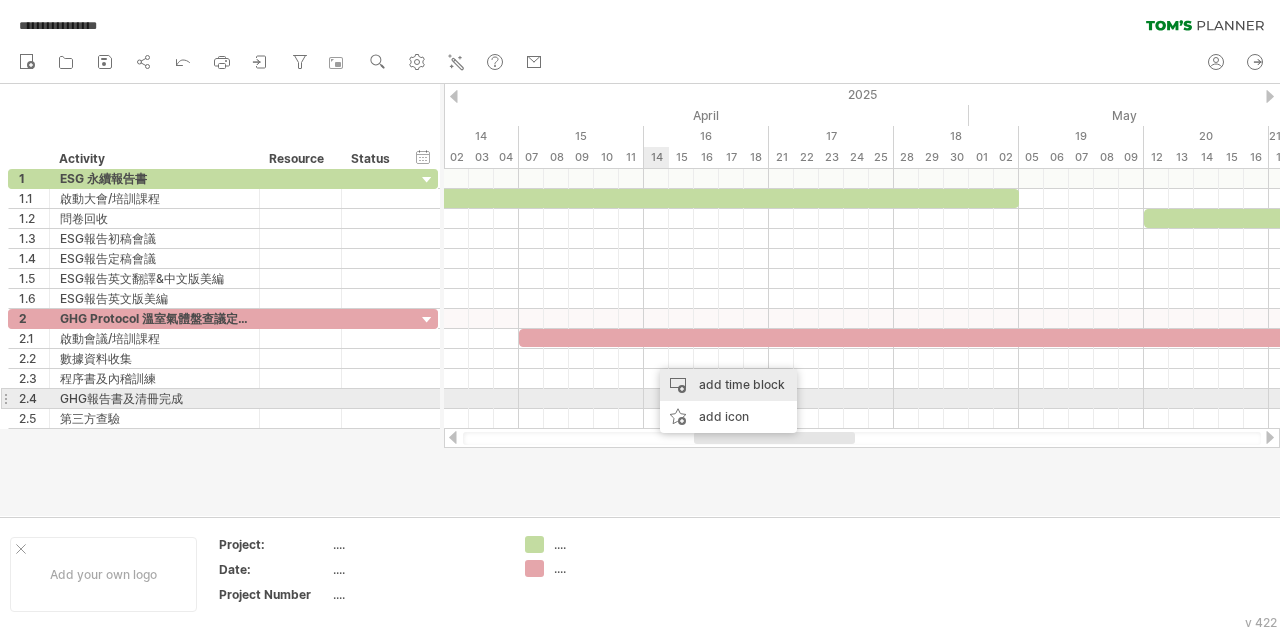 click on "add time block" at bounding box center [728, 385] 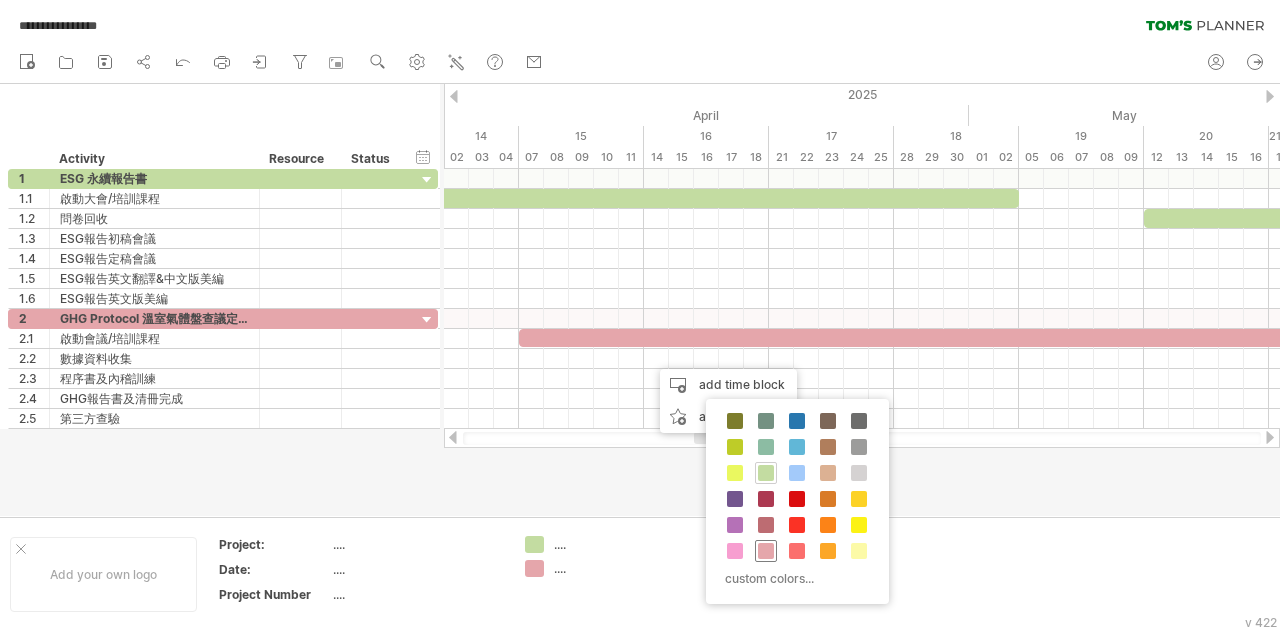 click at bounding box center (766, 551) 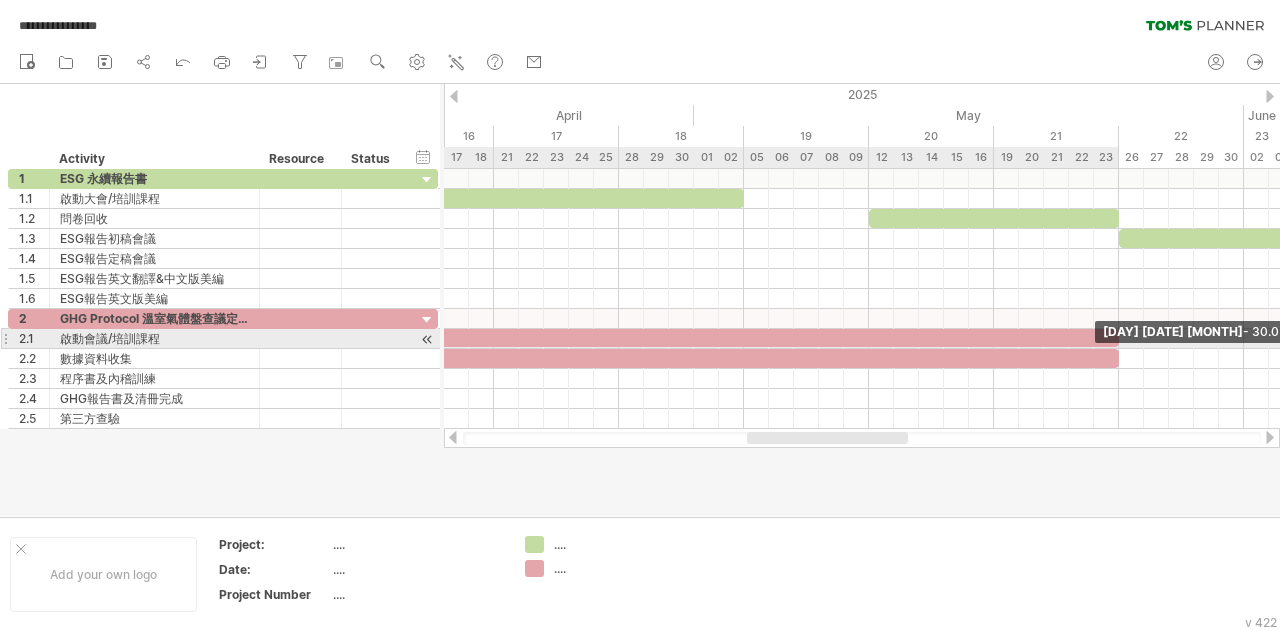 drag, startPoint x: 668, startPoint y: 352, endPoint x: 1118, endPoint y: 343, distance: 450.09 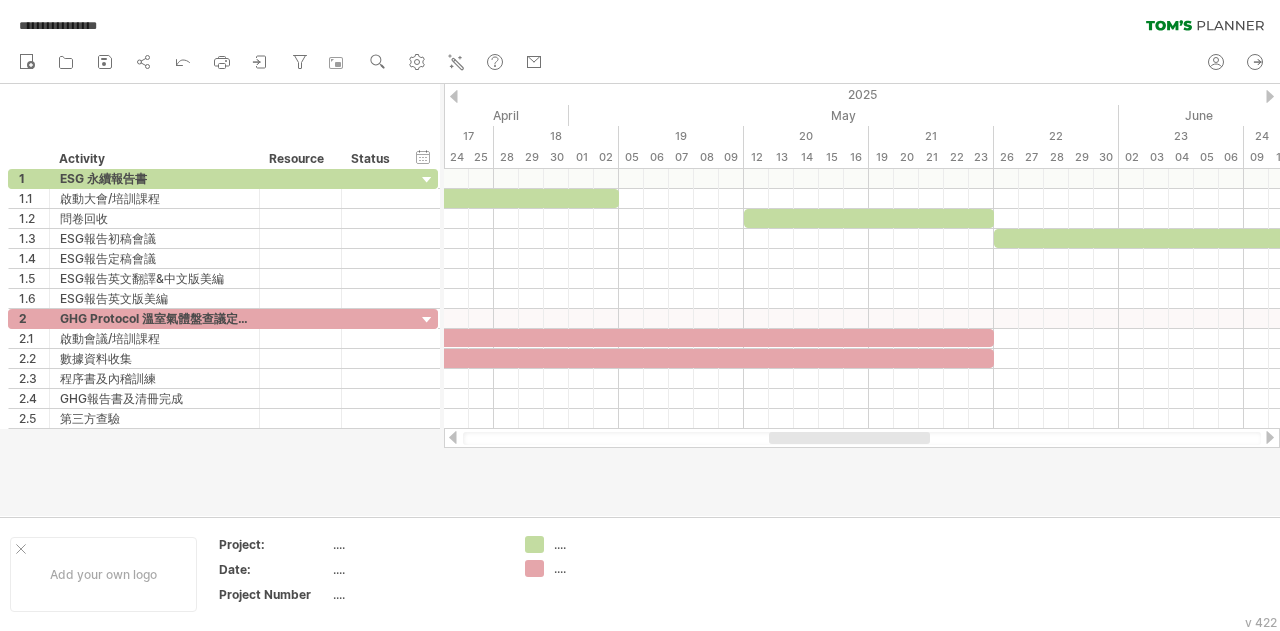 drag, startPoint x: 858, startPoint y: 443, endPoint x: 880, endPoint y: 443, distance: 22 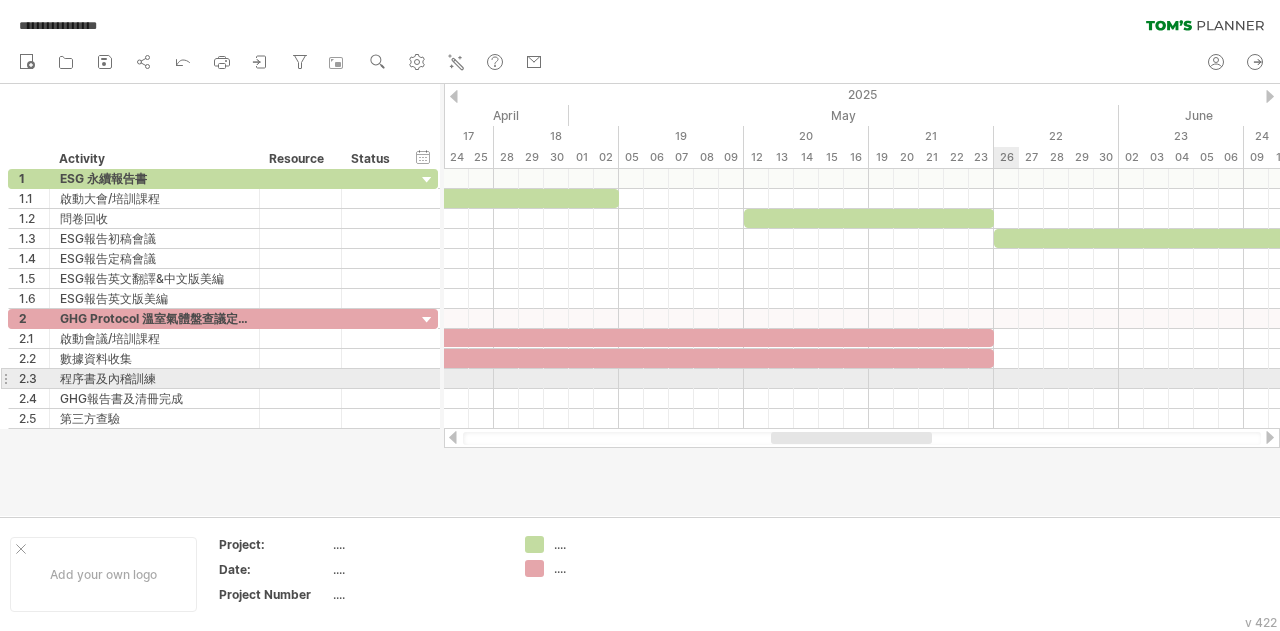 click at bounding box center [862, 379] 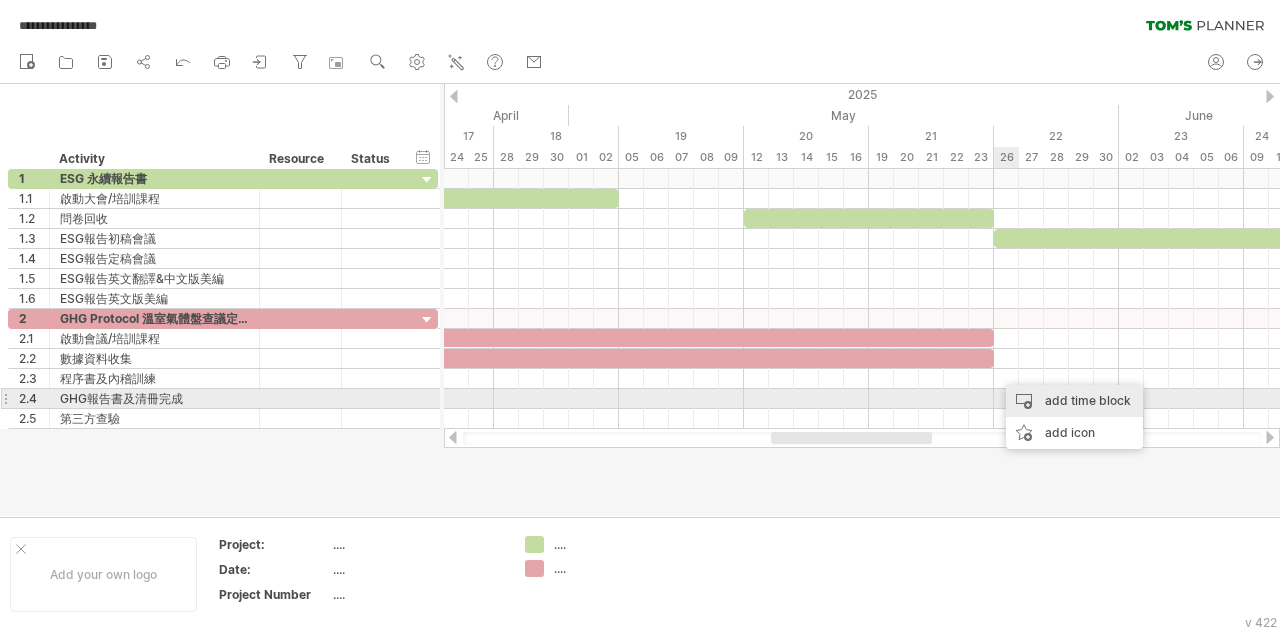 click on "add time block" at bounding box center (1074, 401) 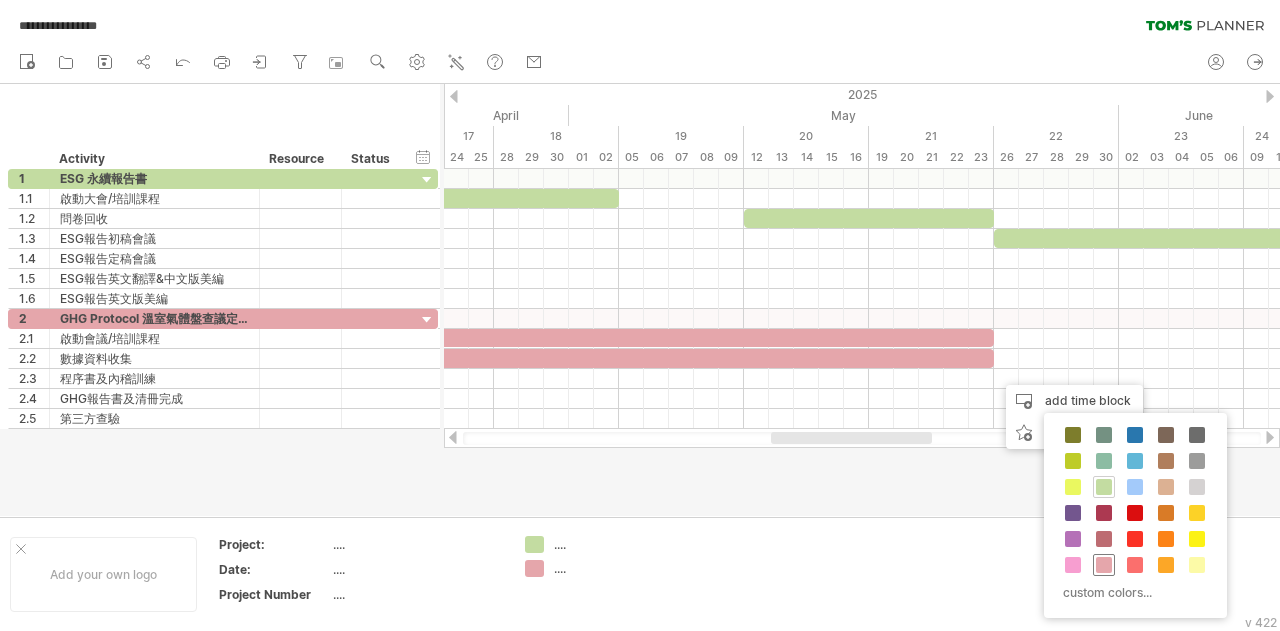 click at bounding box center [1104, 565] 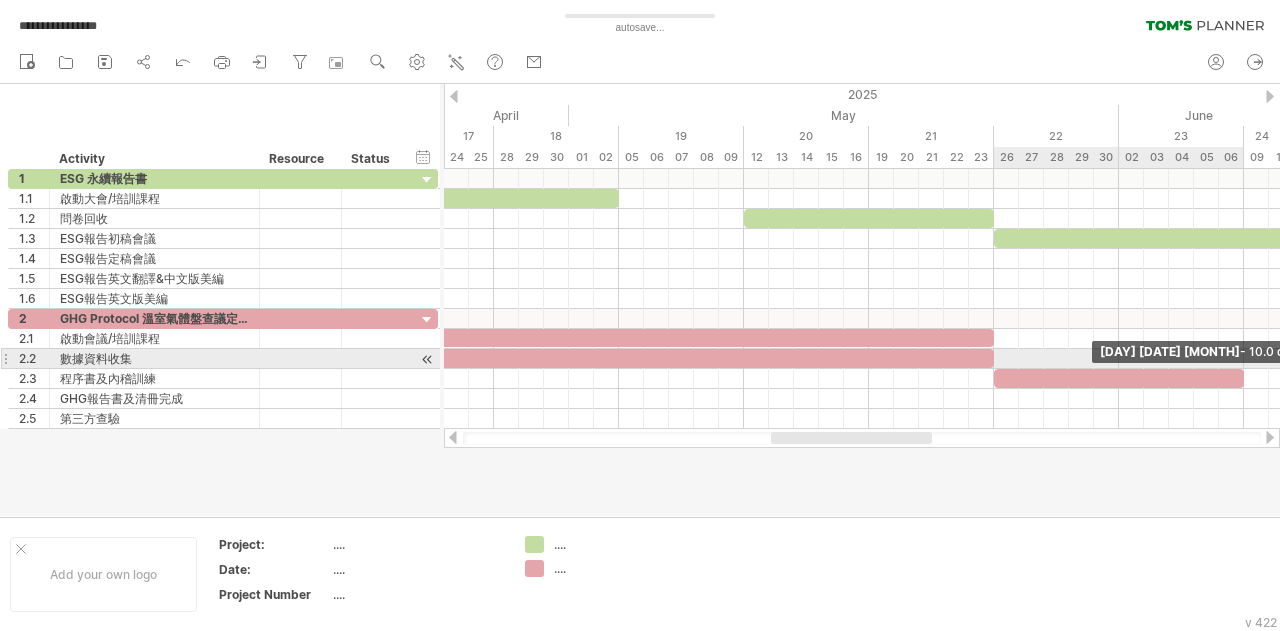 drag, startPoint x: 1018, startPoint y: 375, endPoint x: 1244, endPoint y: 363, distance: 226.31836 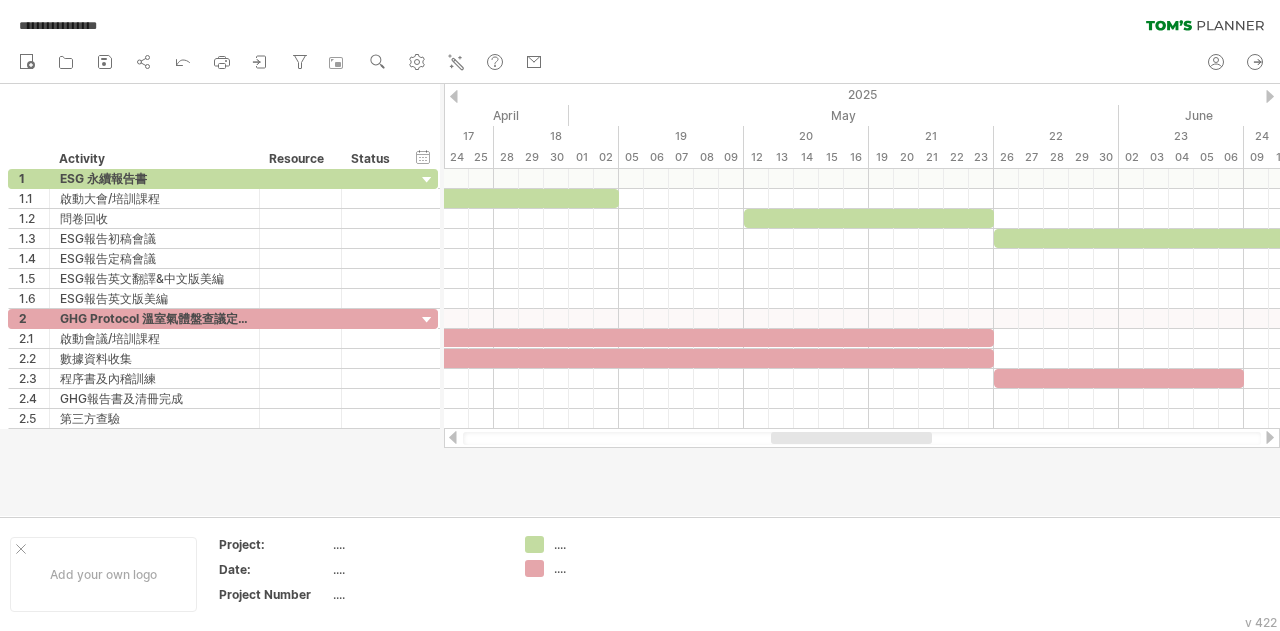 click at bounding box center (851, 438) 